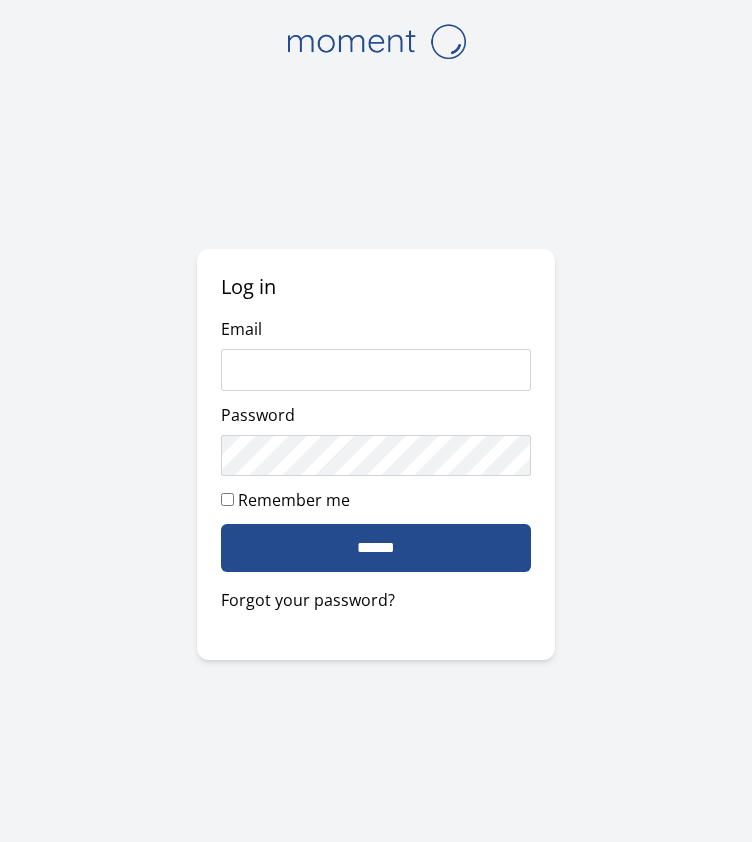 scroll, scrollTop: 0, scrollLeft: 0, axis: both 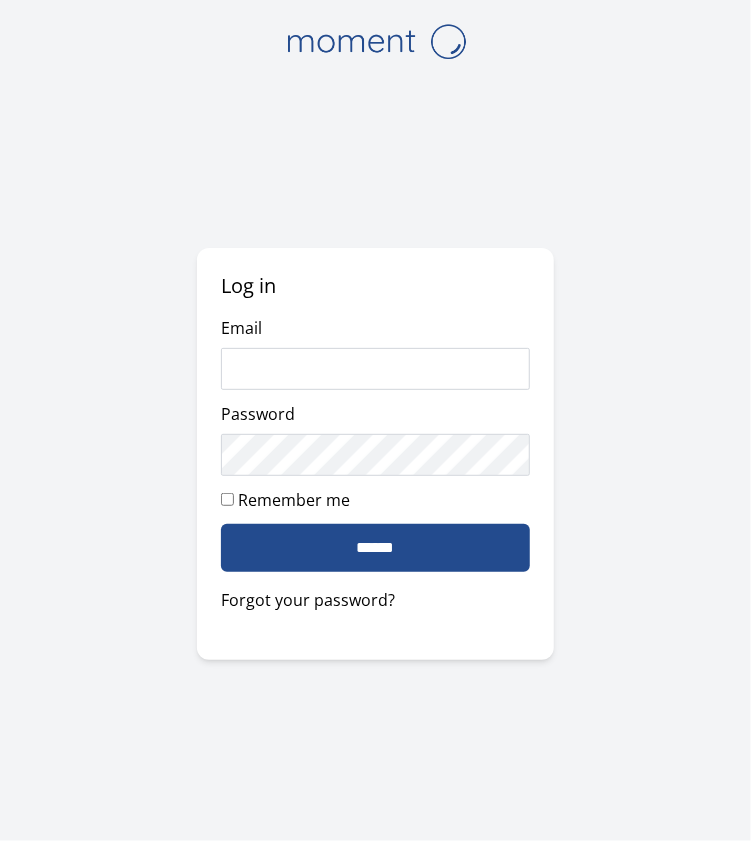 click on "Email" at bounding box center [375, 369] 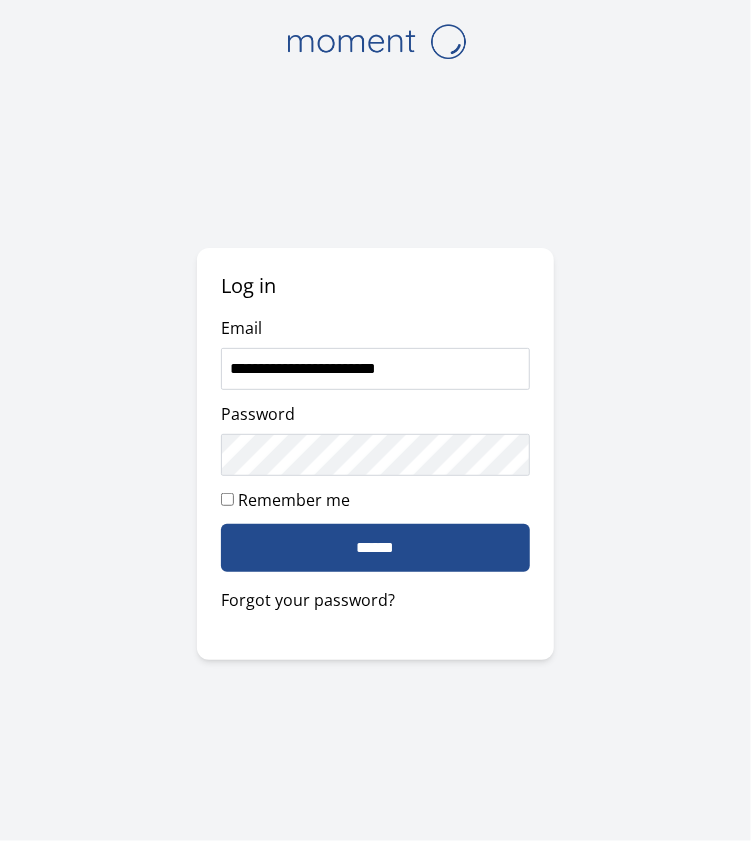 click on "Remember me" at bounding box center [294, 500] 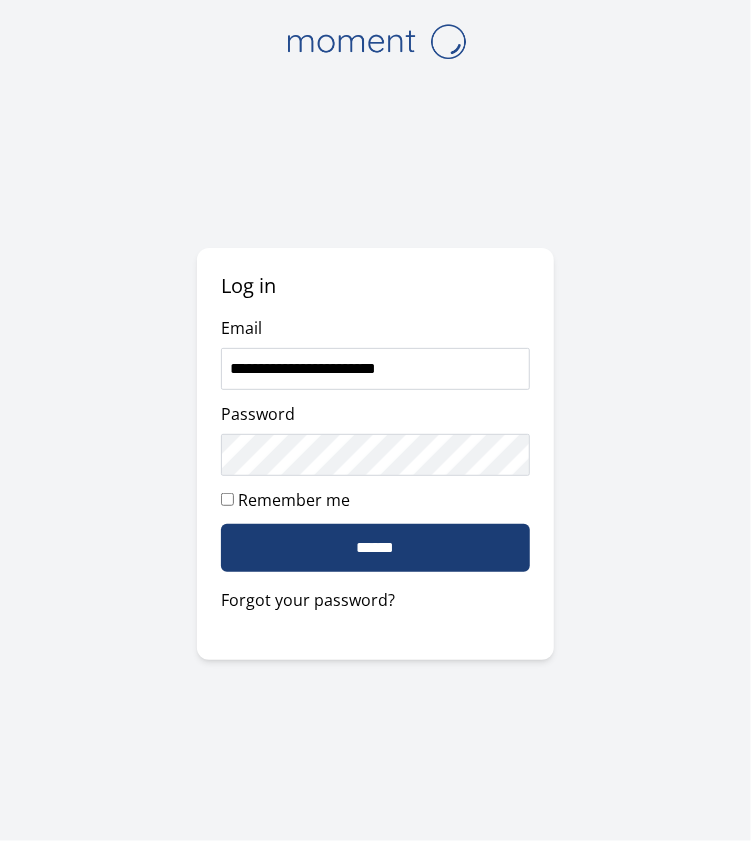 click on "******" at bounding box center [375, 548] 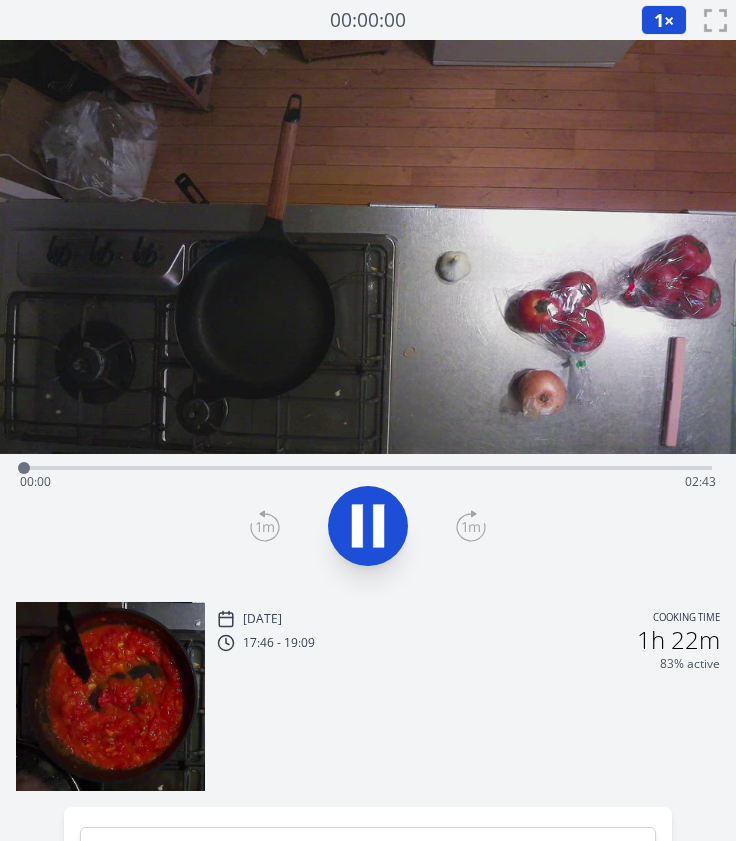 scroll, scrollTop: 0, scrollLeft: 0, axis: both 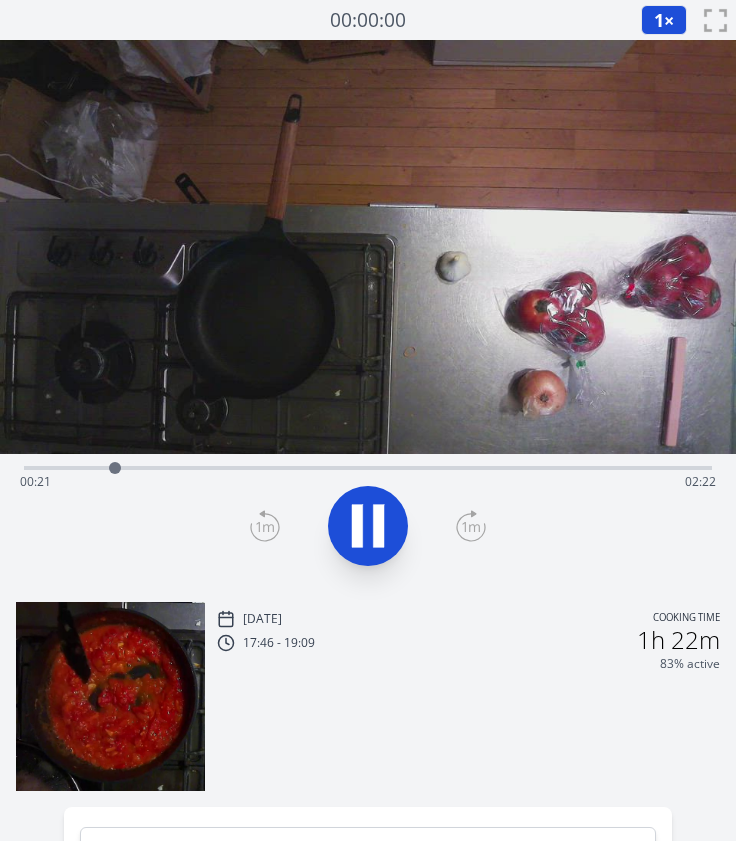 drag, startPoint x: 23, startPoint y: 469, endPoint x: 115, endPoint y: 456, distance: 92.91394 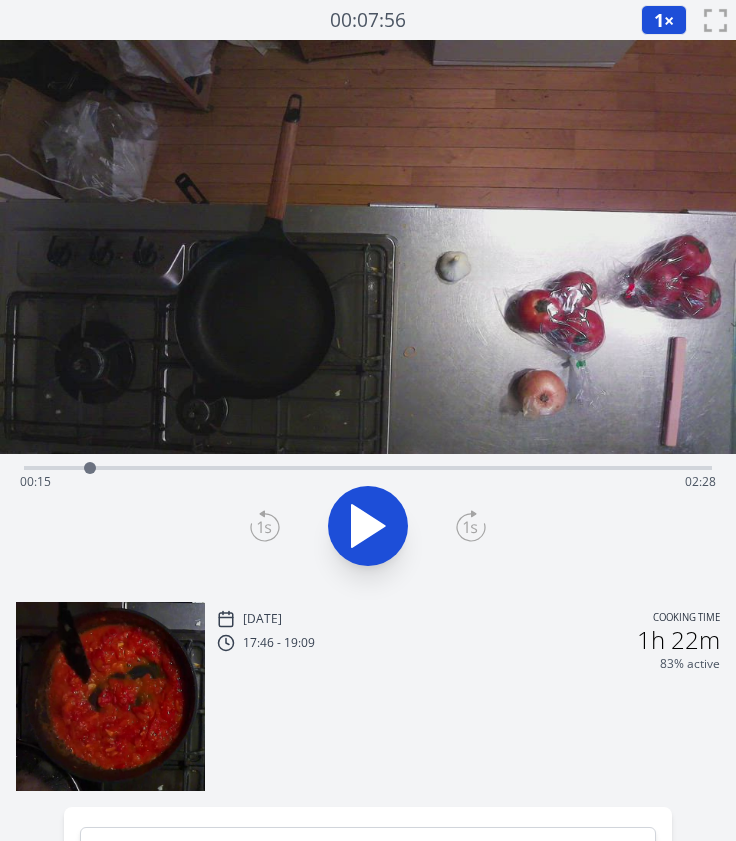 drag, startPoint x: 115, startPoint y: 463, endPoint x: 90, endPoint y: 475, distance: 27.730848 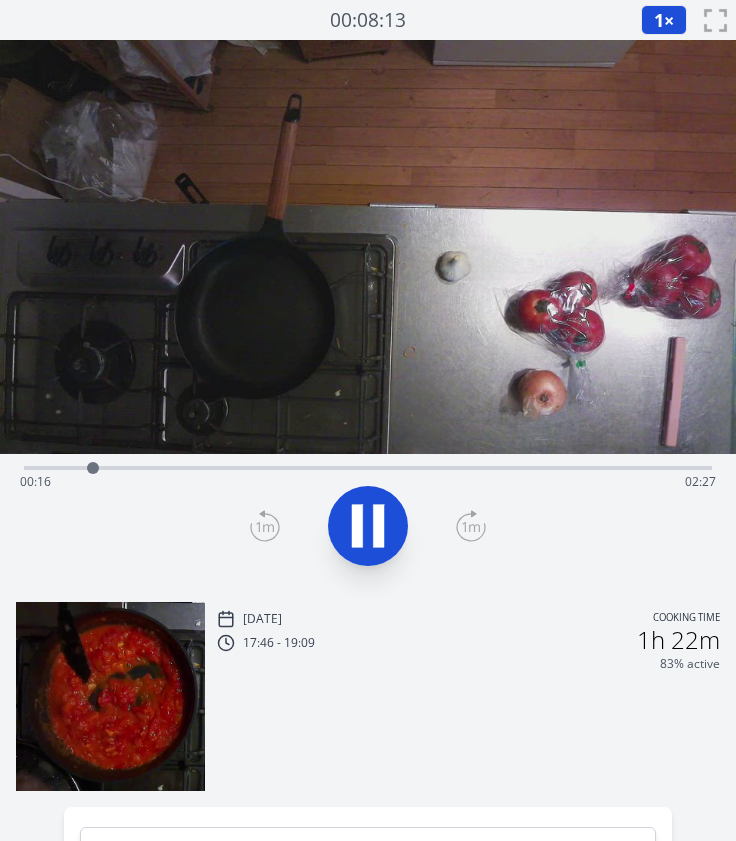 click 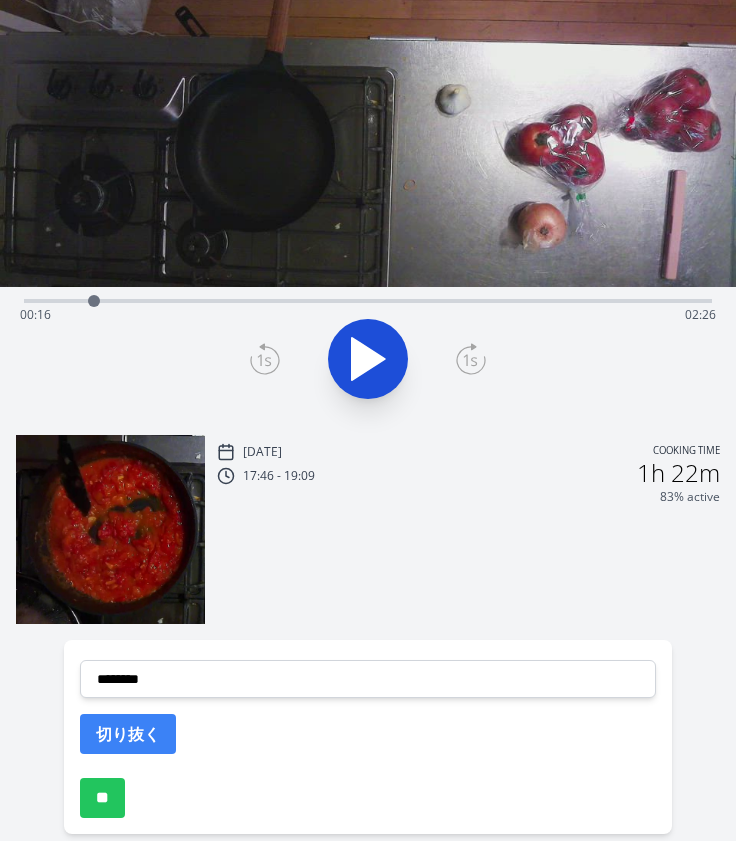 scroll, scrollTop: 168, scrollLeft: 0, axis: vertical 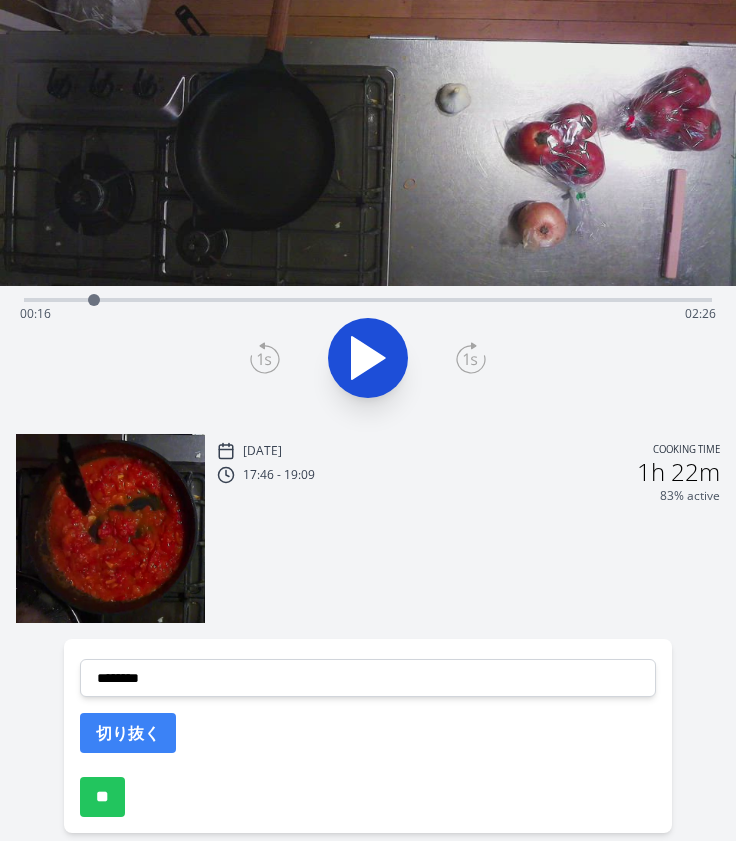 click on "Tue, 1st Jul 2025
Cooking time
17:46
- 19:09
1h 22m
83% active" at bounding box center [468, 530] 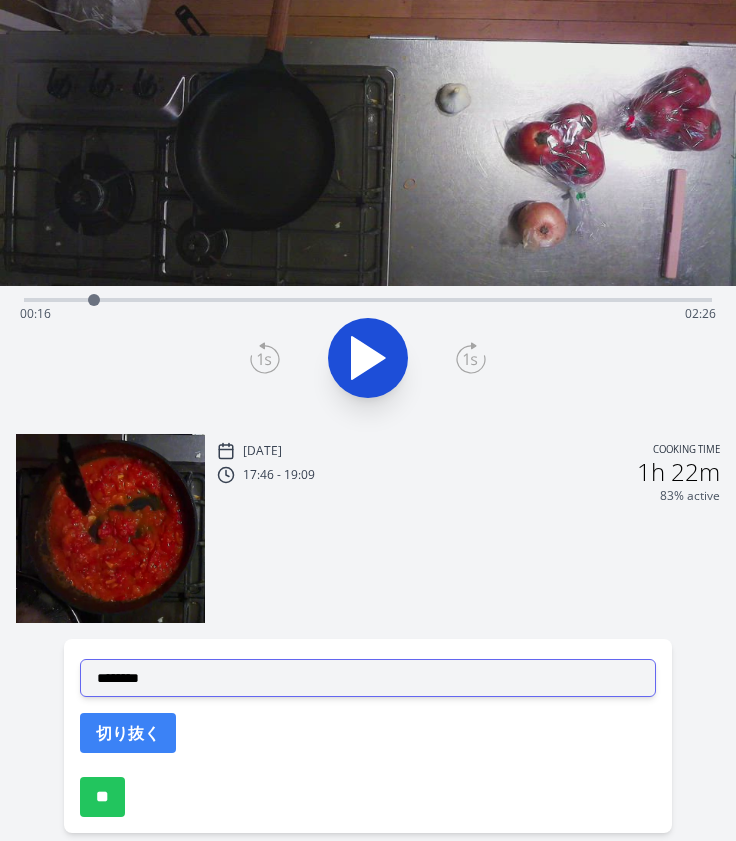 click on "**********" at bounding box center (368, 678) 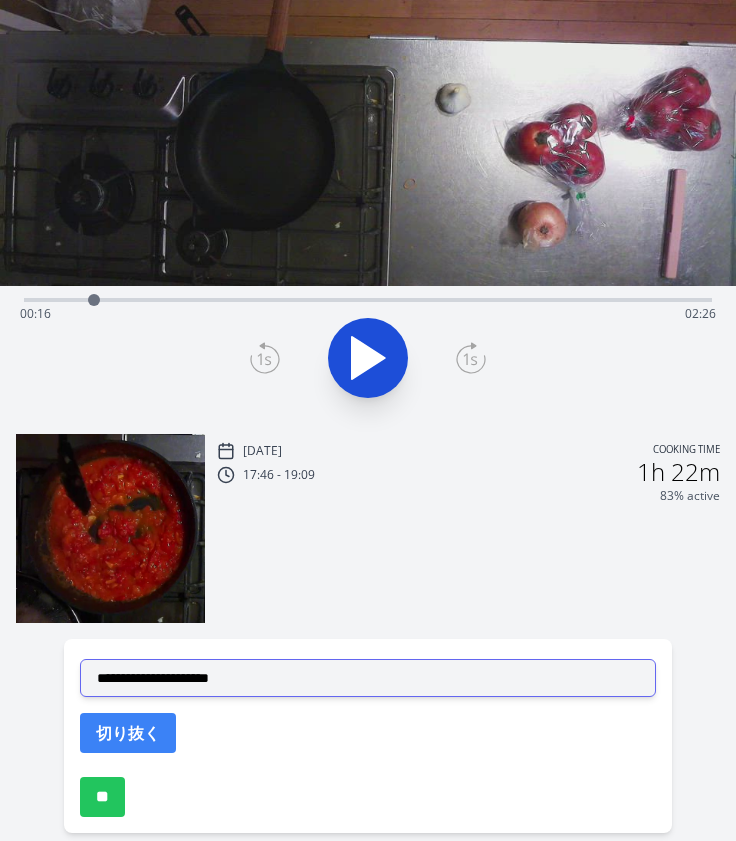 click on "**********" at bounding box center (368, 678) 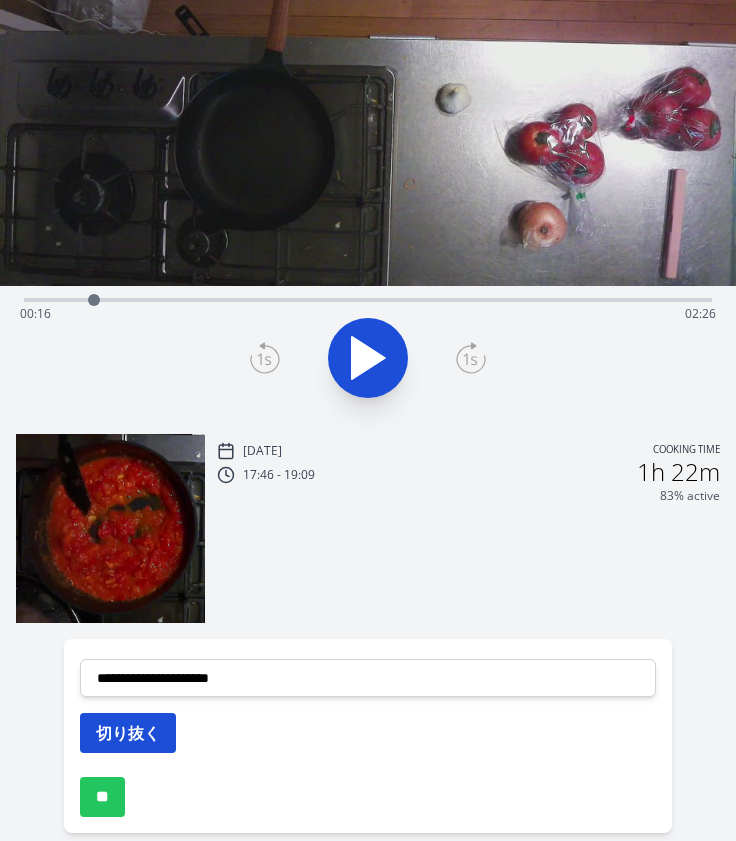 click on "切り抜く" at bounding box center [128, 733] 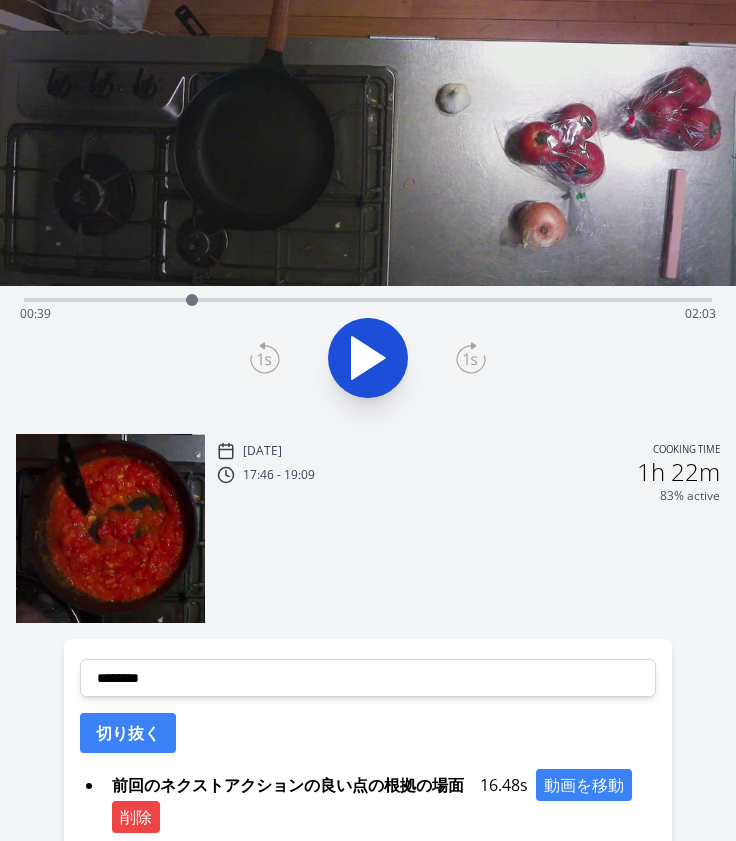 drag, startPoint x: 94, startPoint y: 296, endPoint x: 192, endPoint y: 300, distance: 98.0816 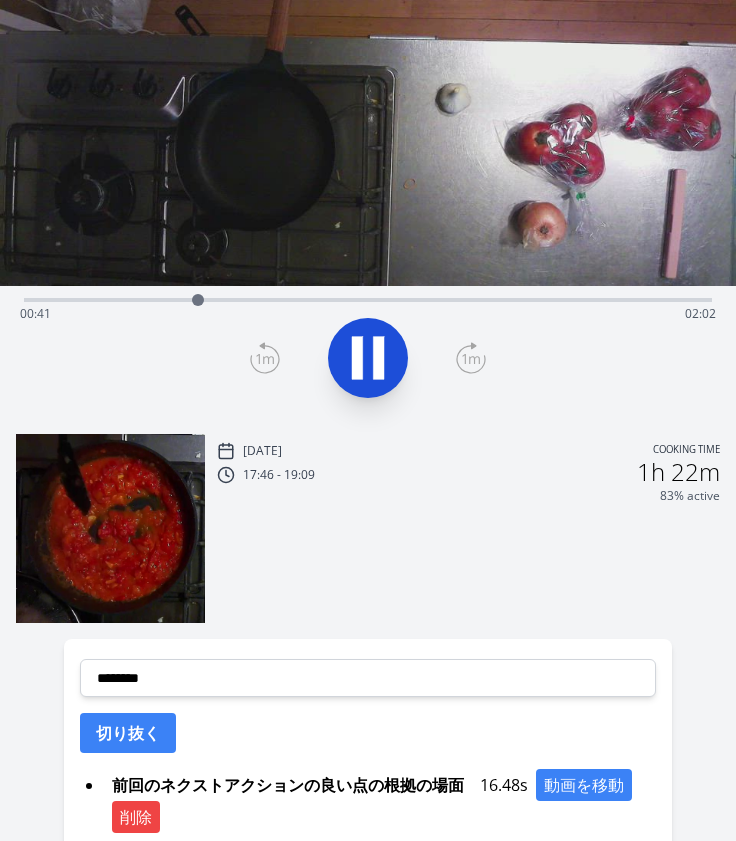 click 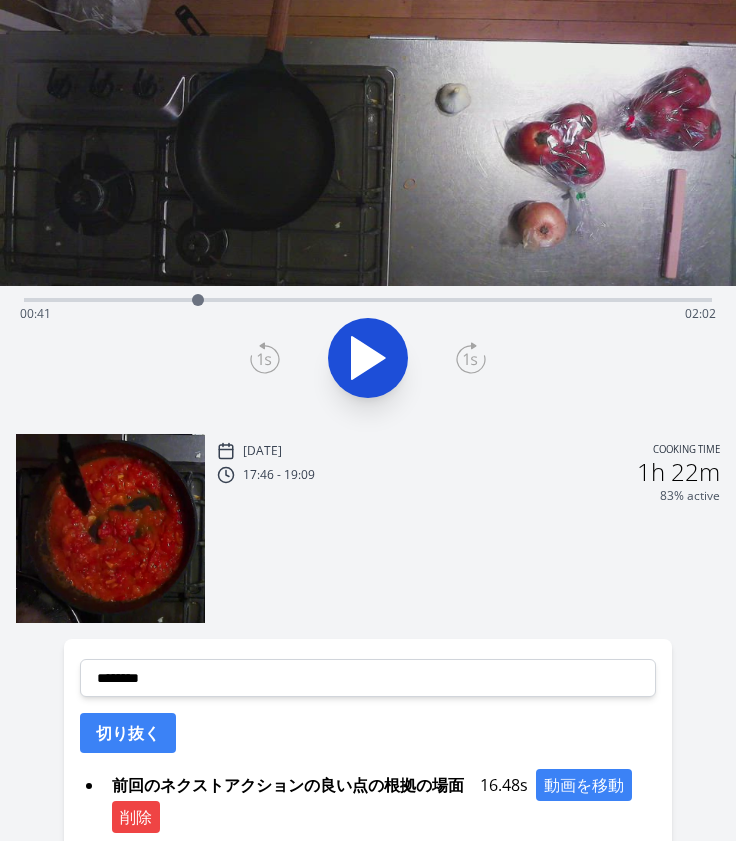 click 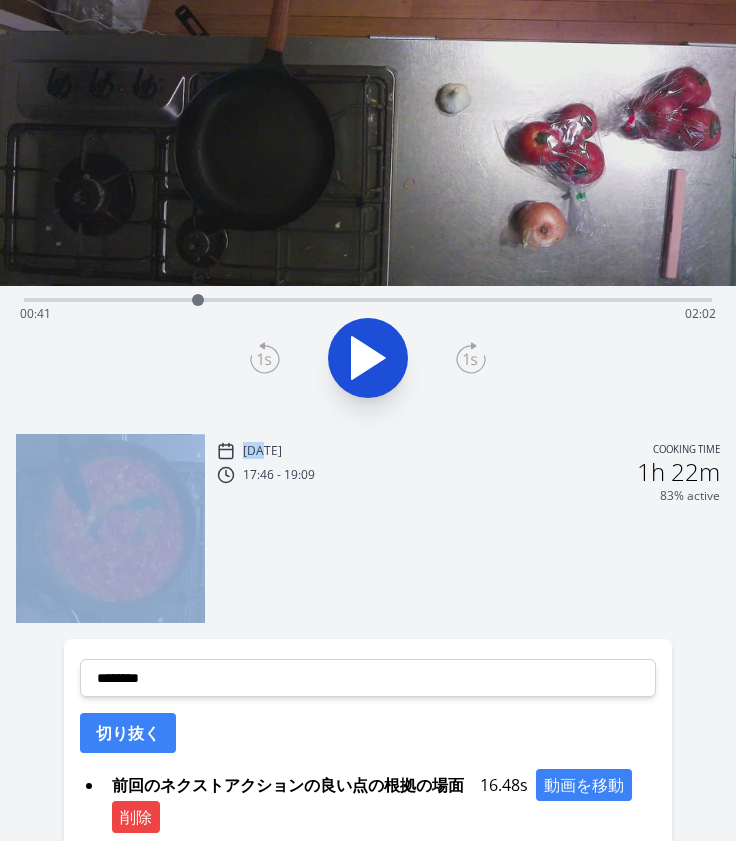 click 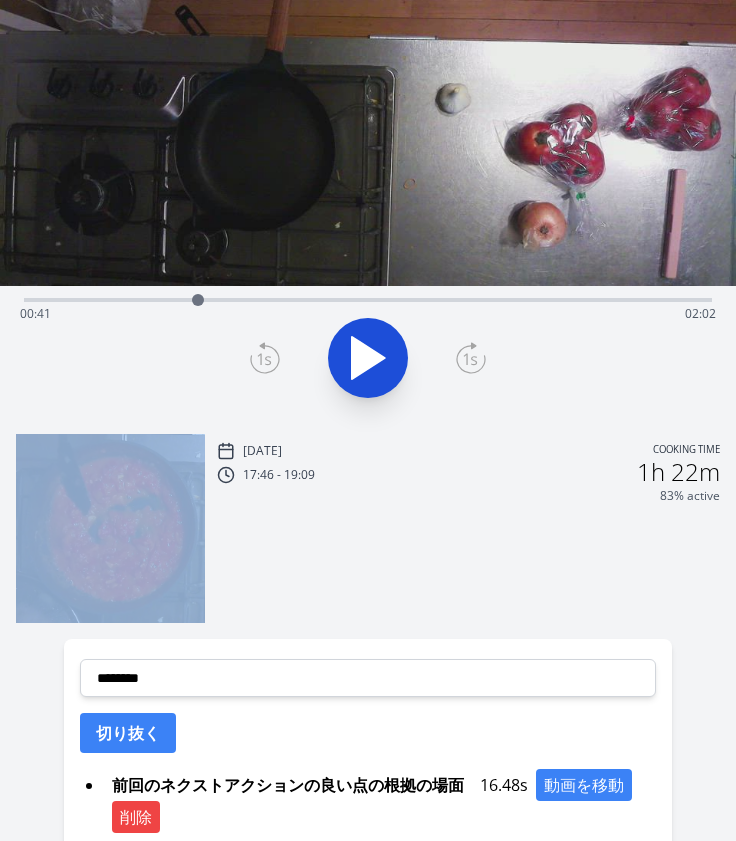 click 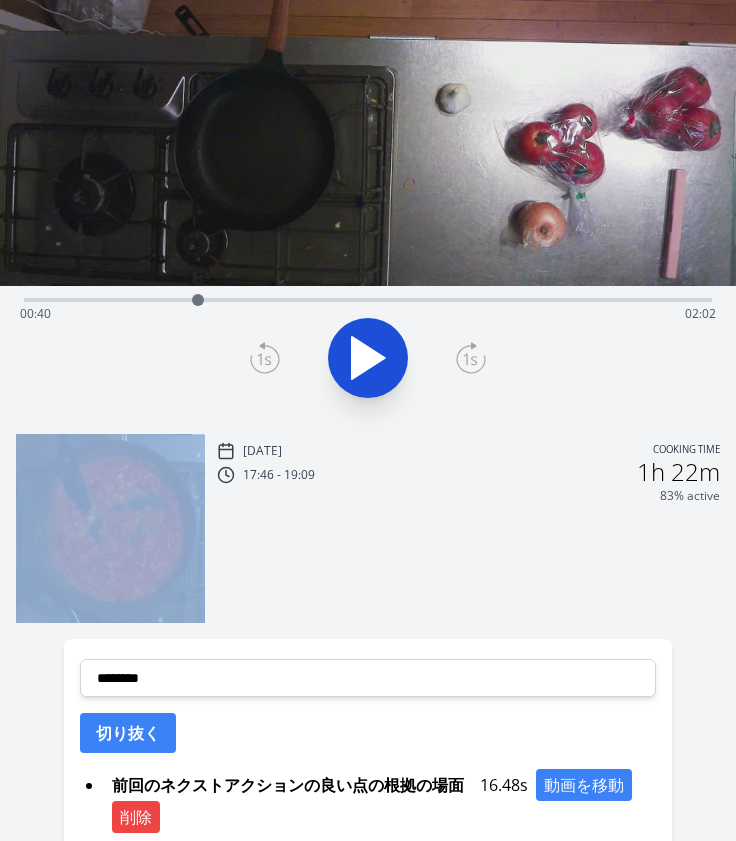 click 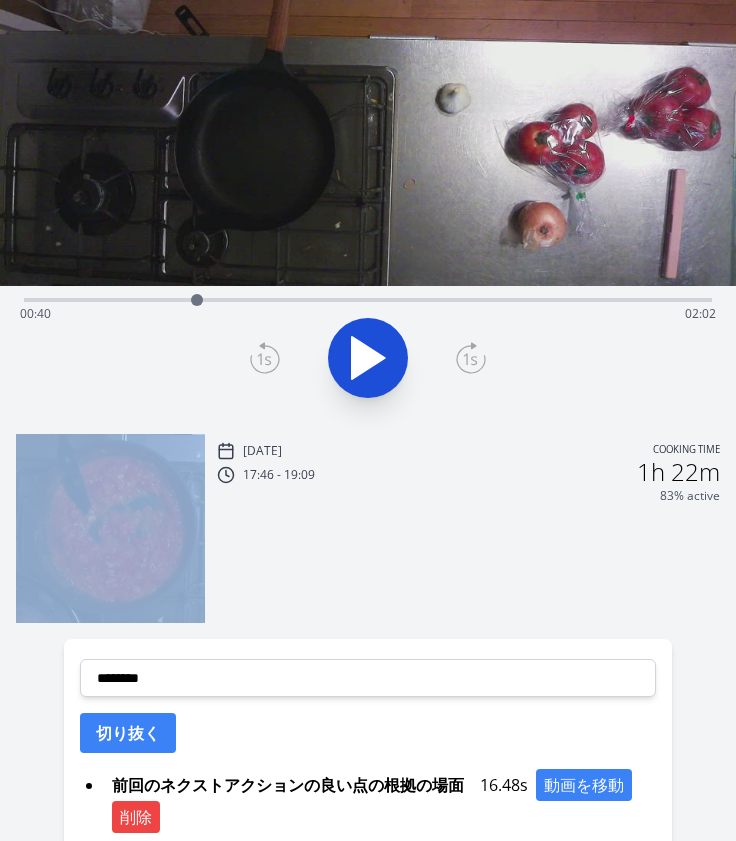 click 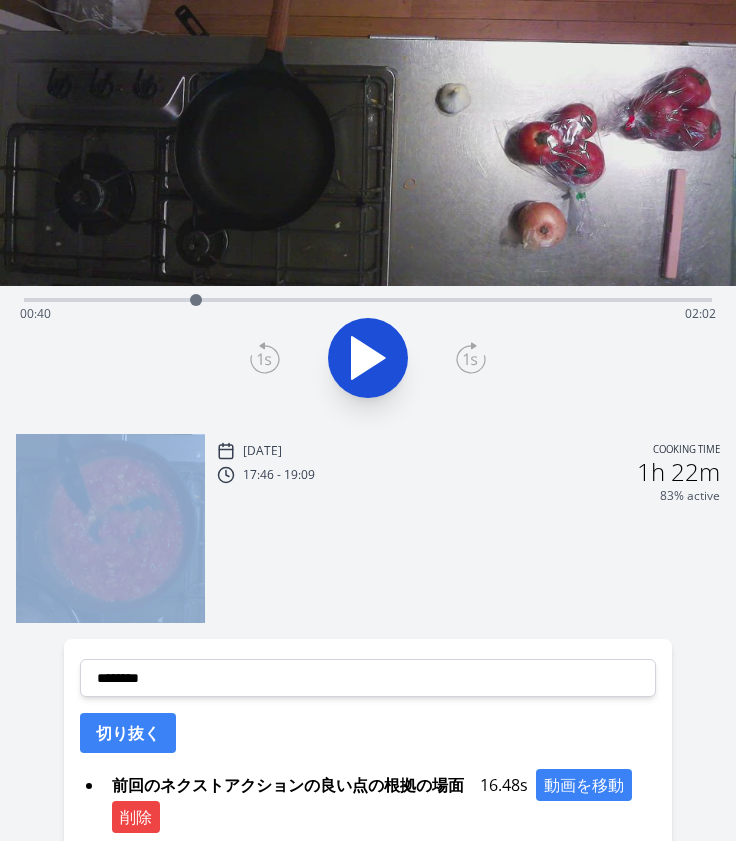click 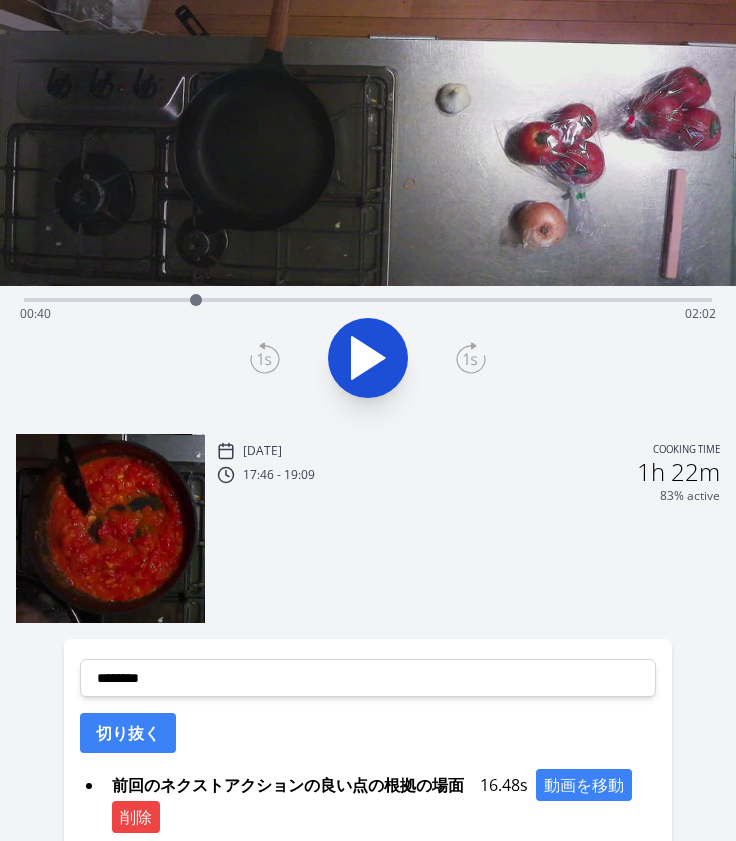 click 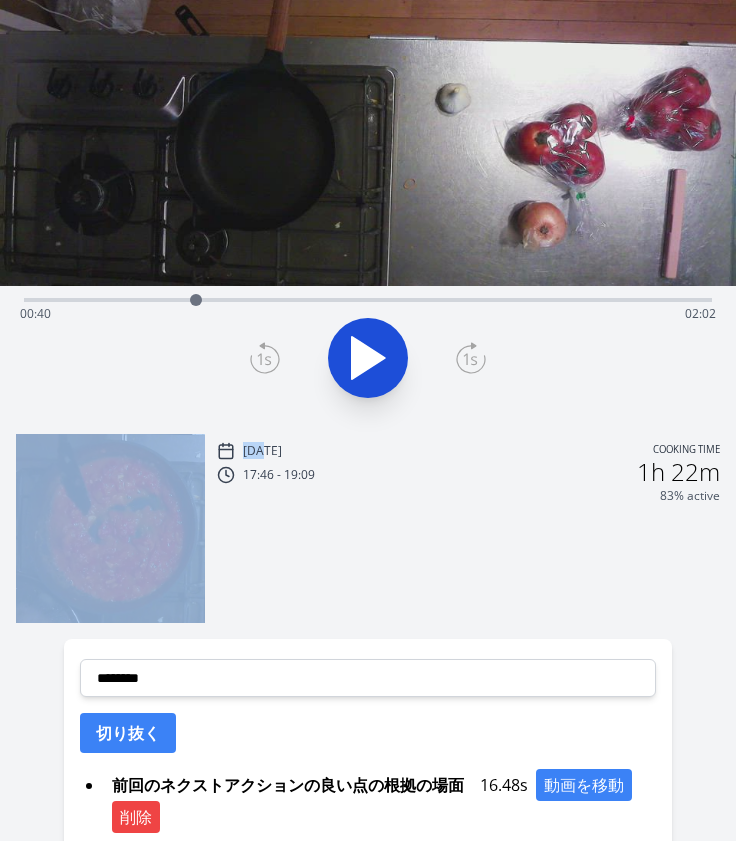 click 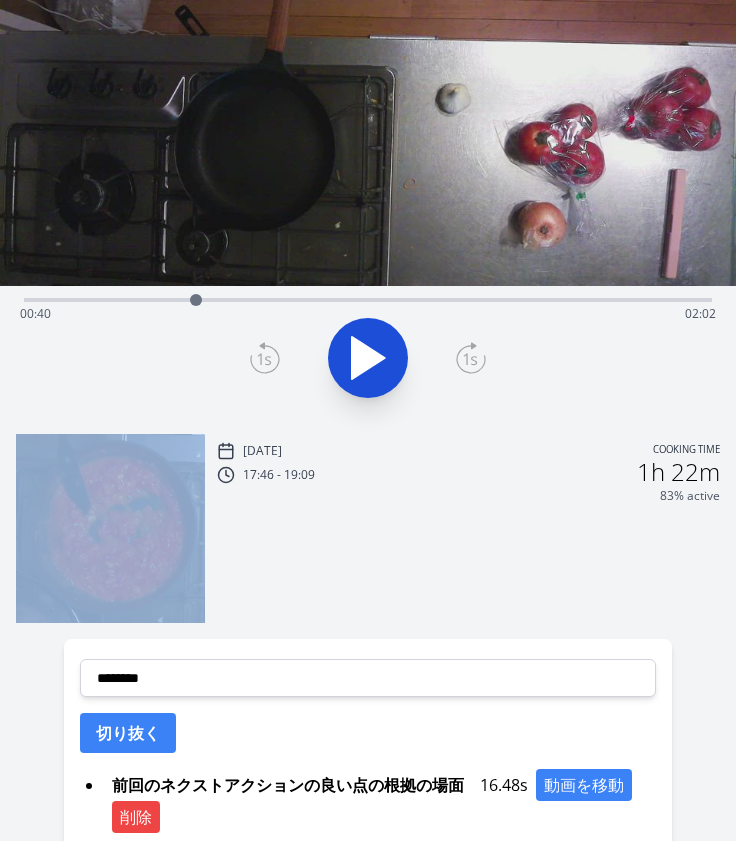 click 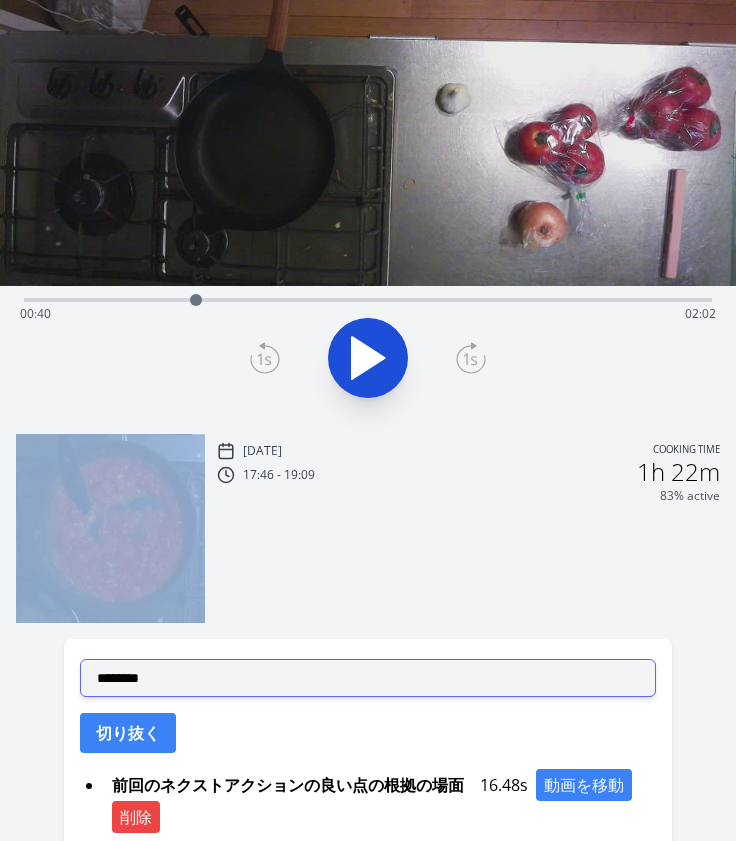 click on "**********" at bounding box center (368, 678) 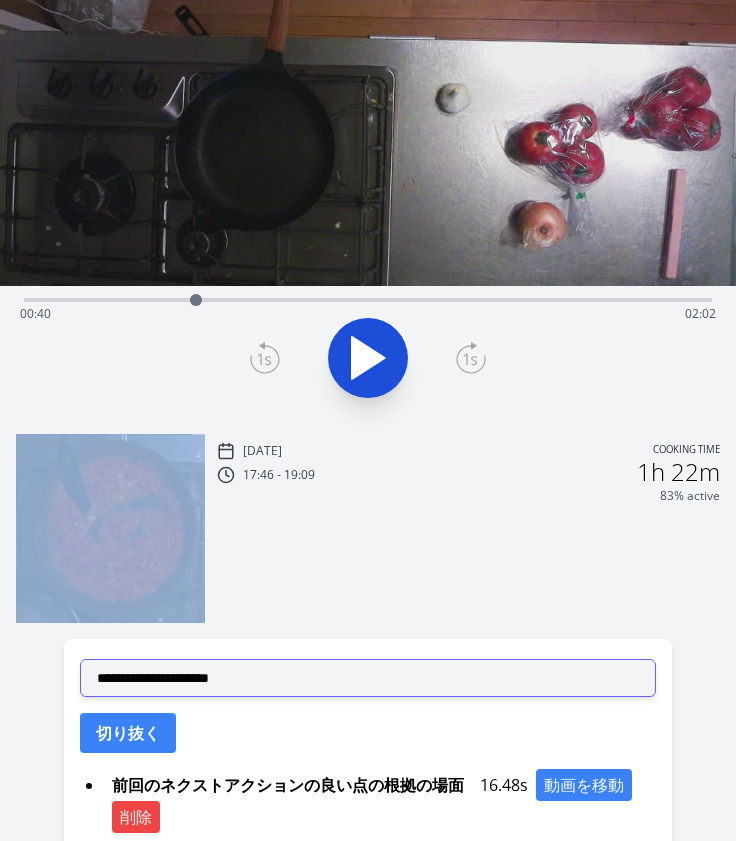 click on "**********" at bounding box center [368, 678] 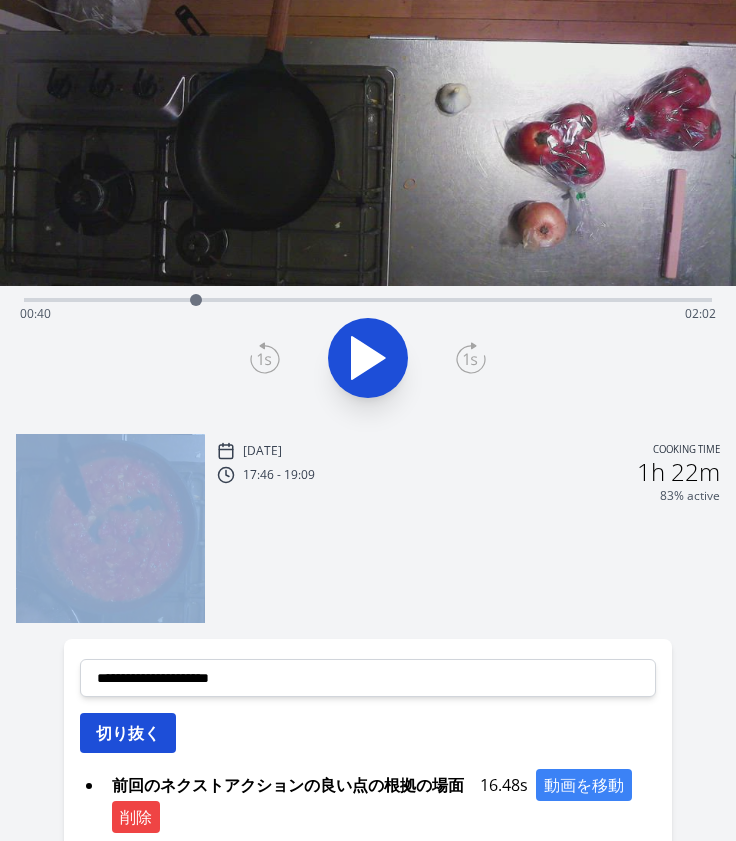 click on "切り抜く" at bounding box center [128, 733] 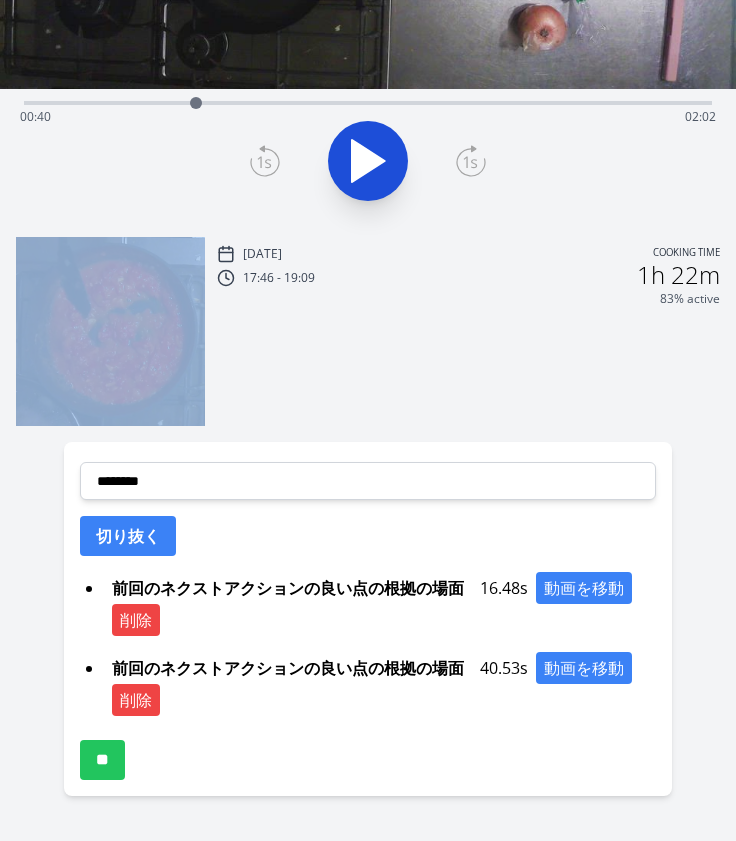 scroll, scrollTop: 394, scrollLeft: 0, axis: vertical 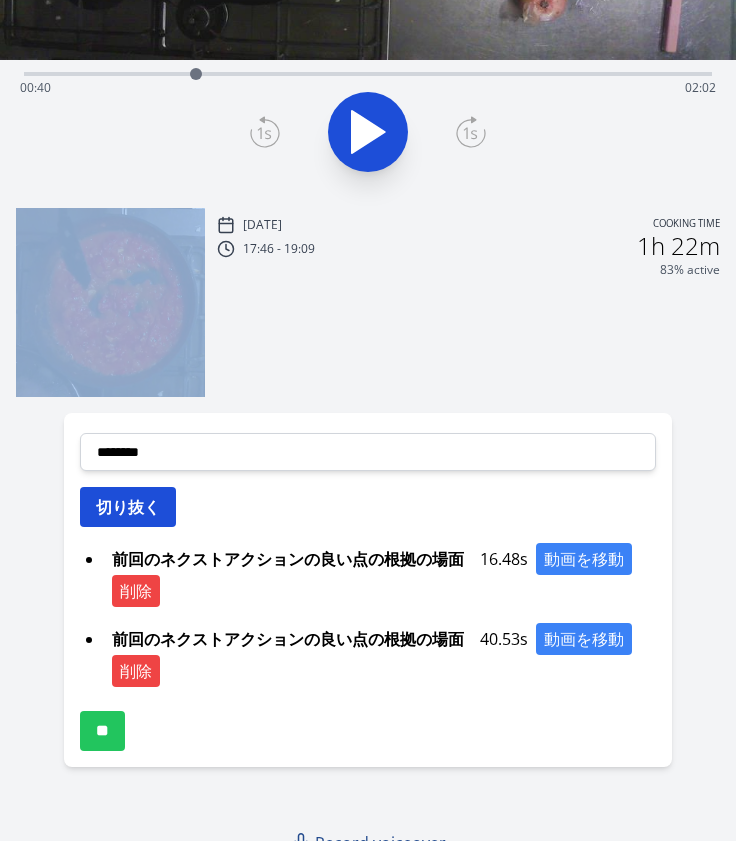 click on "切り抜く" at bounding box center (128, 507) 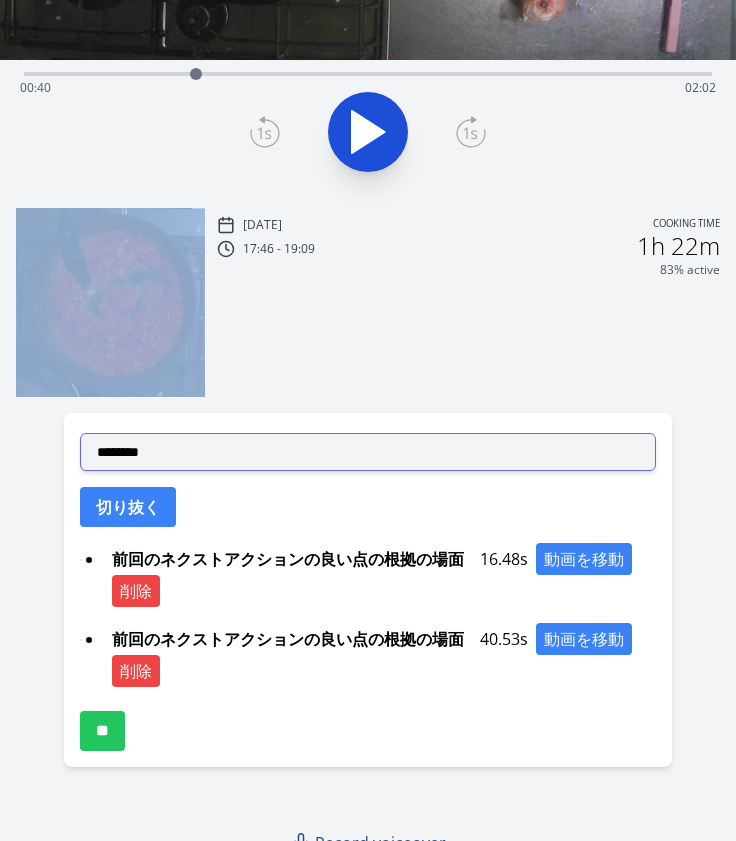 click on "**********" at bounding box center [368, 452] 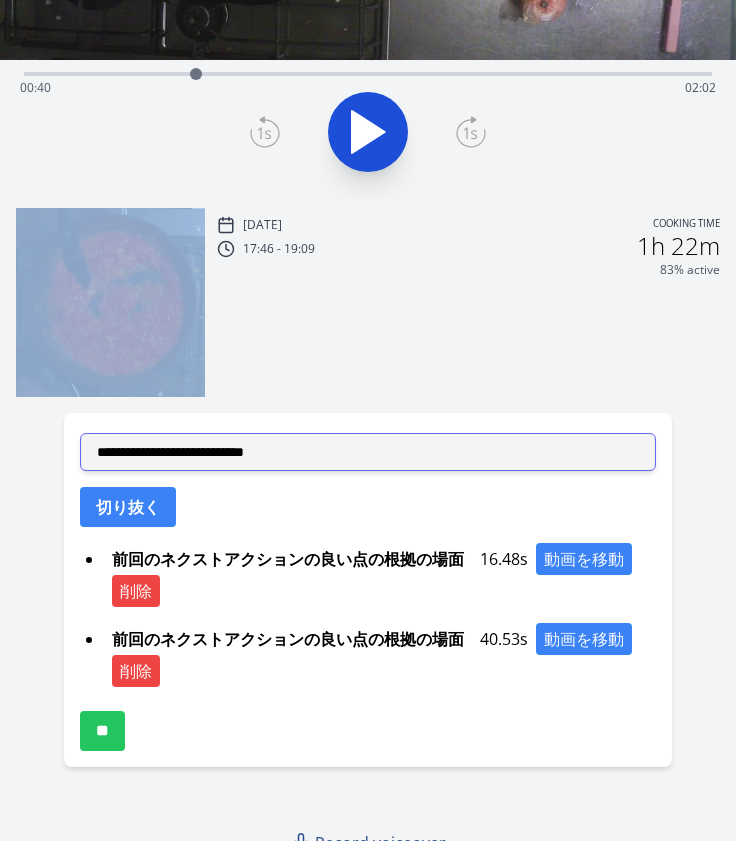 click on "**********" at bounding box center (368, 452) 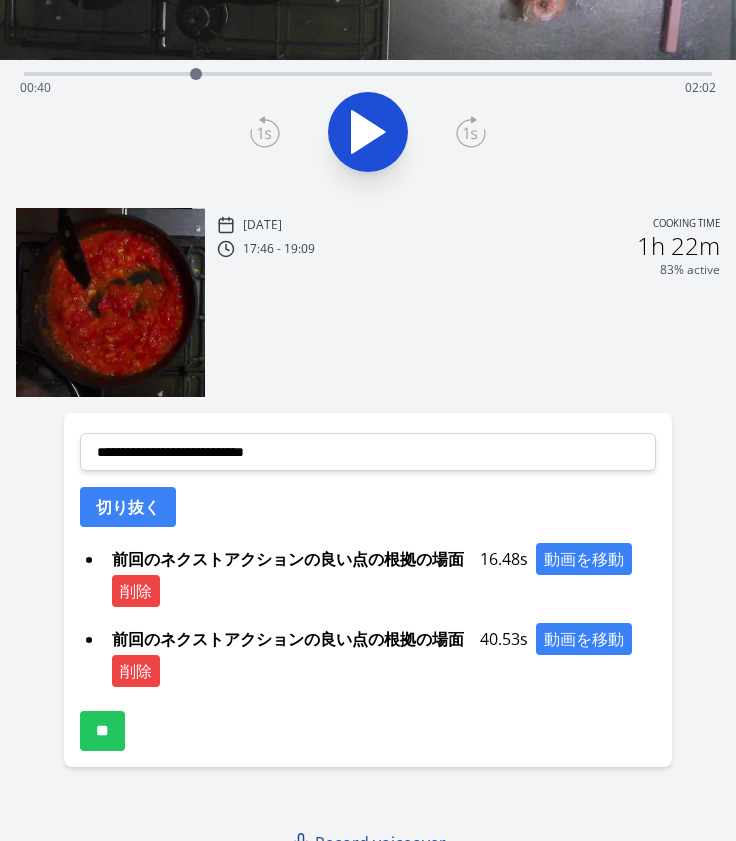 click on "**********" at bounding box center [368, 590] 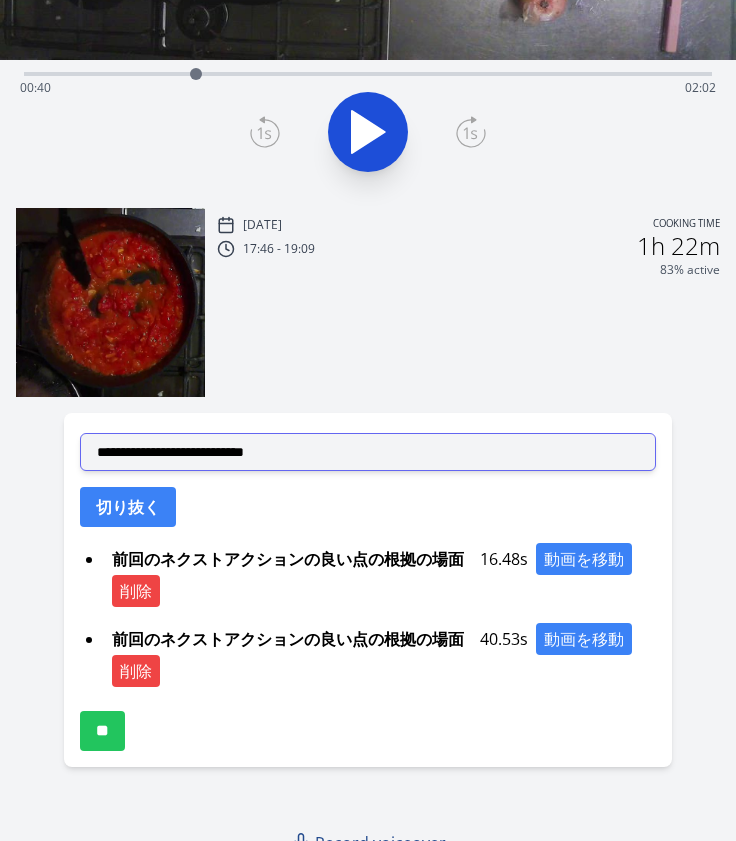 click on "**********" at bounding box center (368, 452) 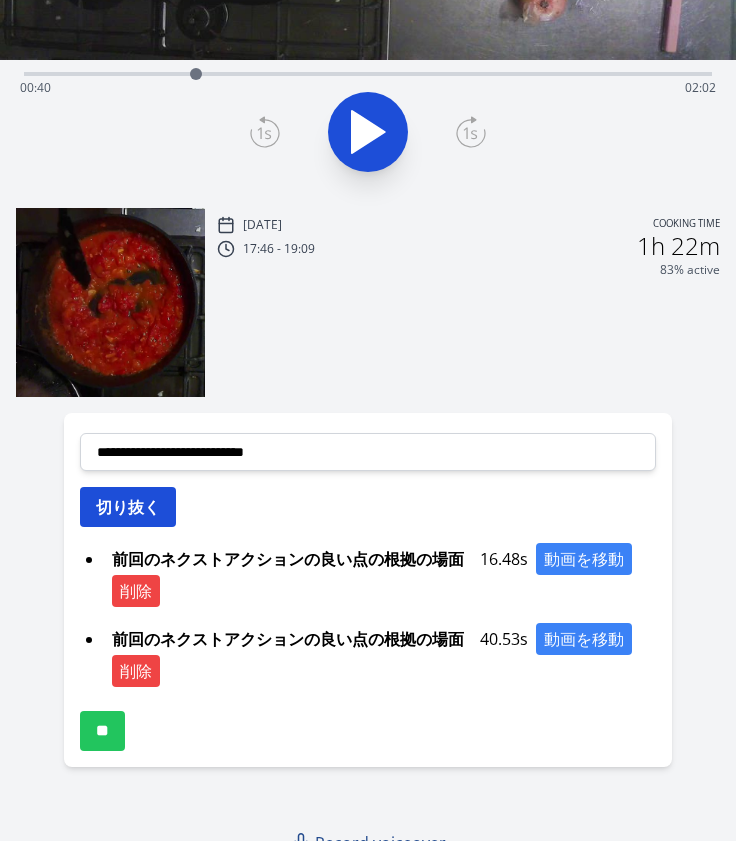 click on "切り抜く" at bounding box center [128, 507] 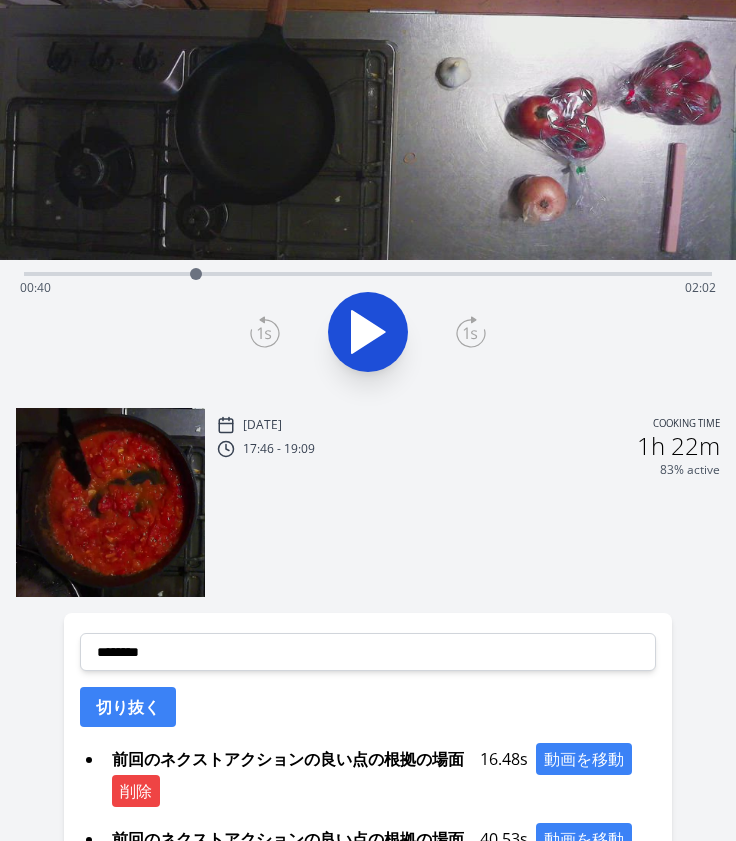scroll, scrollTop: 126, scrollLeft: 0, axis: vertical 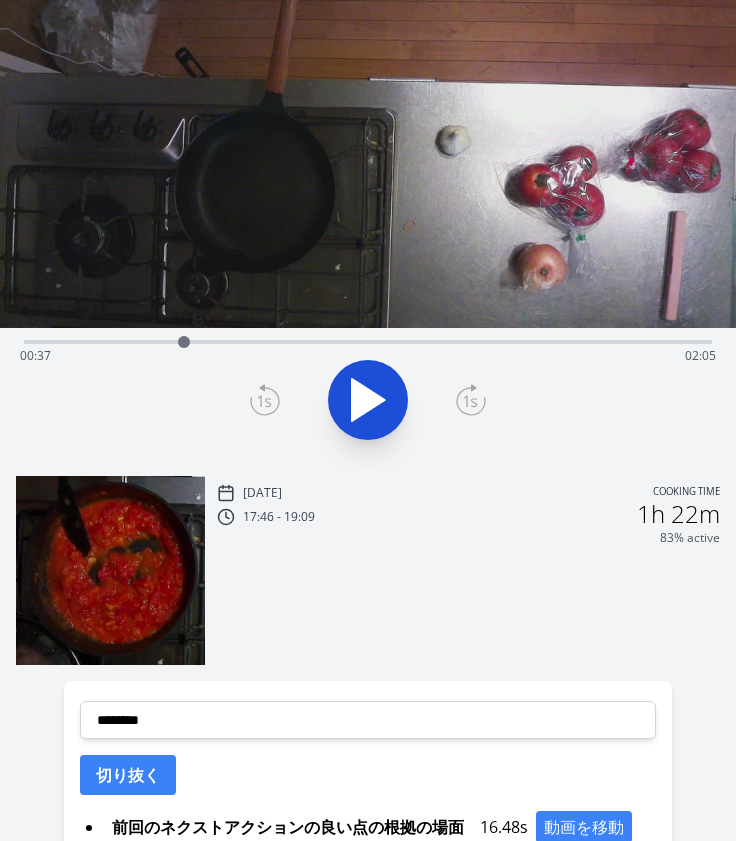 drag, startPoint x: 196, startPoint y: 340, endPoint x: 184, endPoint y: 337, distance: 12.369317 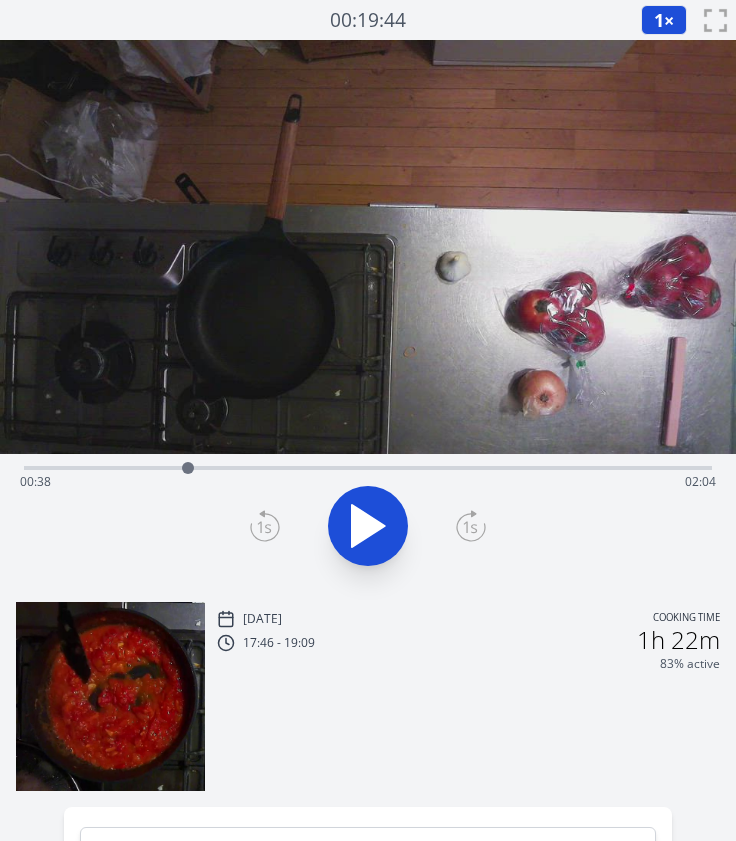 drag, startPoint x: 182, startPoint y: 468, endPoint x: 188, endPoint y: 445, distance: 23.769728 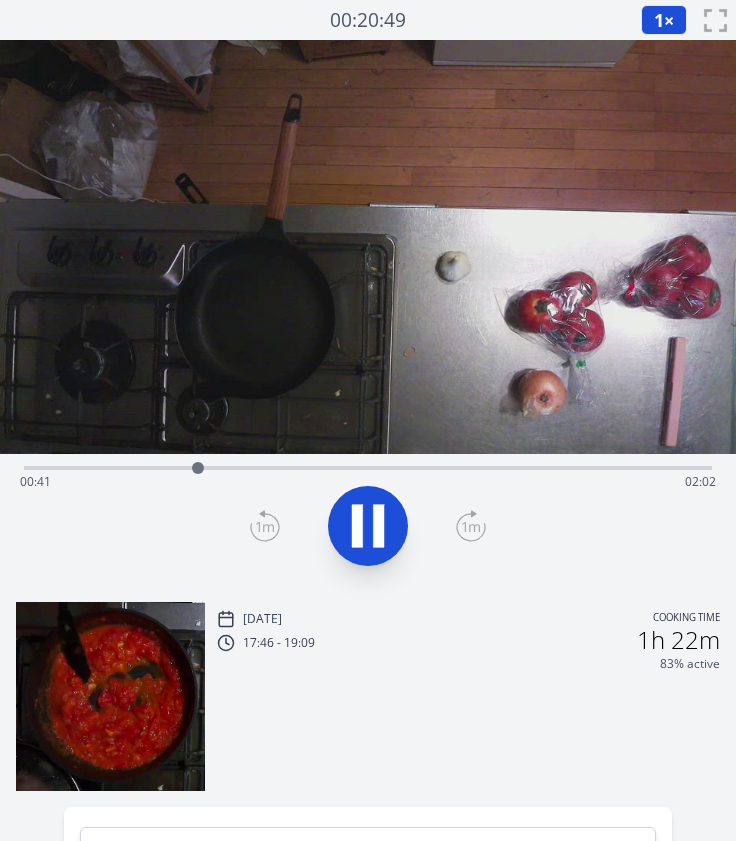 click 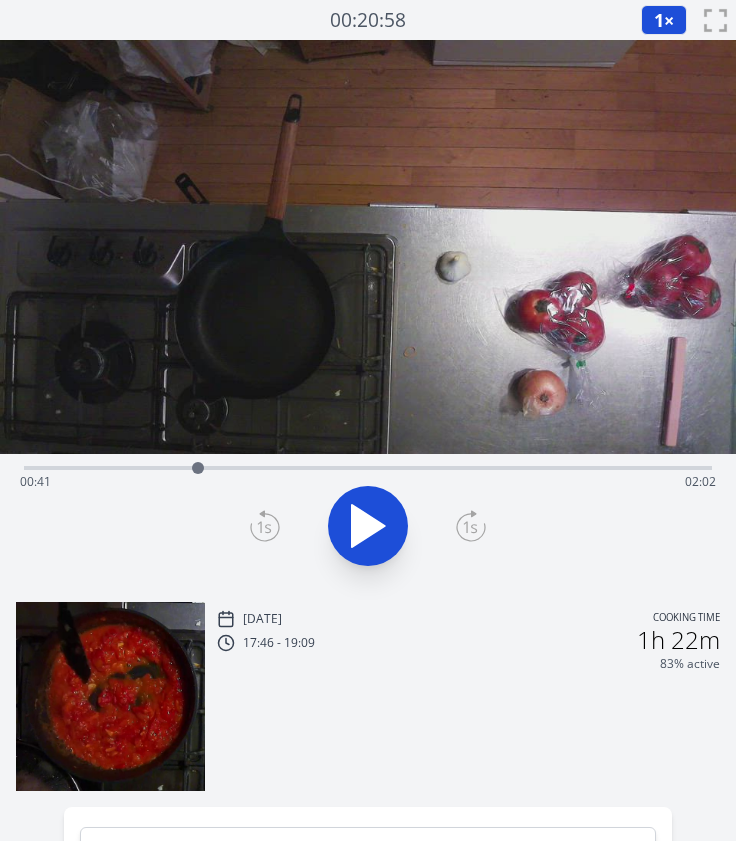 click 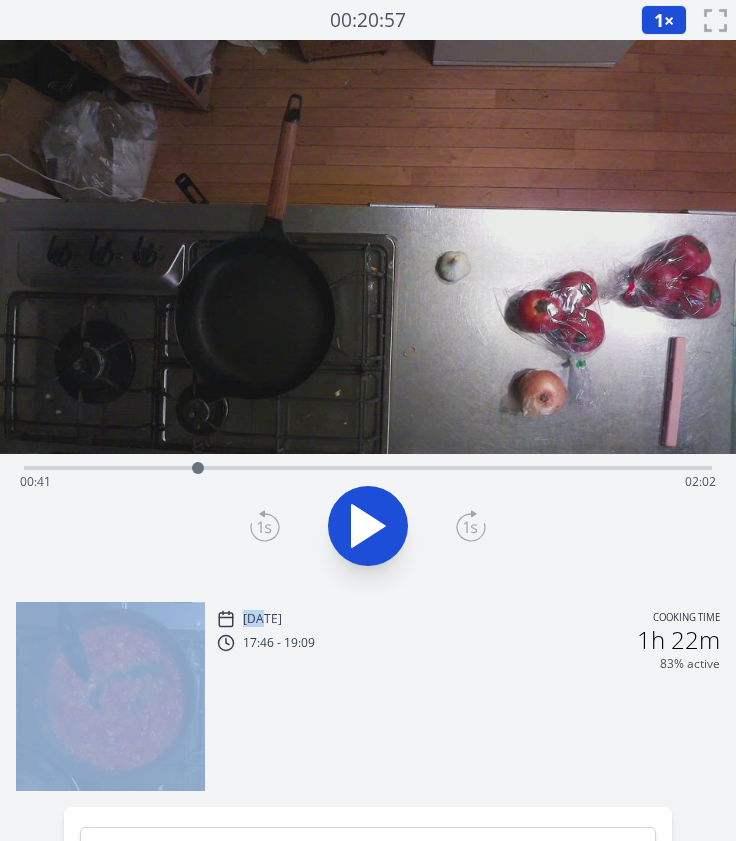 click 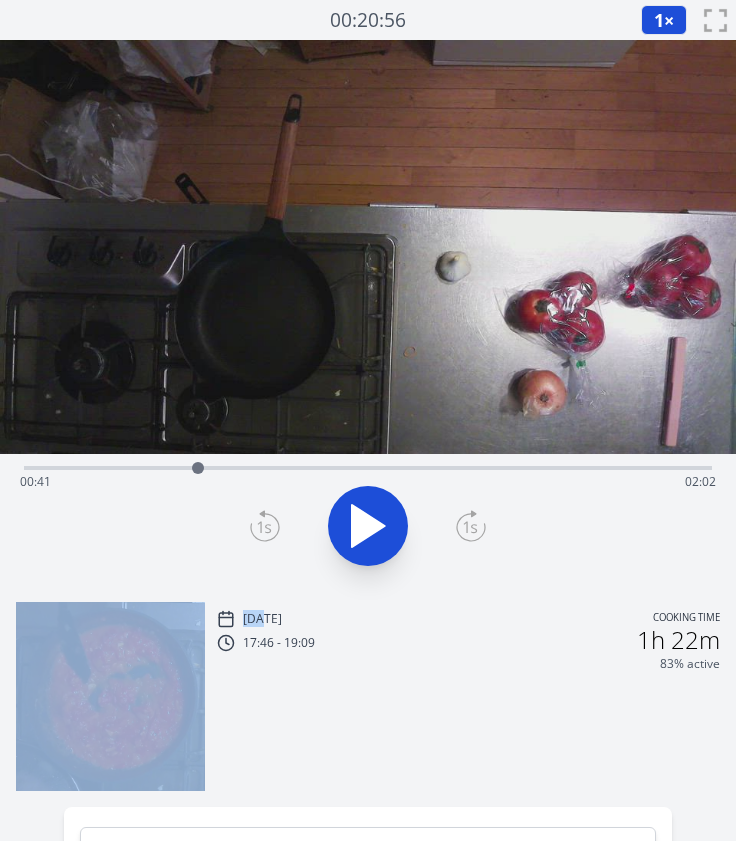 click 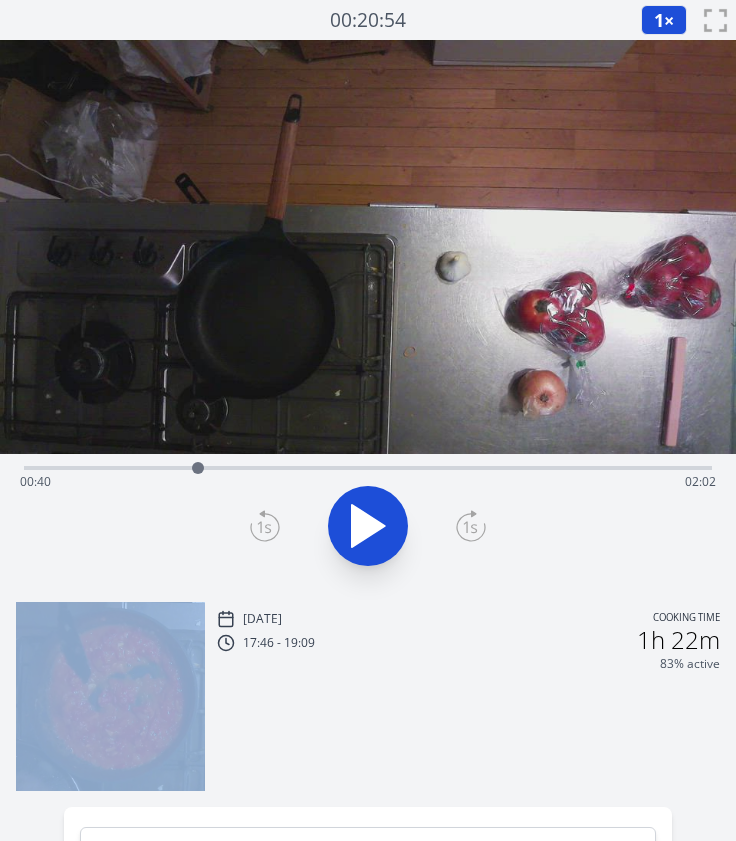 click 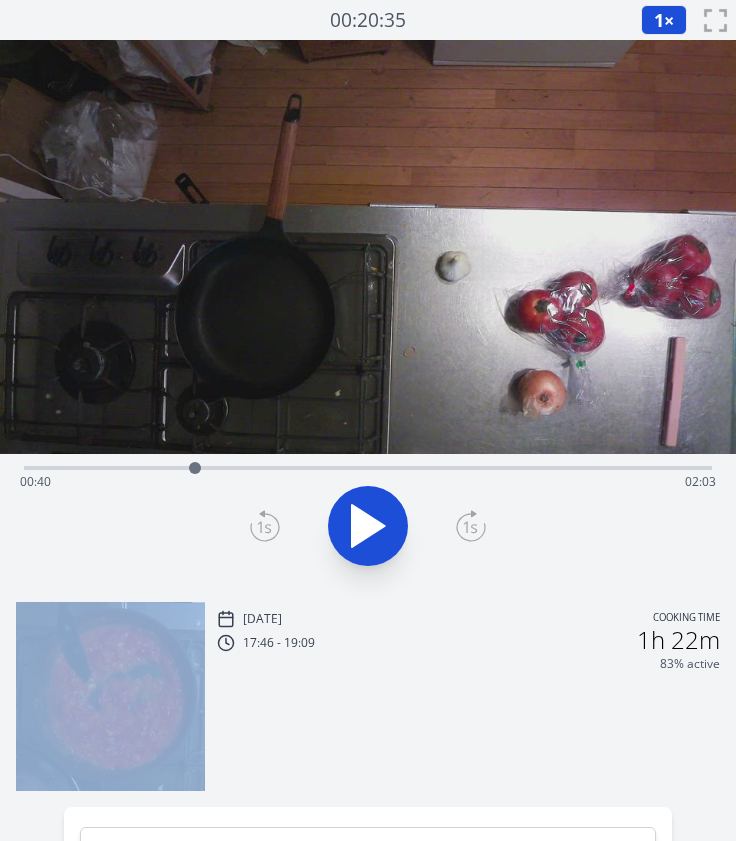 click at bounding box center (195, 468) 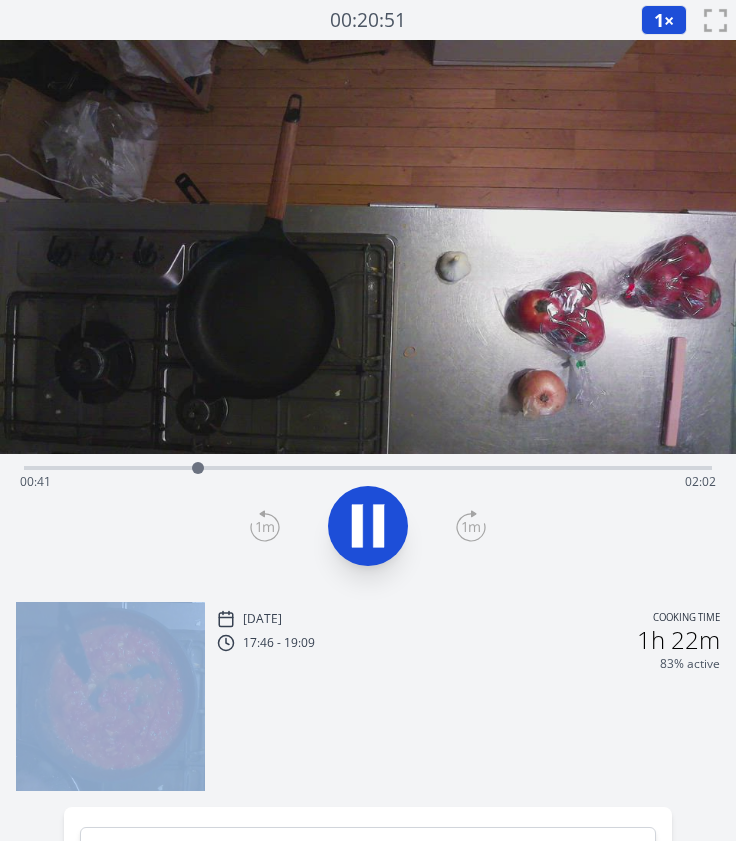 click 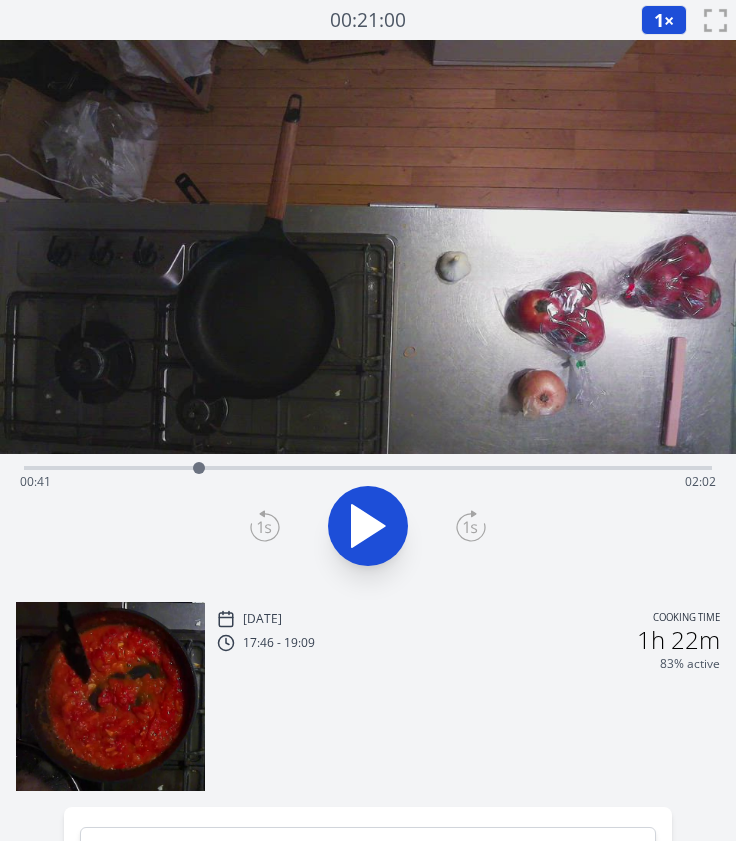 click 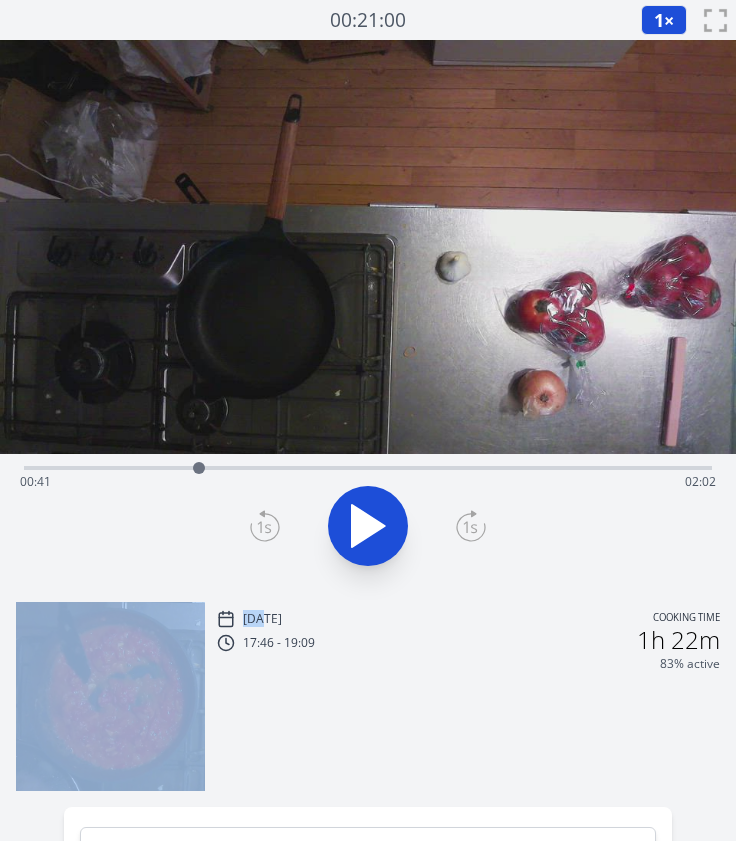 click 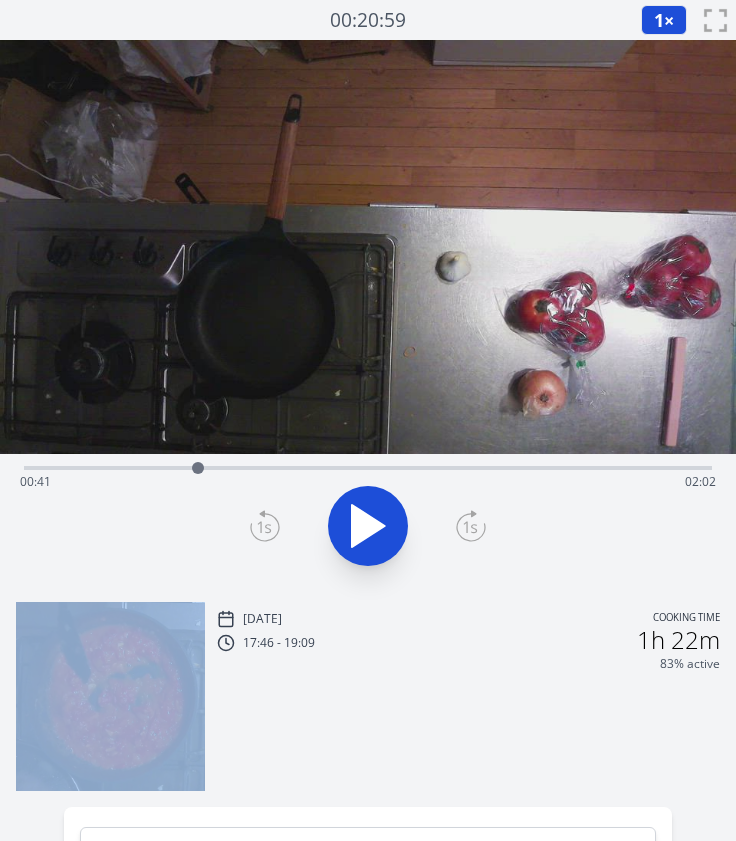 click 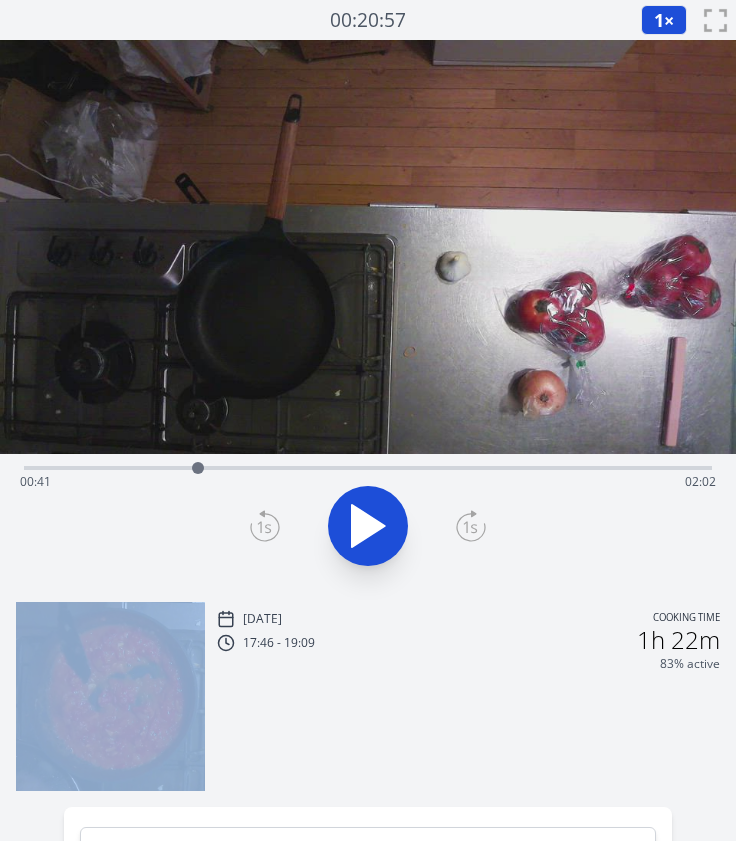 click 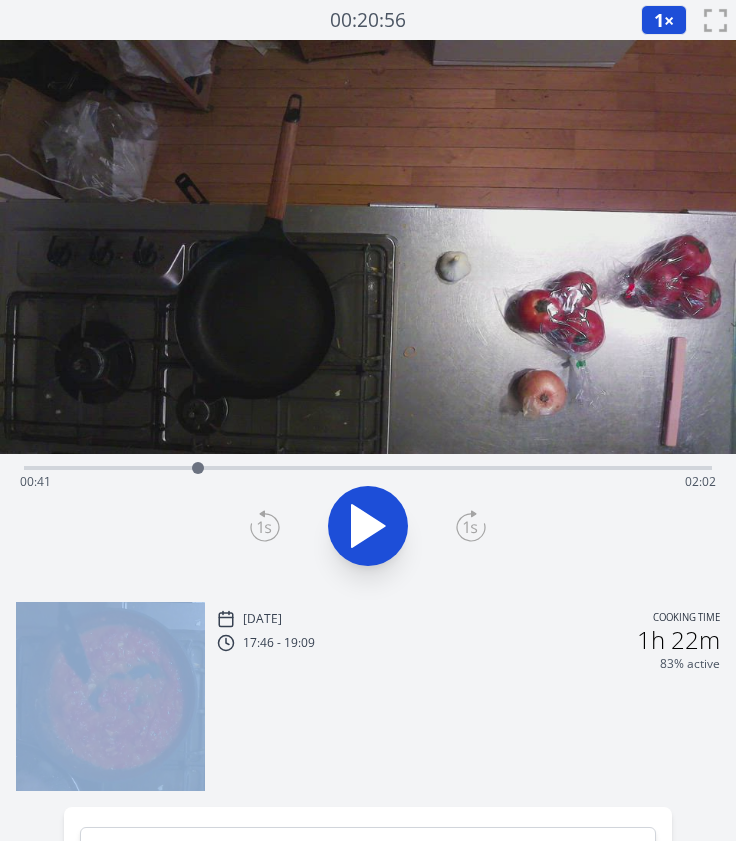 click 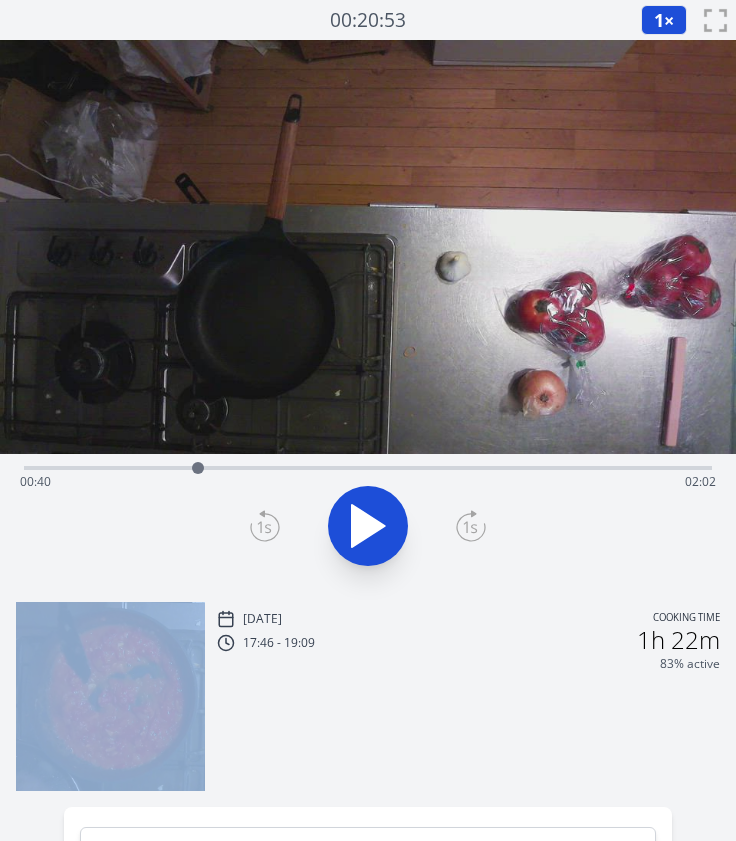 click 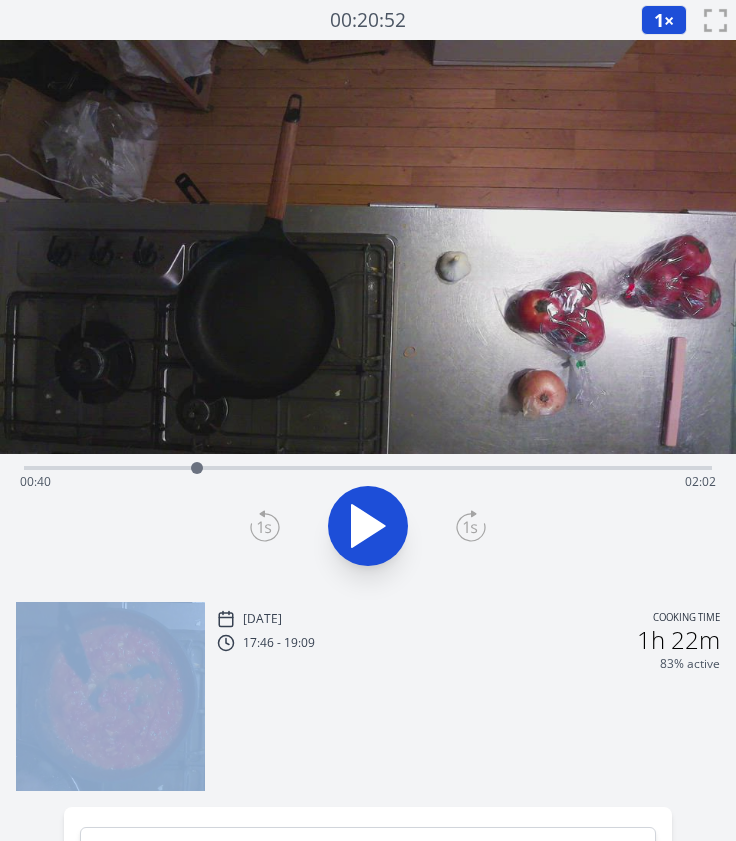 click 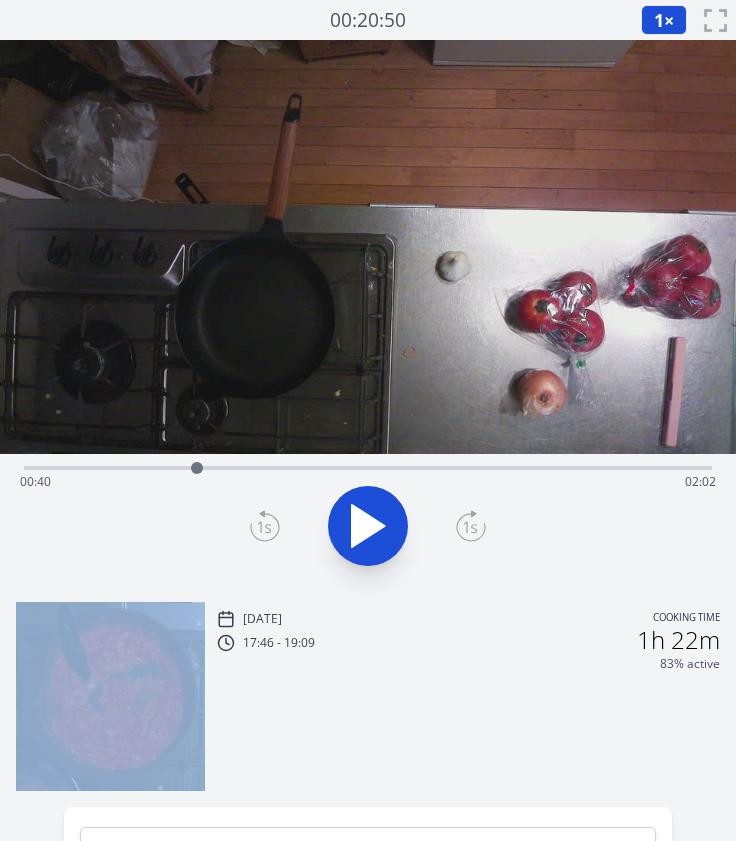 click 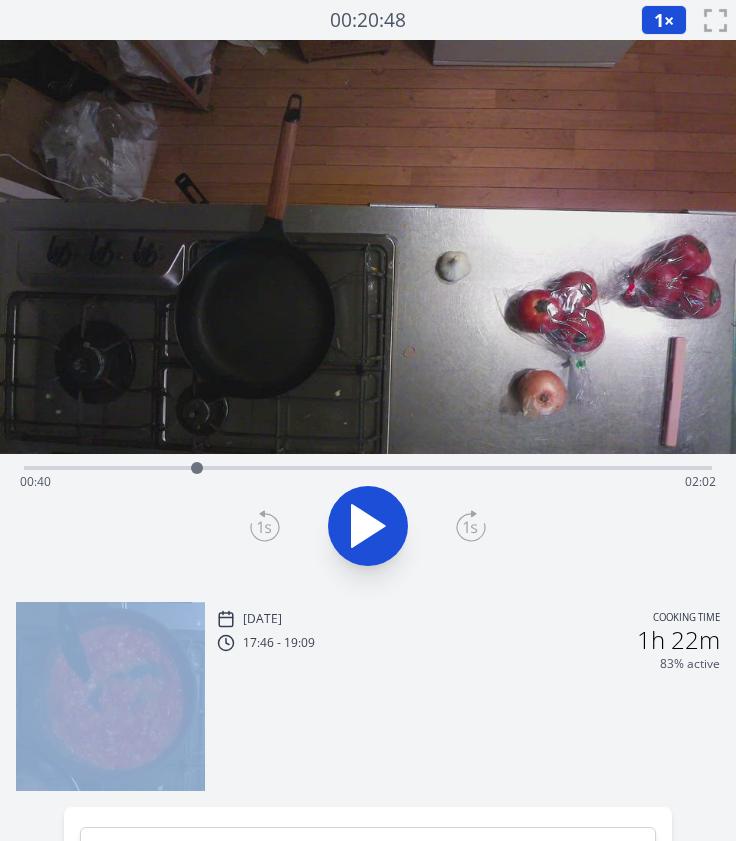click 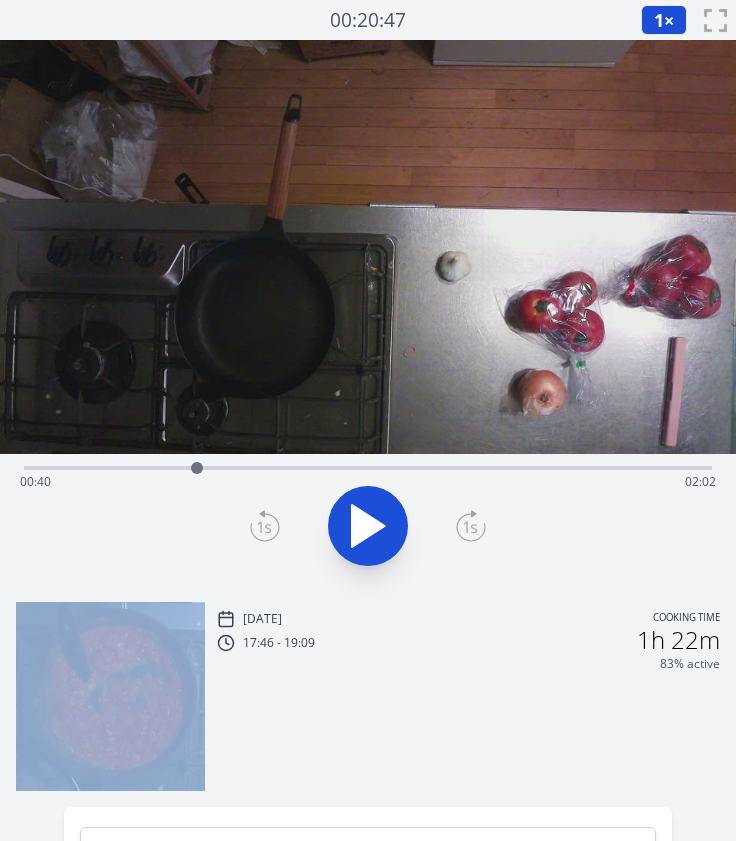 click 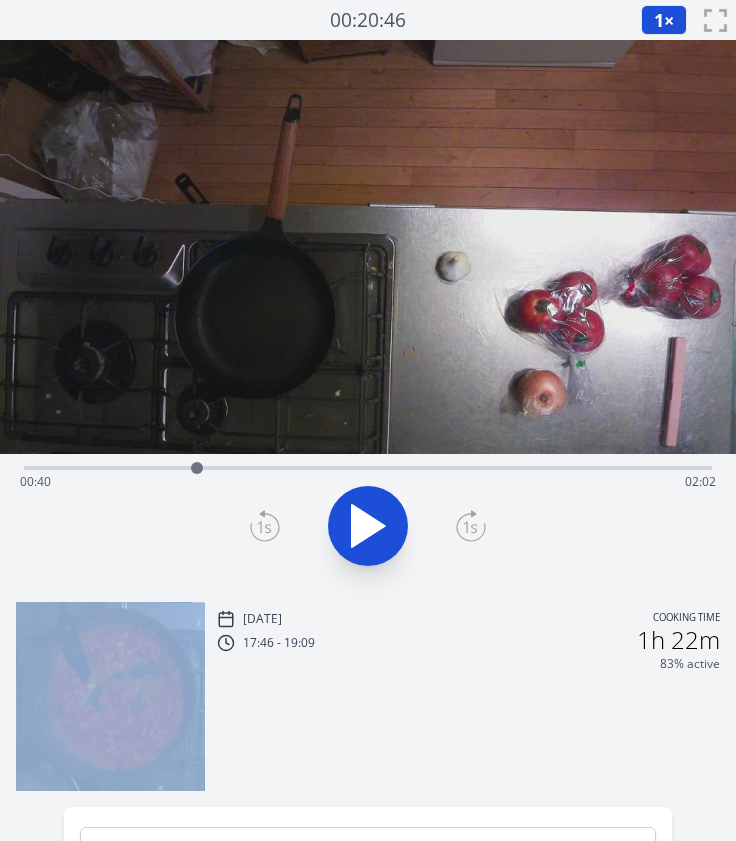 click 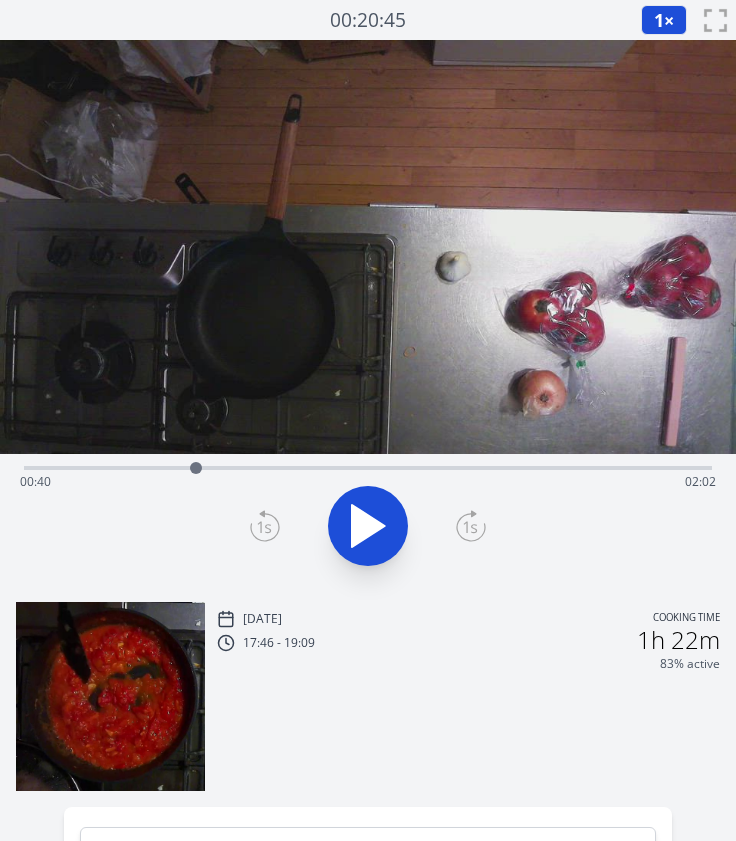 click 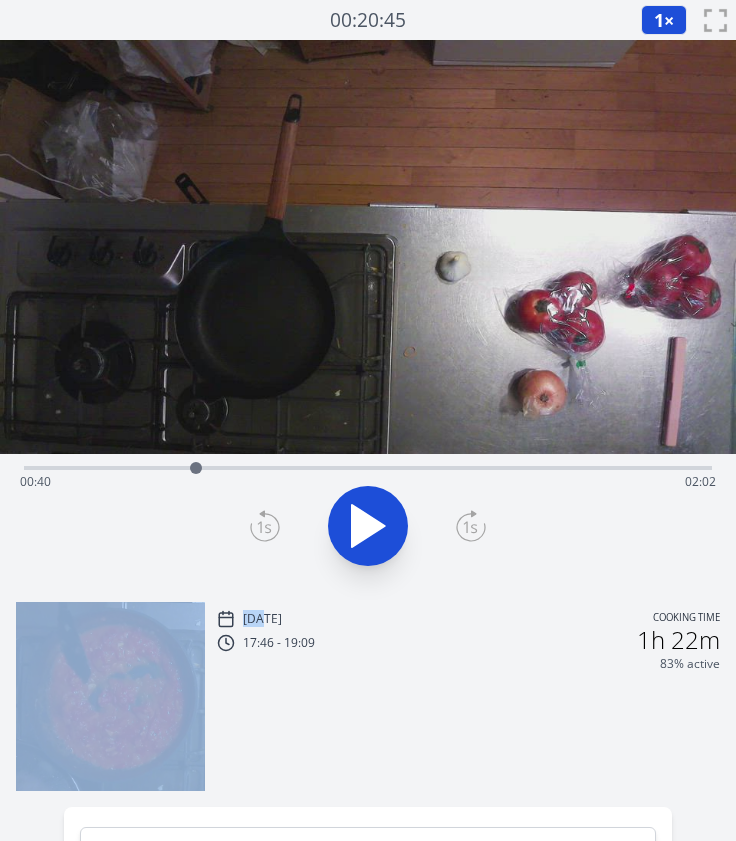 click 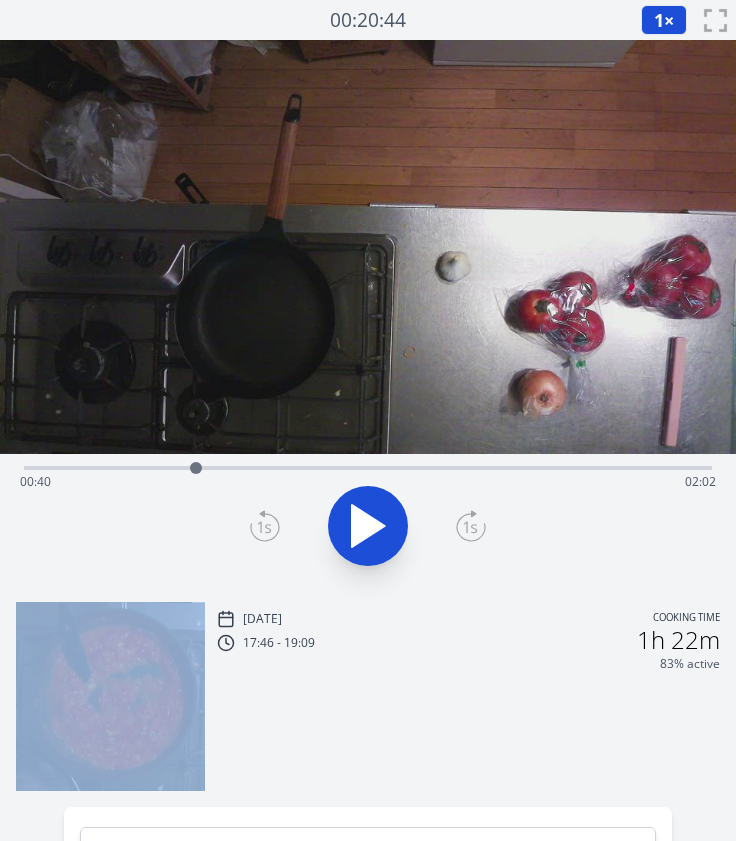 click 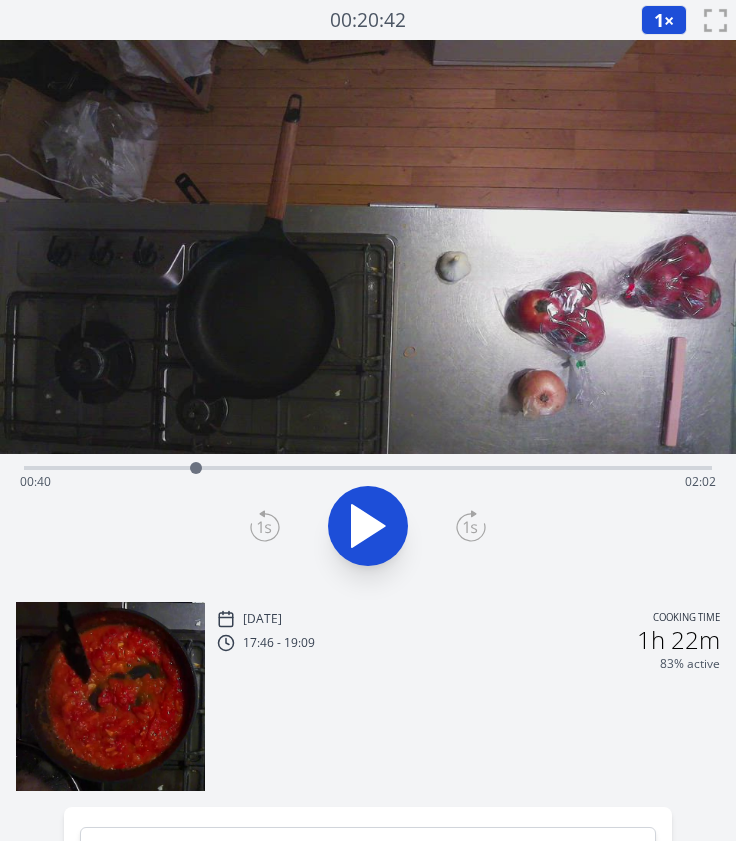click 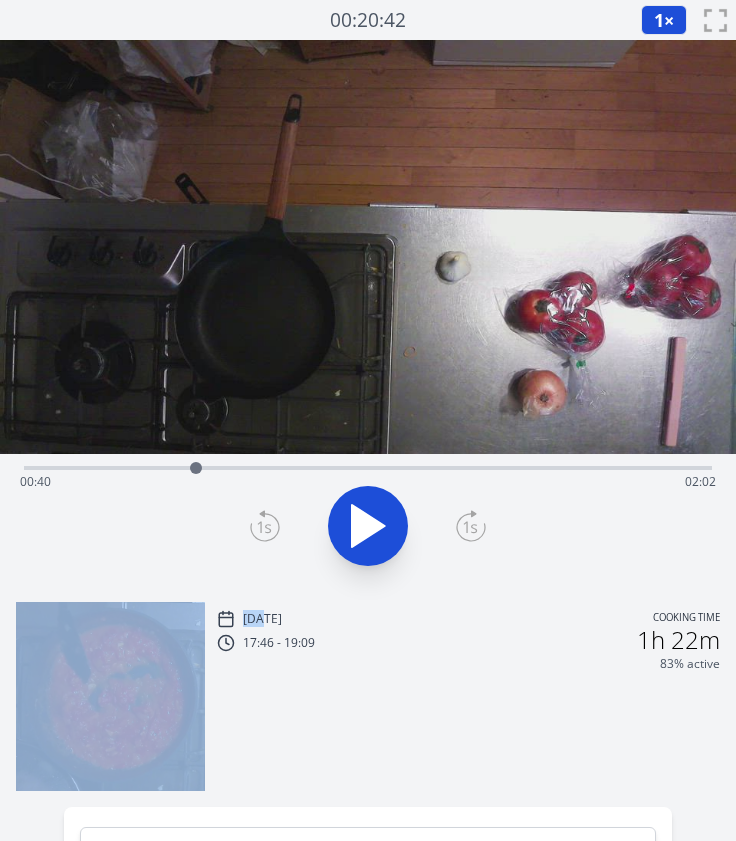 click 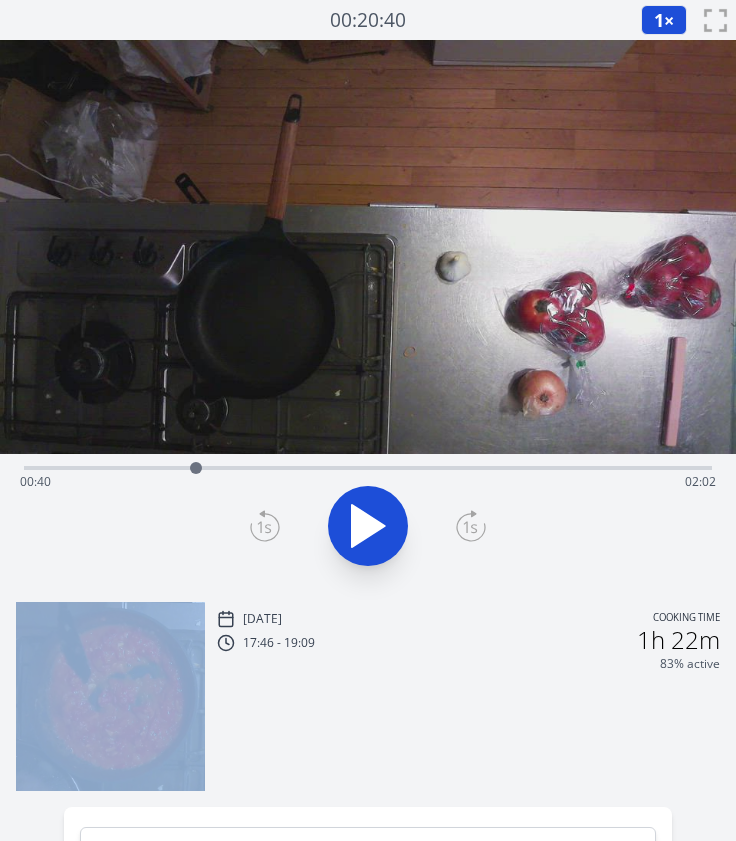 click 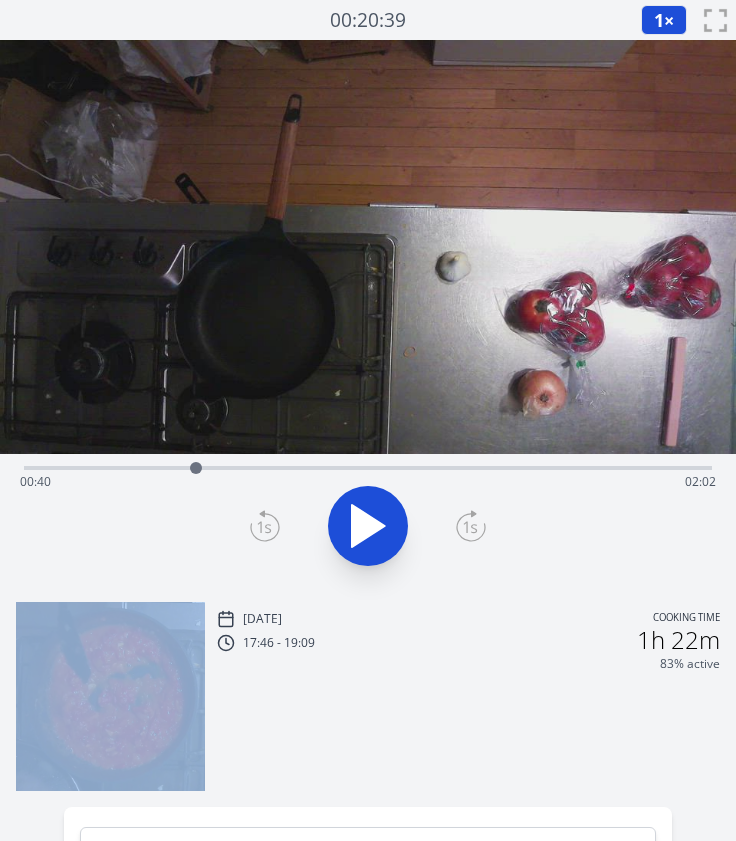 click 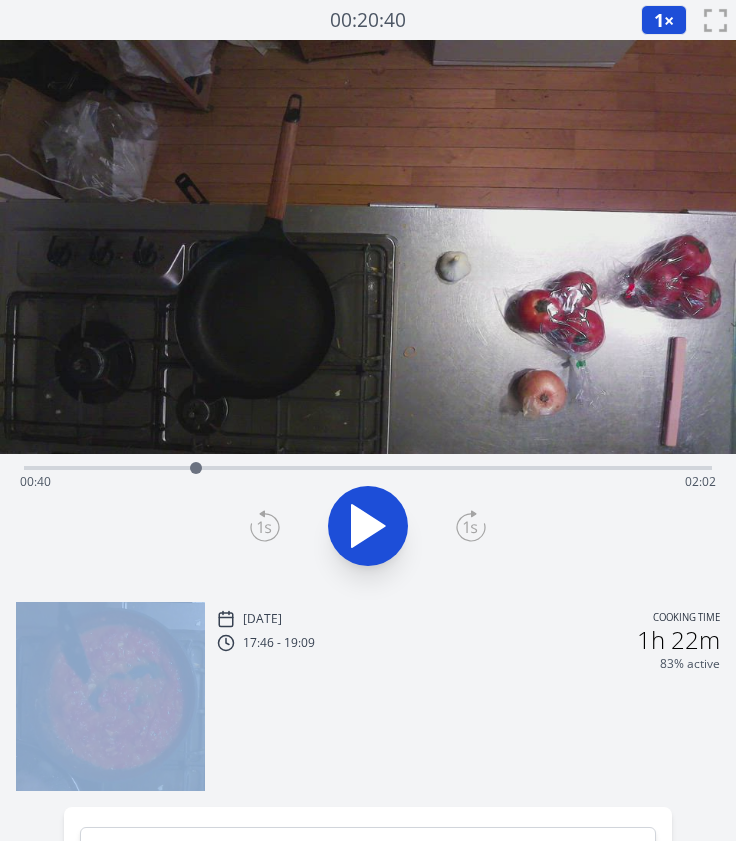 scroll, scrollTop: 464, scrollLeft: 0, axis: vertical 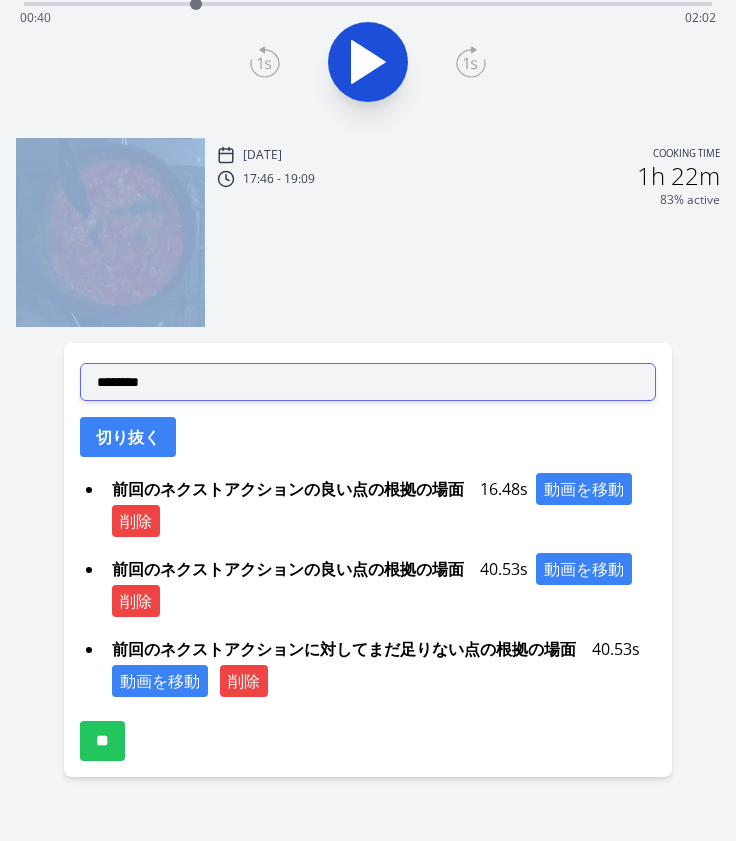 click on "**********" at bounding box center [368, 382] 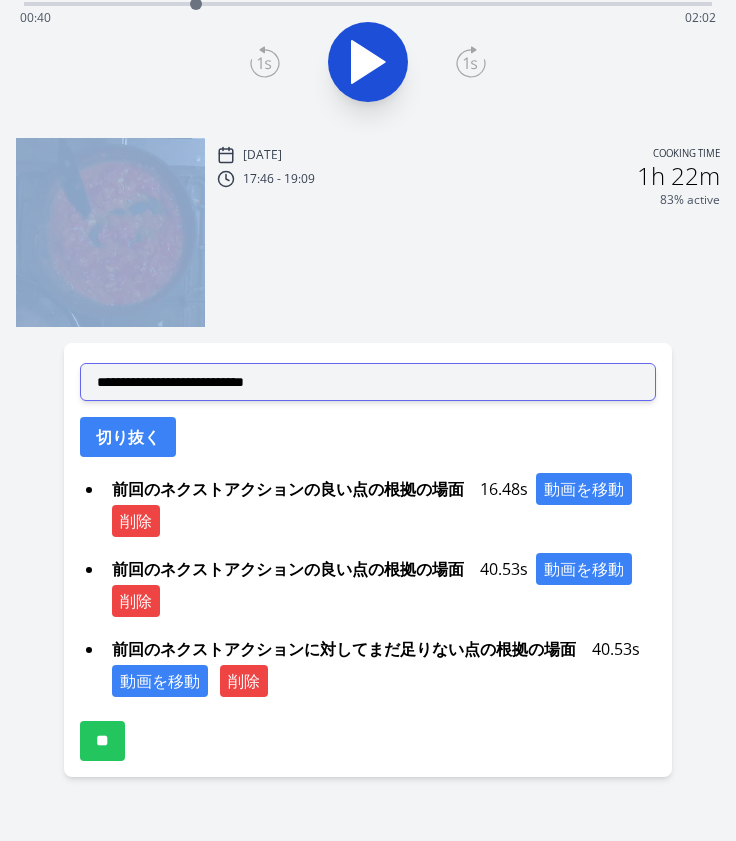 click on "**********" at bounding box center [368, 382] 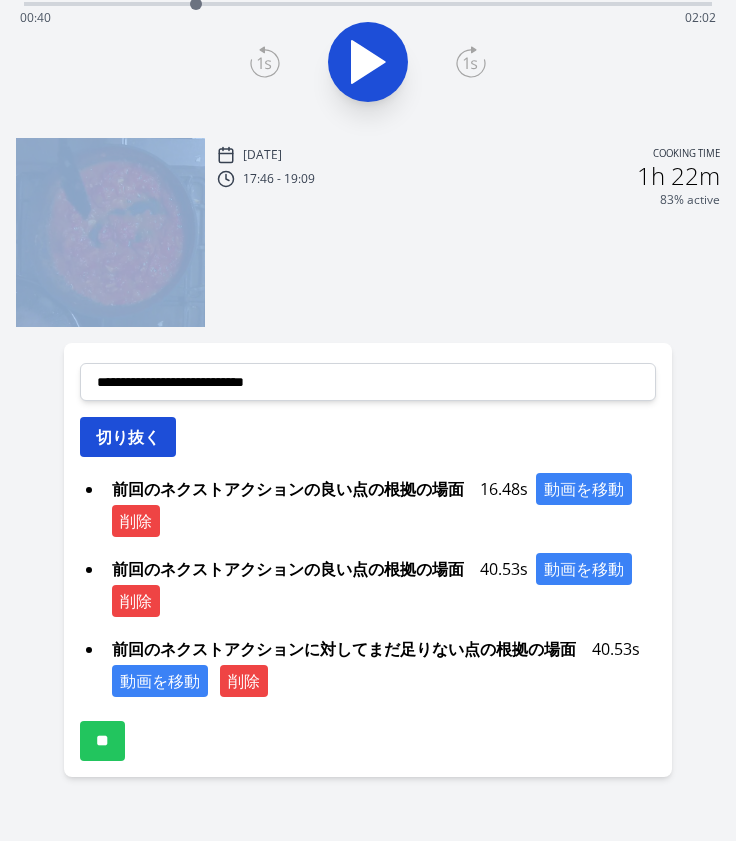 click on "切り抜く" at bounding box center [128, 437] 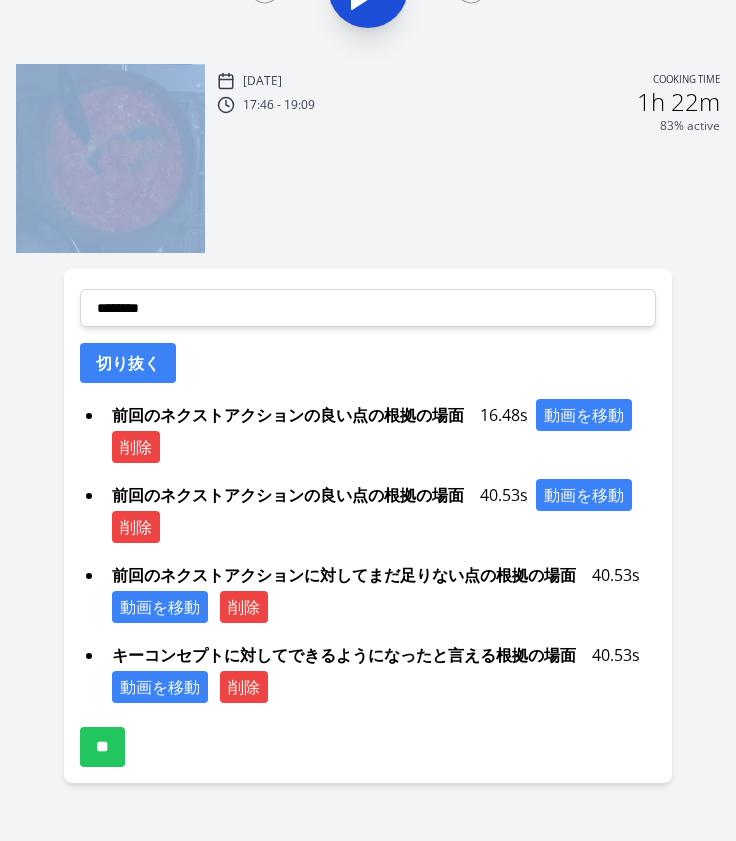 scroll, scrollTop: 544, scrollLeft: 0, axis: vertical 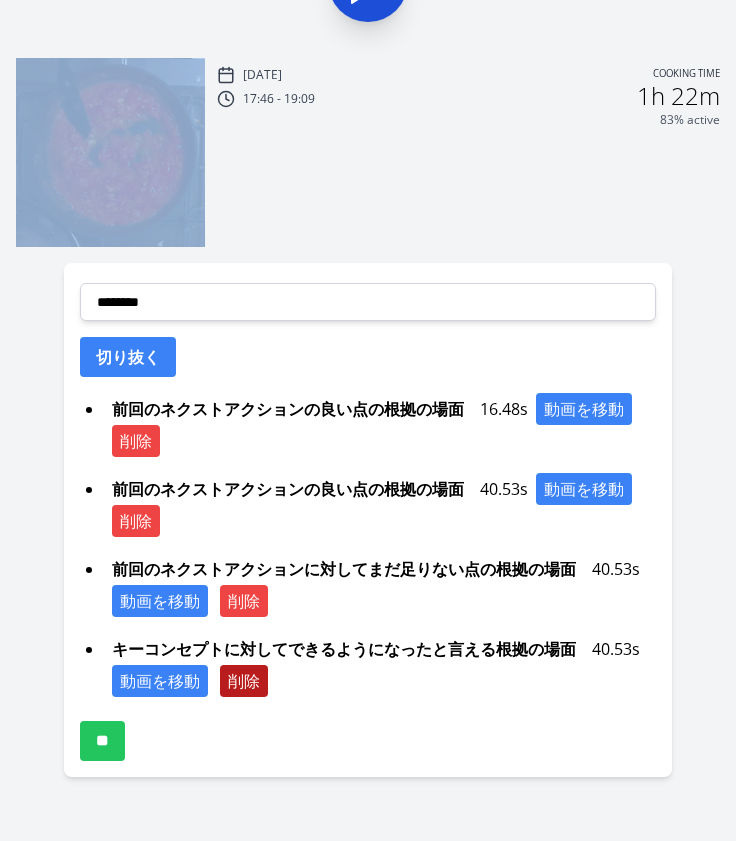click on "削除" at bounding box center (244, 681) 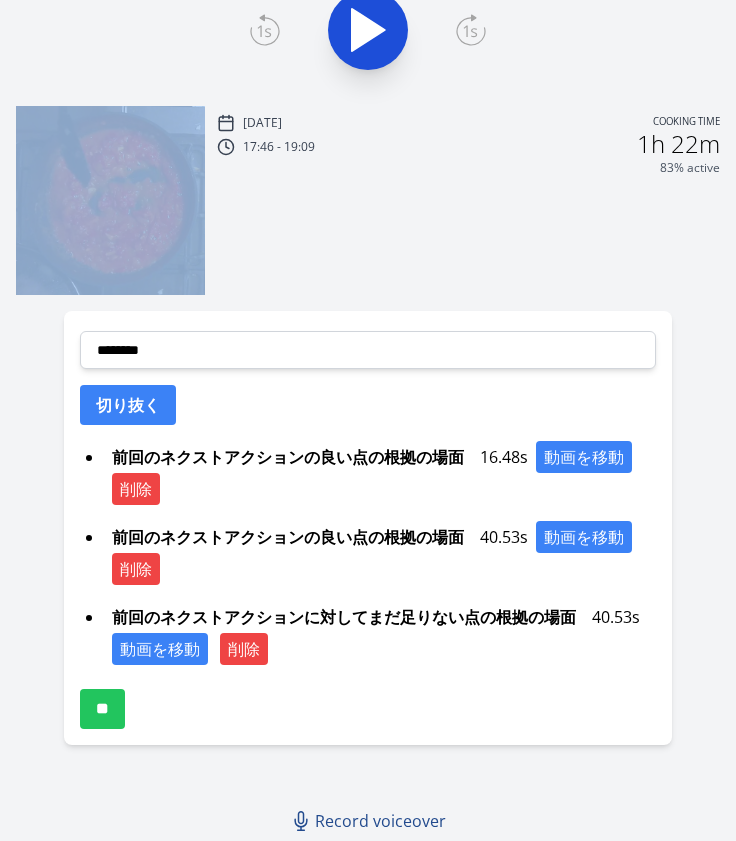 scroll, scrollTop: 495, scrollLeft: 0, axis: vertical 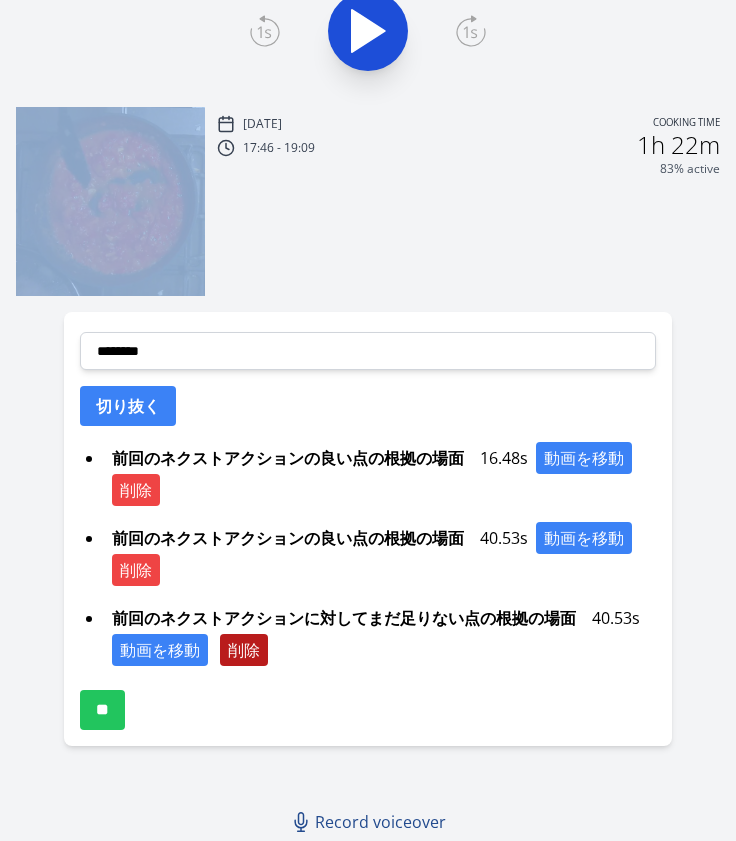 click on "削除" at bounding box center (244, 650) 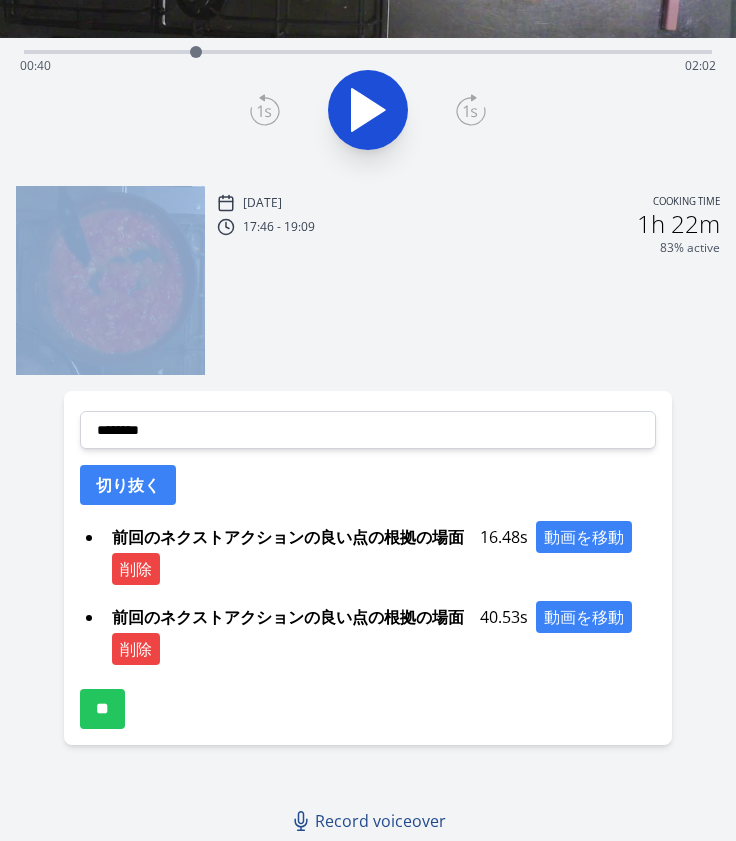 scroll, scrollTop: 415, scrollLeft: 0, axis: vertical 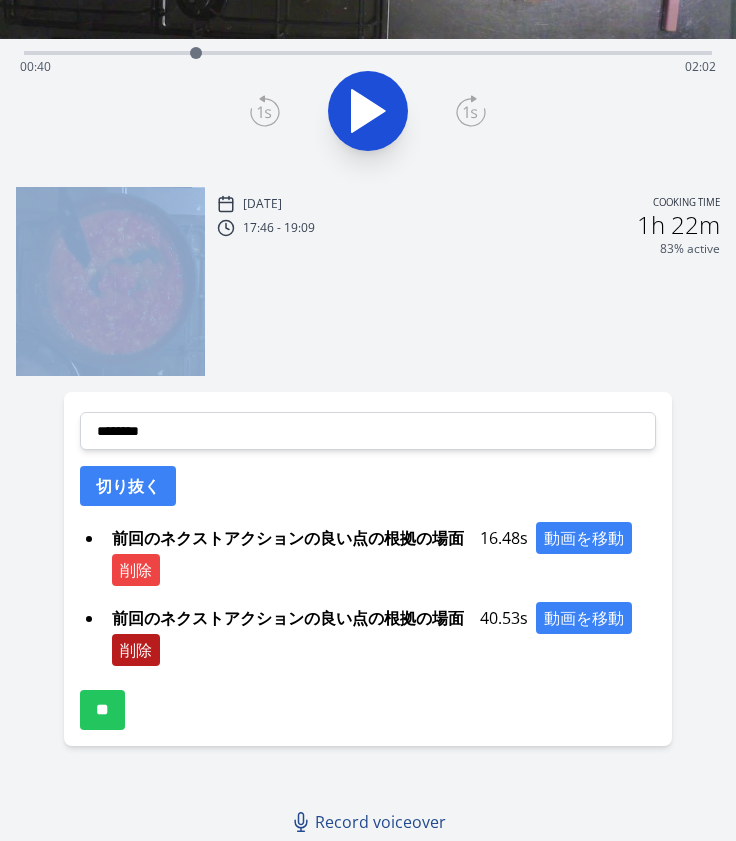 click on "削除" at bounding box center (136, 650) 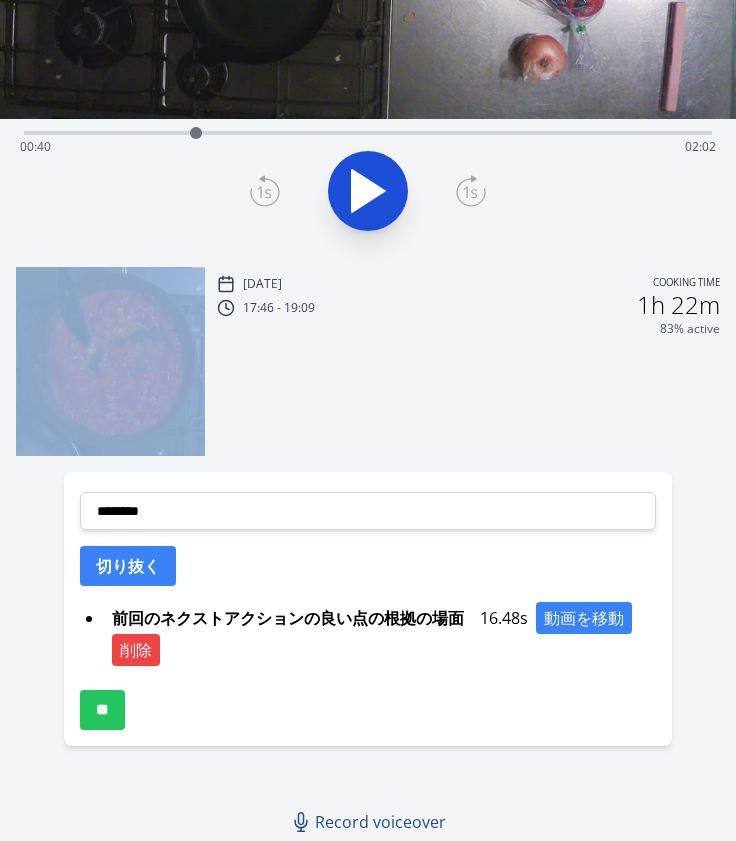 scroll, scrollTop: 0, scrollLeft: 0, axis: both 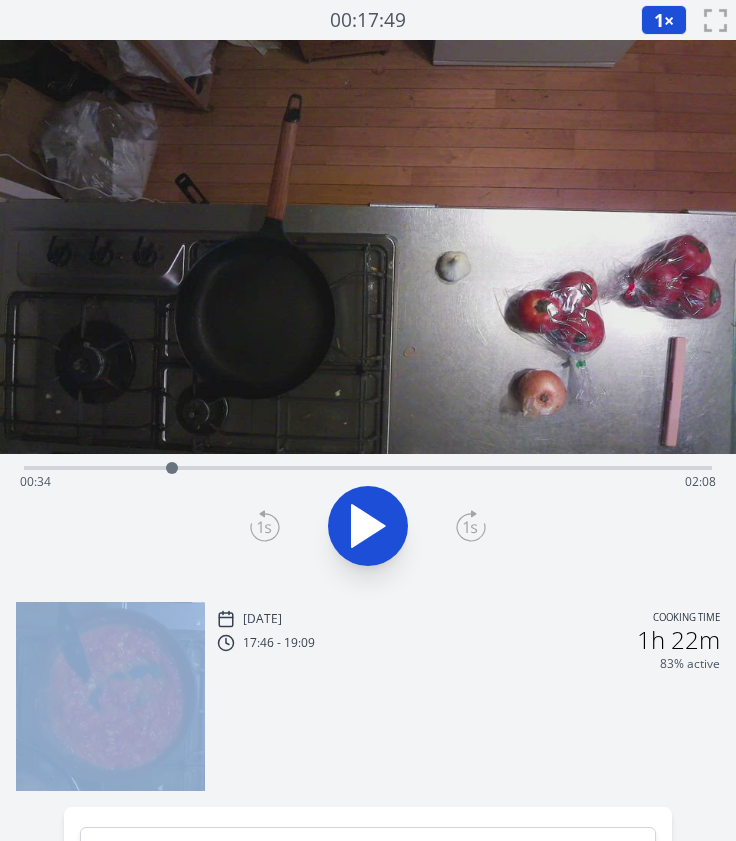drag, startPoint x: 197, startPoint y: 467, endPoint x: 172, endPoint y: 467, distance: 25 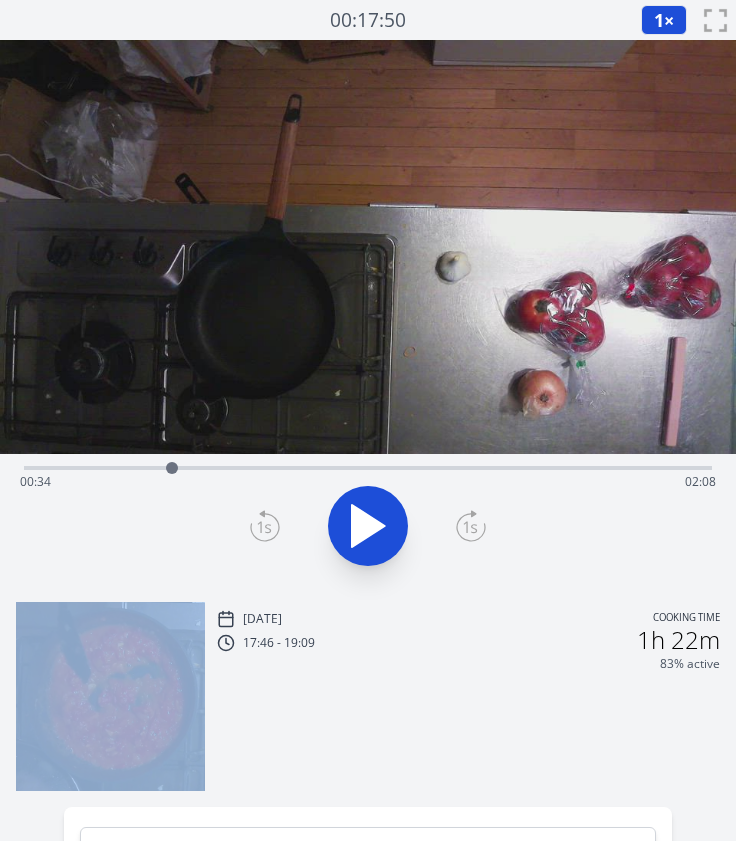 click 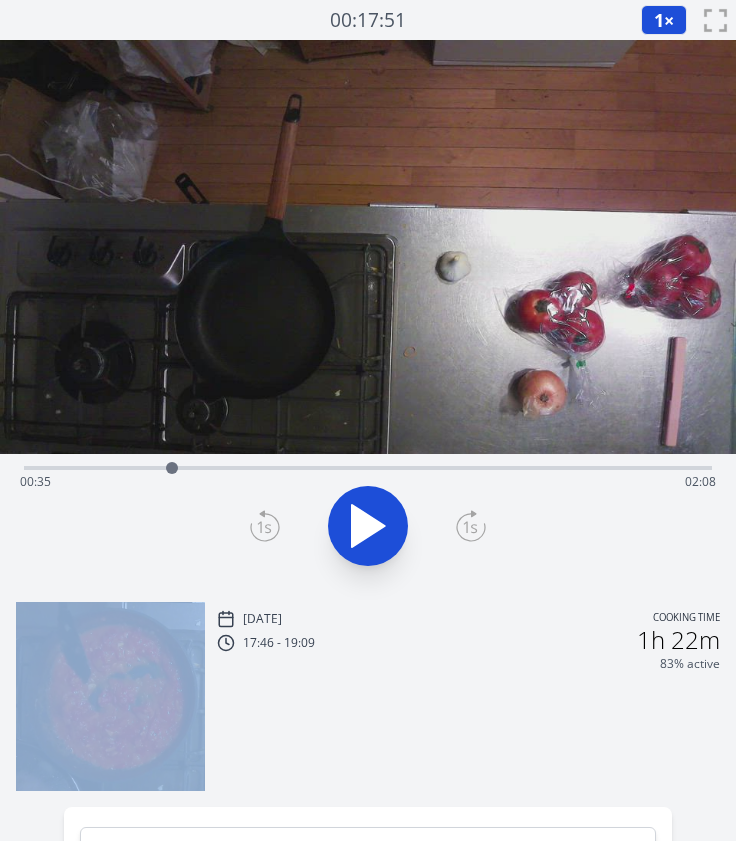 click 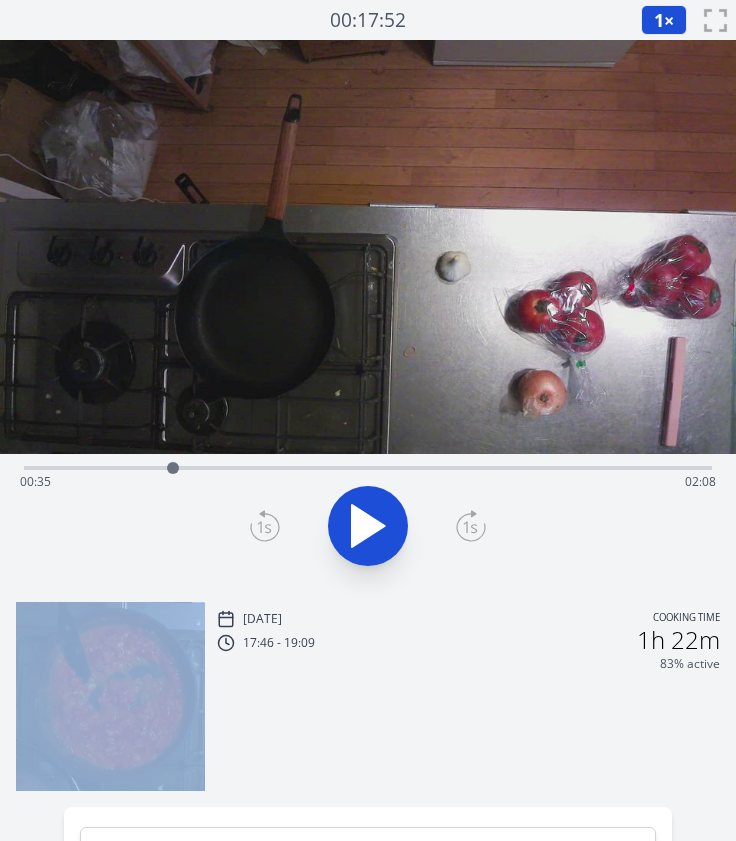 click 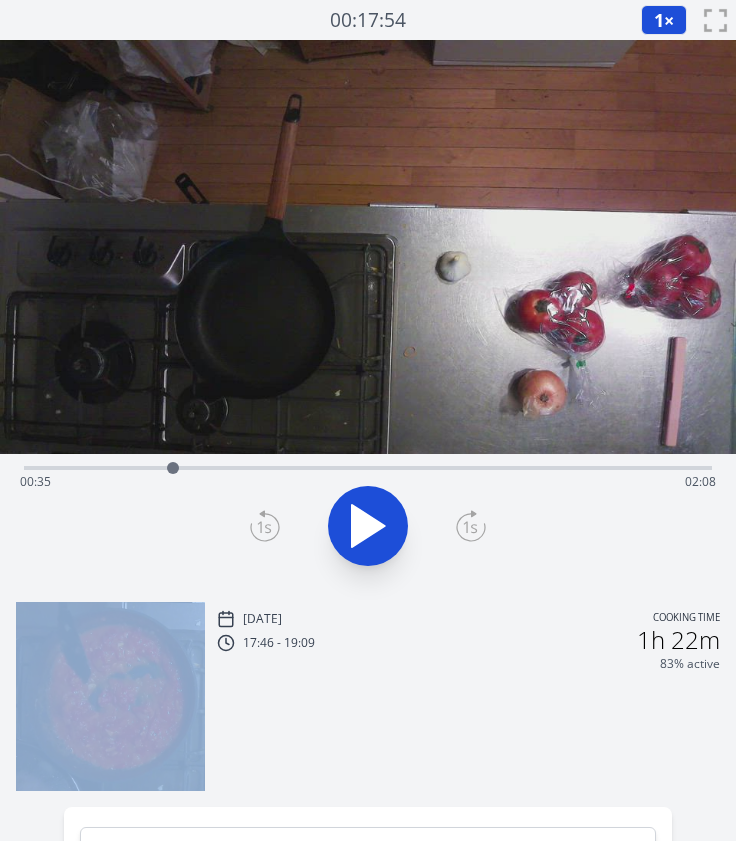 click 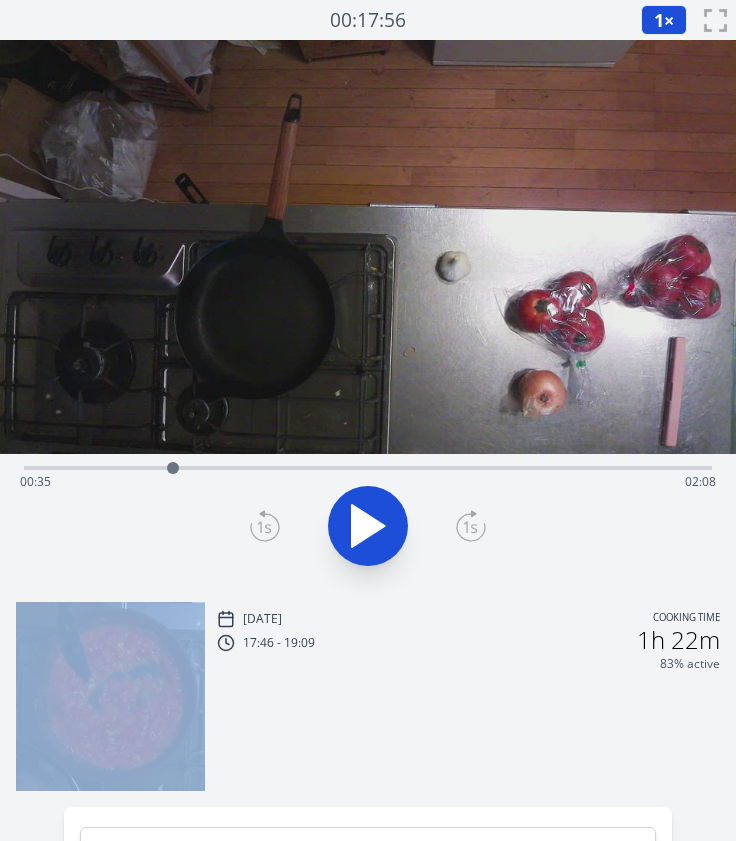 click 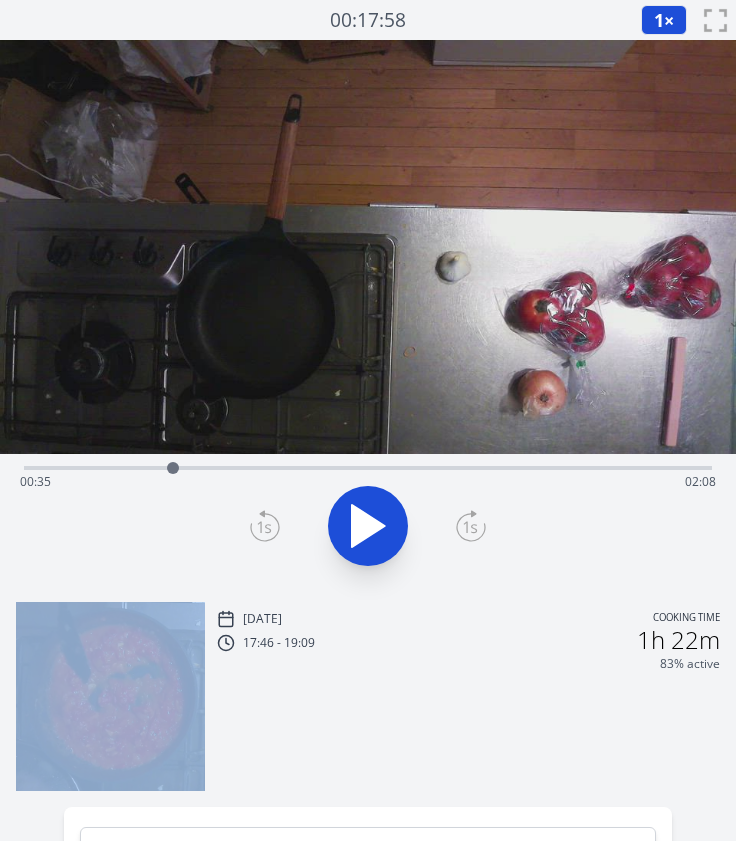 click 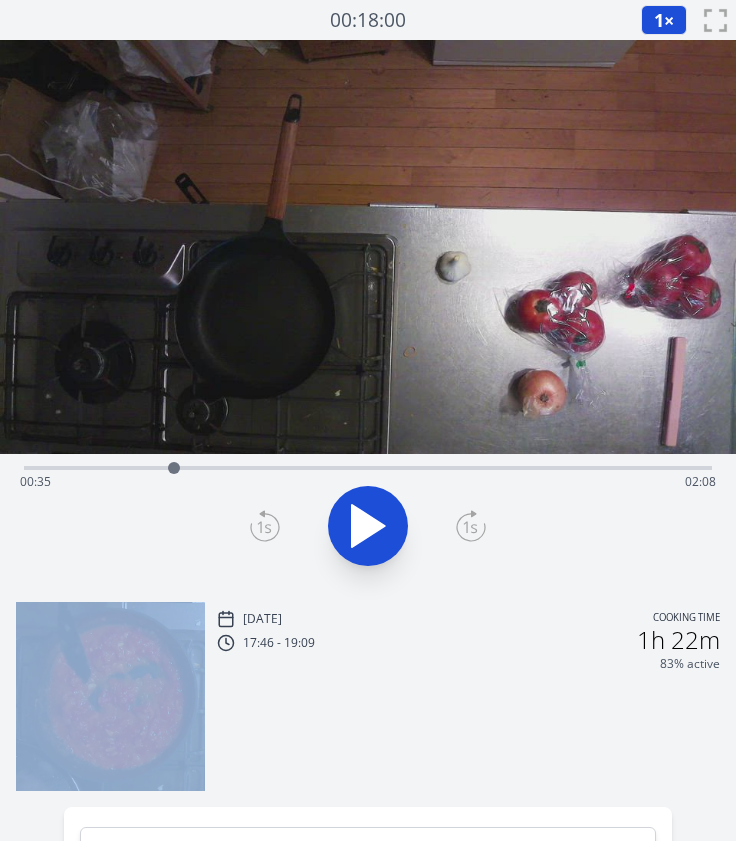 click 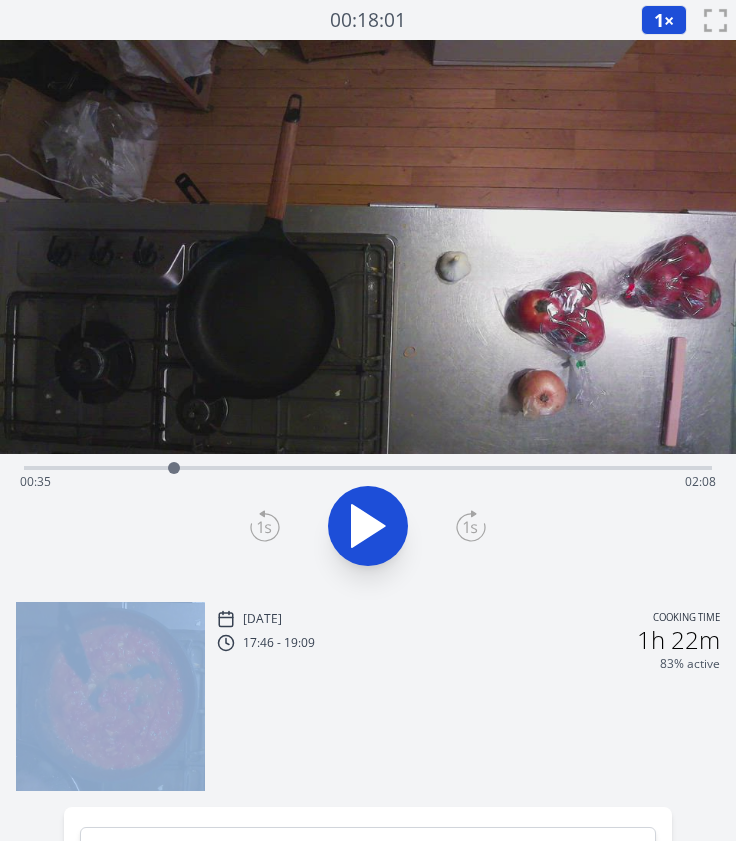 click 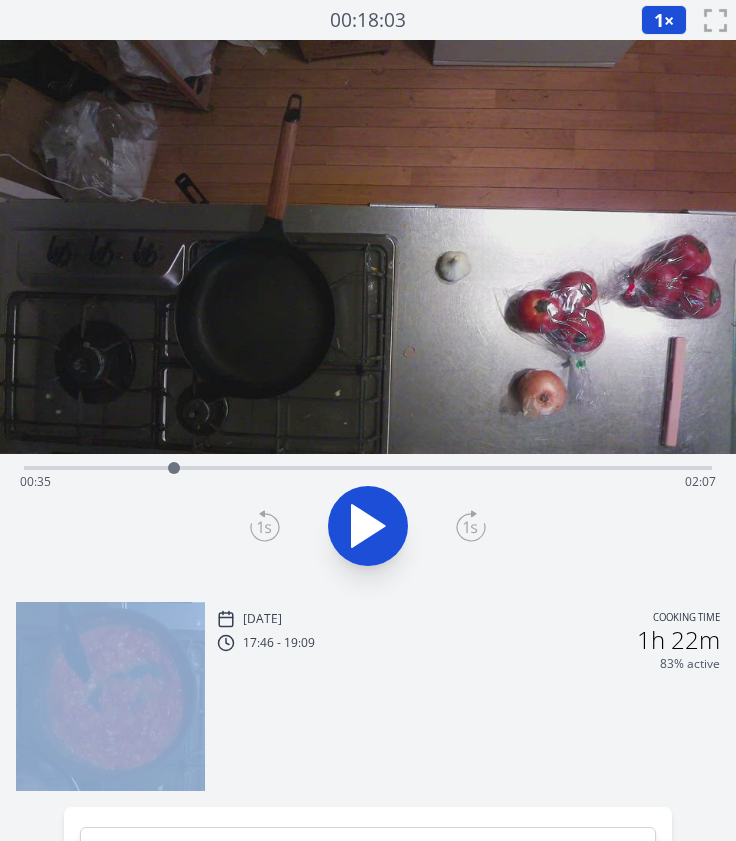 click 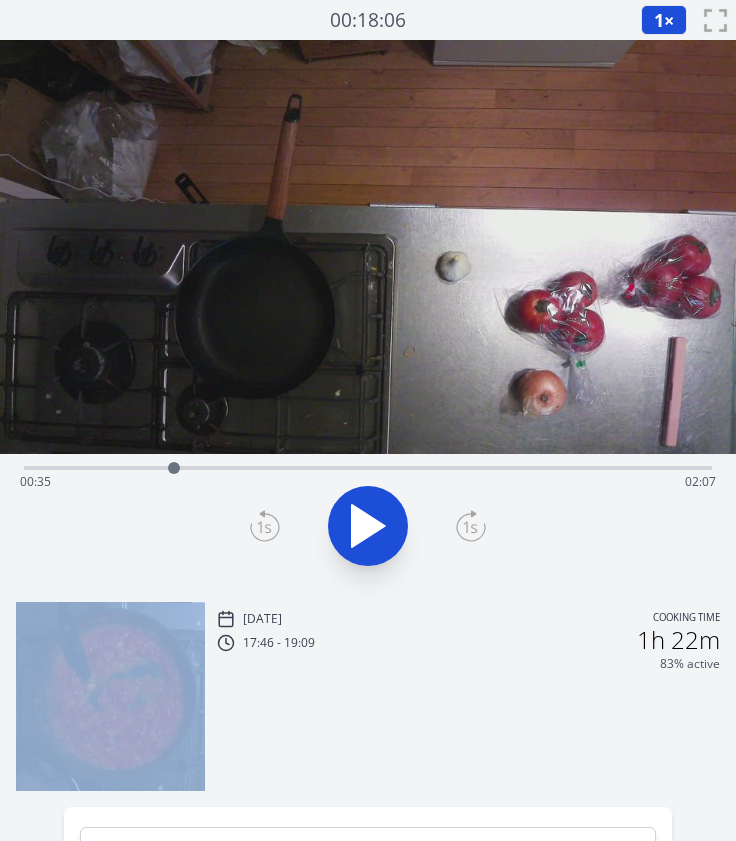 click 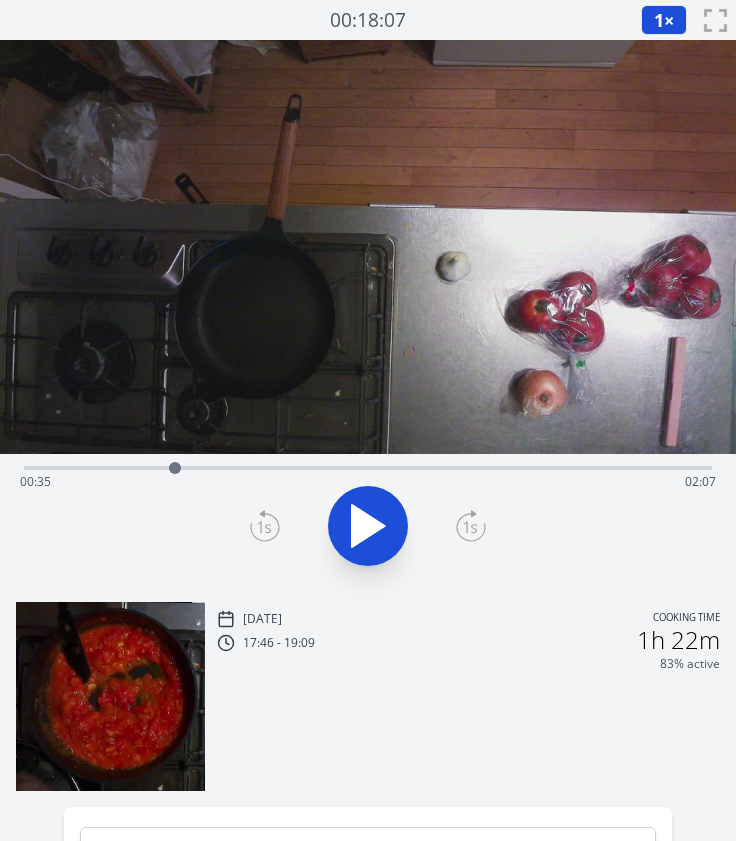click 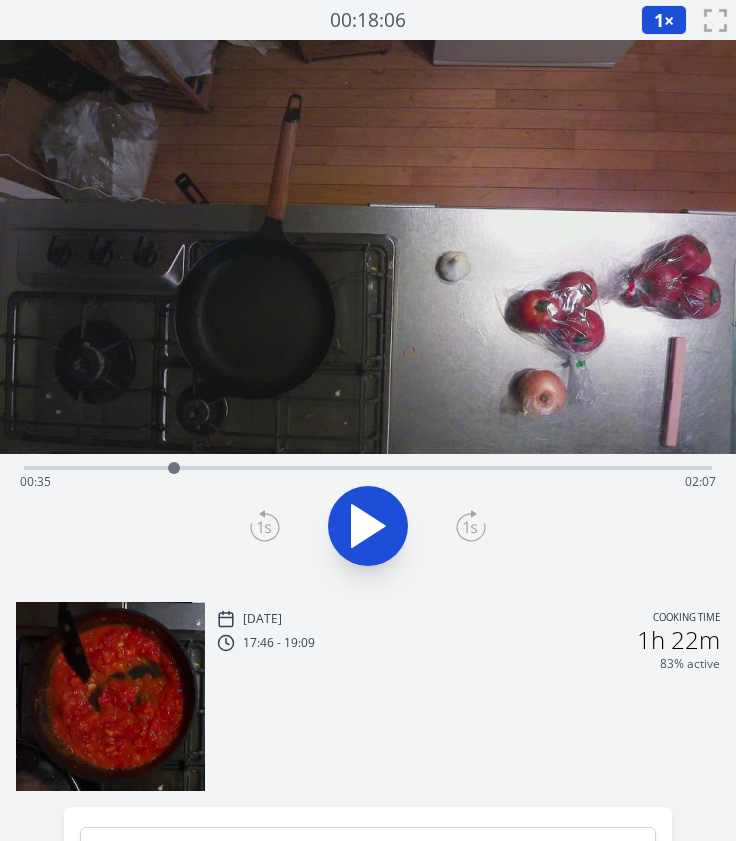 scroll, scrollTop: 335, scrollLeft: 0, axis: vertical 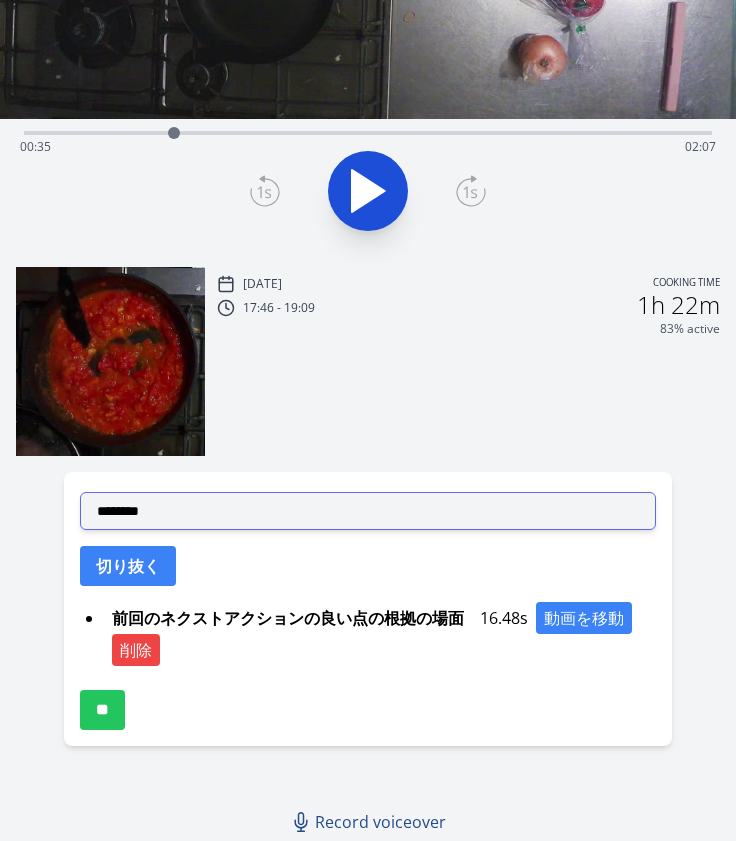 click on "**********" at bounding box center [368, 511] 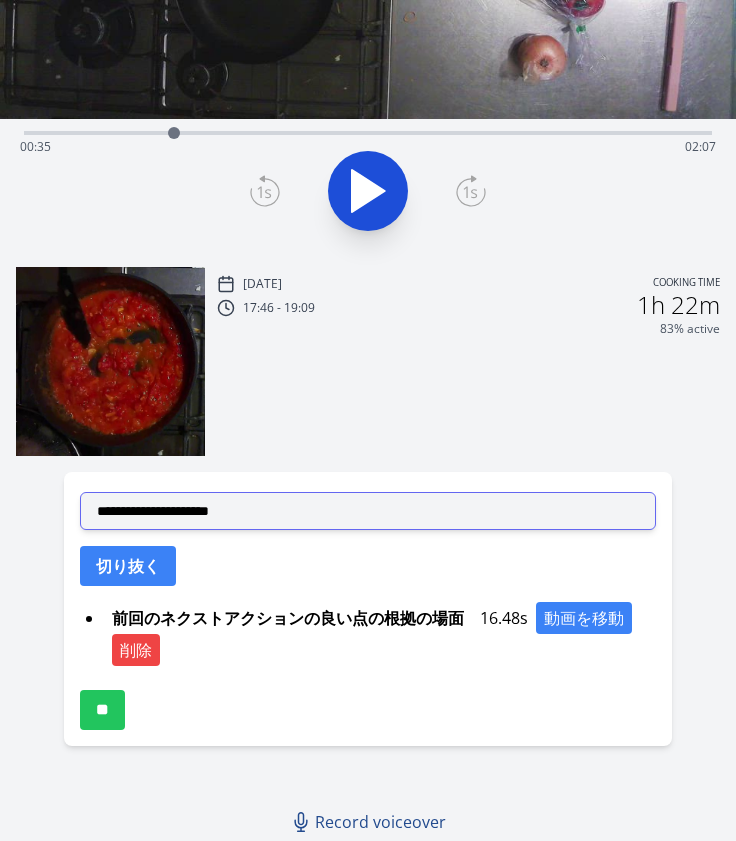 click on "**********" at bounding box center [368, 511] 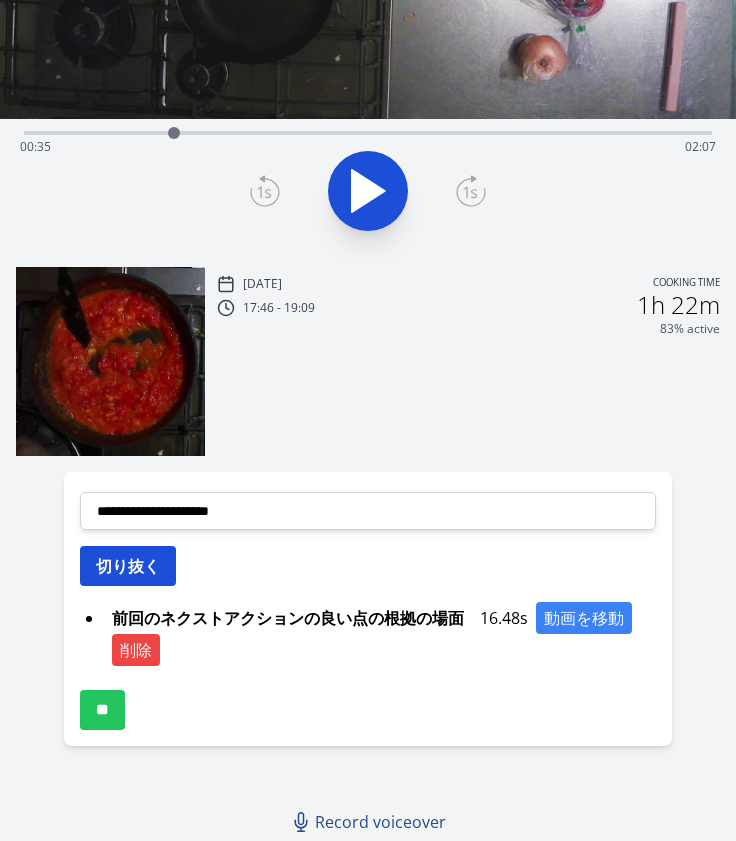 click on "切り抜く" at bounding box center (128, 566) 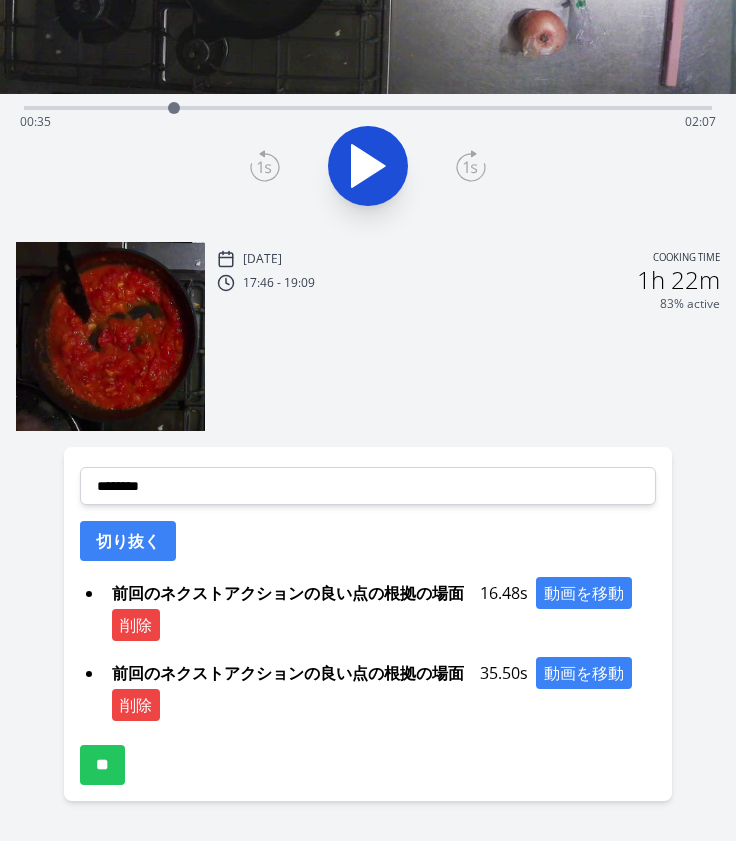 scroll, scrollTop: 371, scrollLeft: 0, axis: vertical 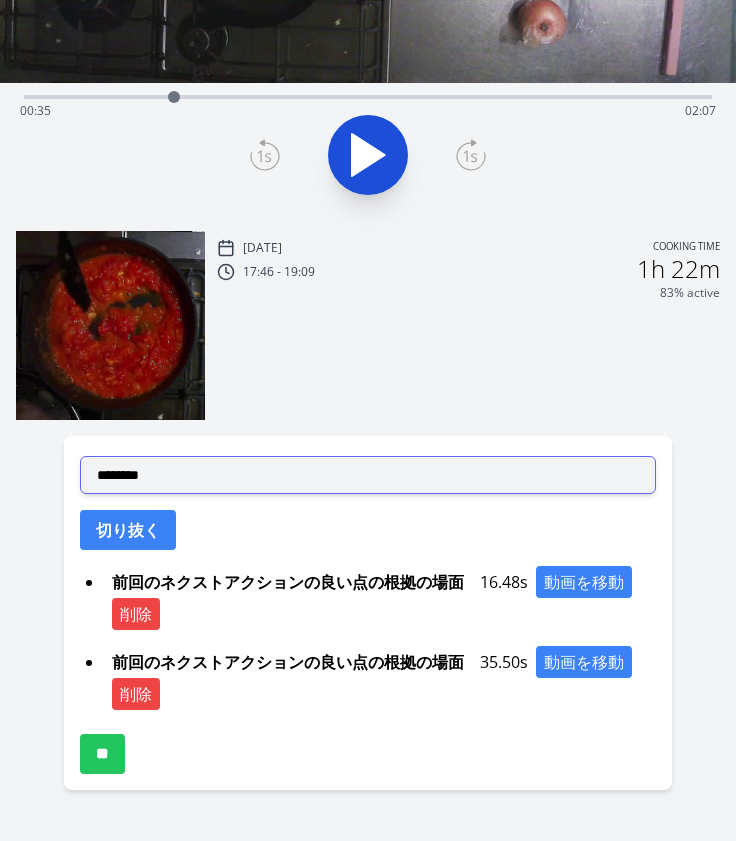 click on "**********" at bounding box center [368, 475] 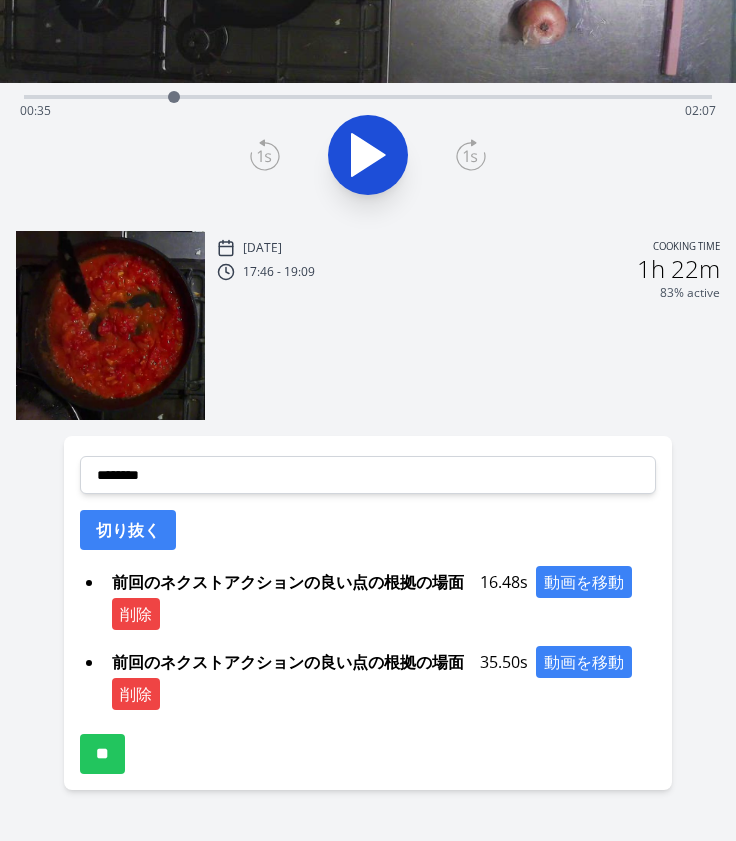 click at bounding box center (368, 155) 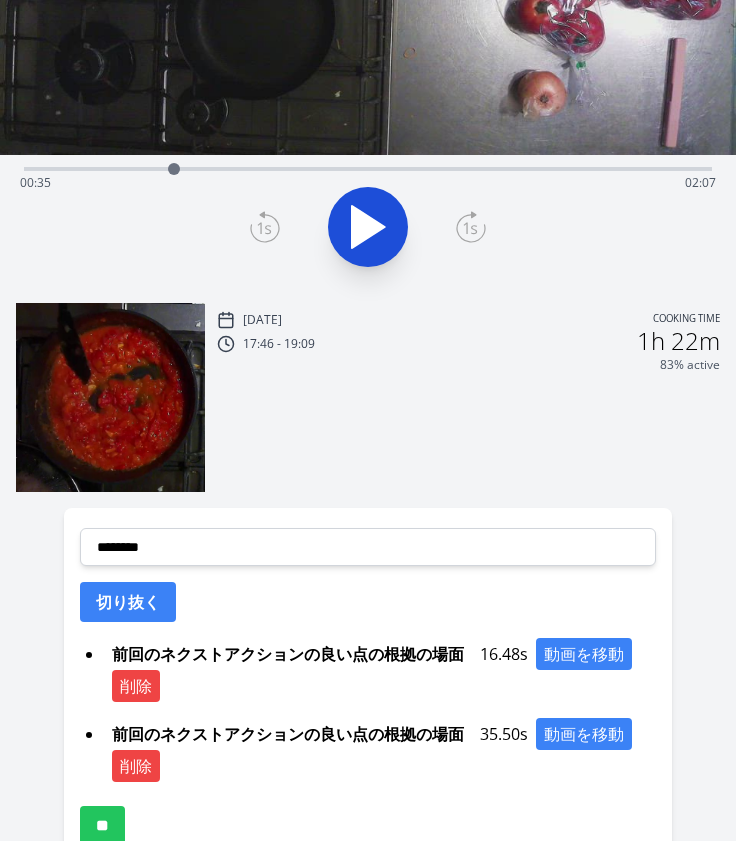 scroll, scrollTop: 415, scrollLeft: 0, axis: vertical 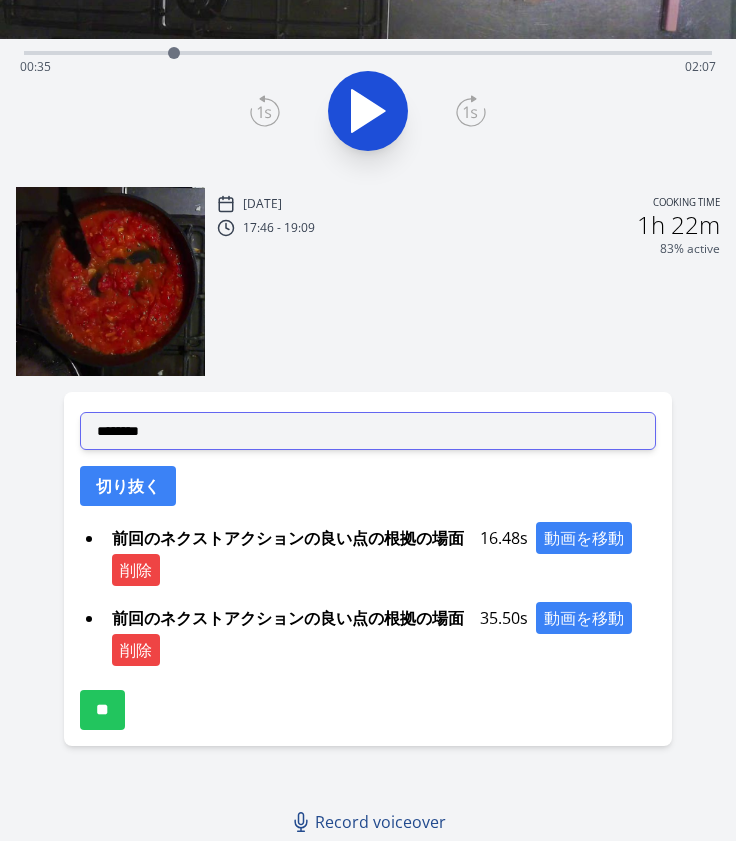click on "**********" at bounding box center (368, 431) 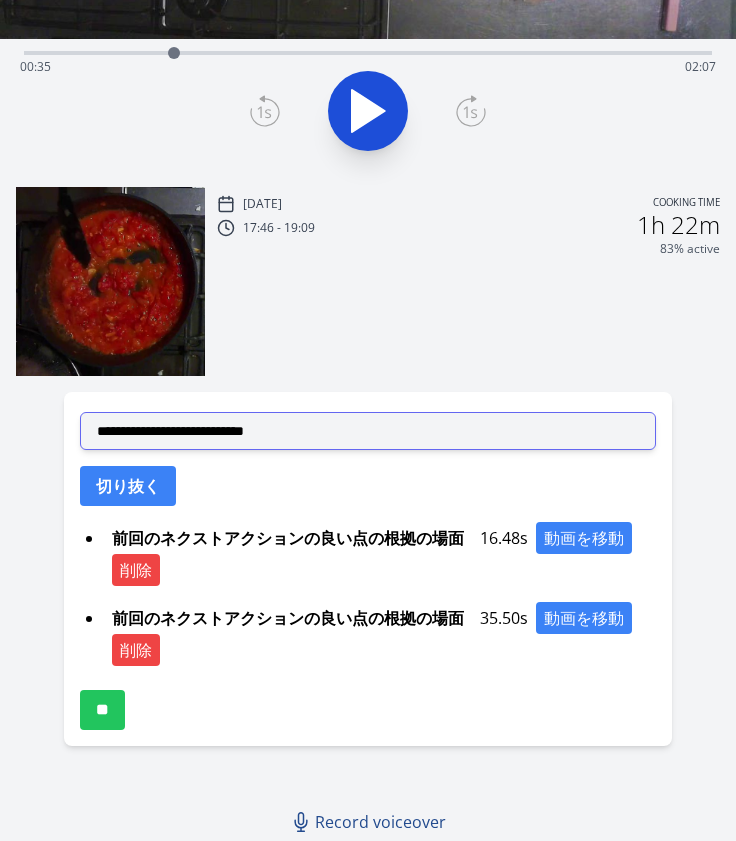 click on "**********" at bounding box center [368, 431] 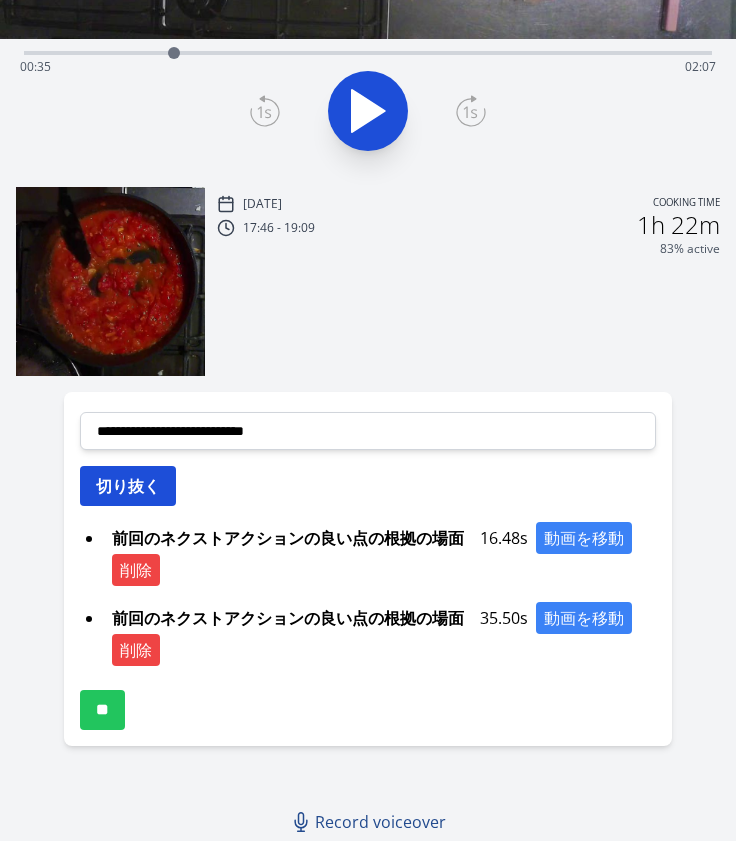 click on "切り抜く" at bounding box center (128, 486) 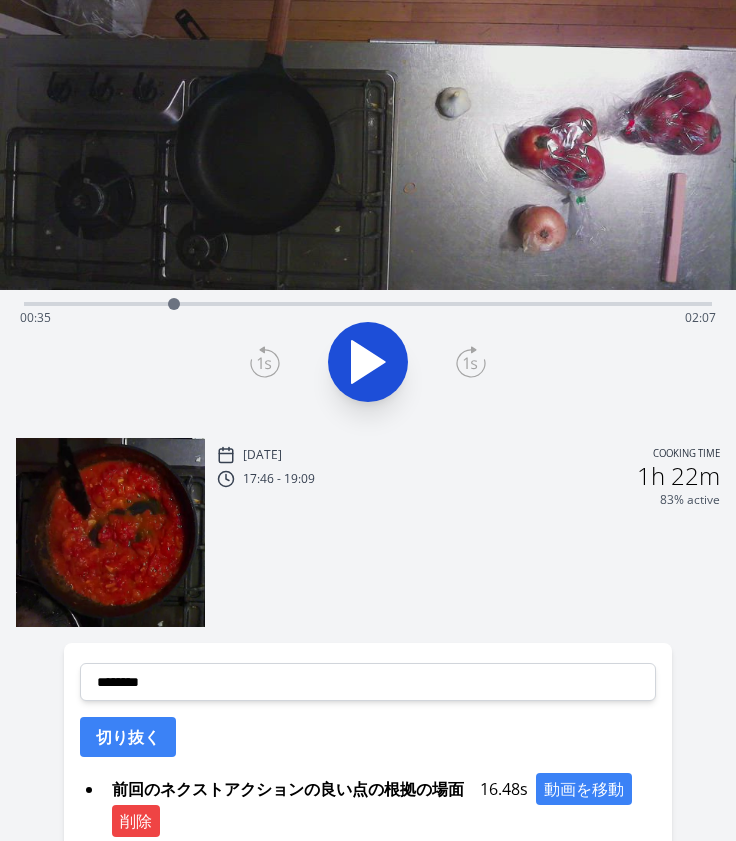 scroll, scrollTop: 161, scrollLeft: 0, axis: vertical 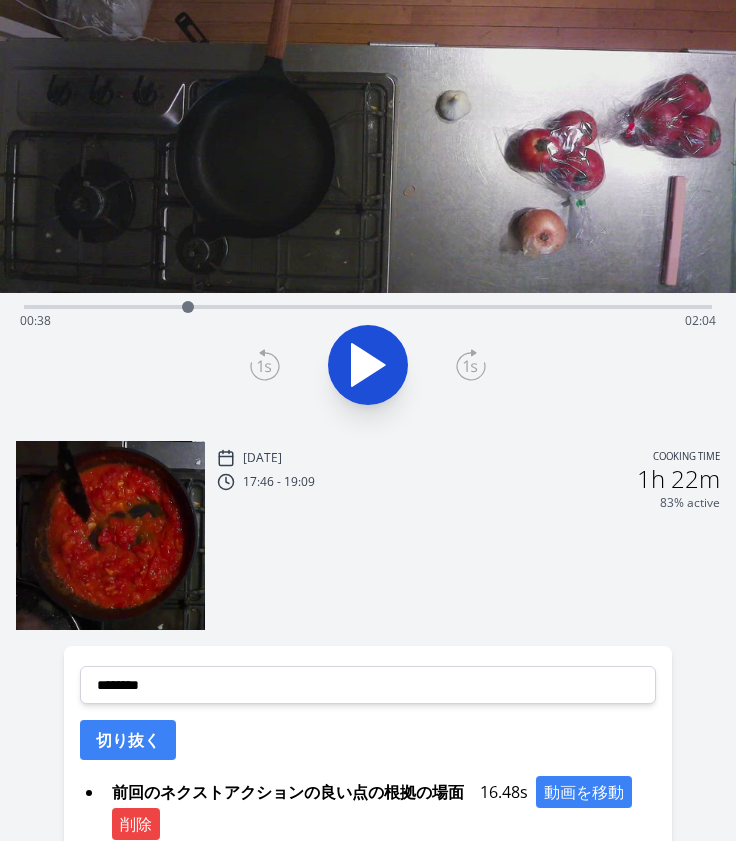 drag, startPoint x: 172, startPoint y: 300, endPoint x: 188, endPoint y: 300, distance: 16 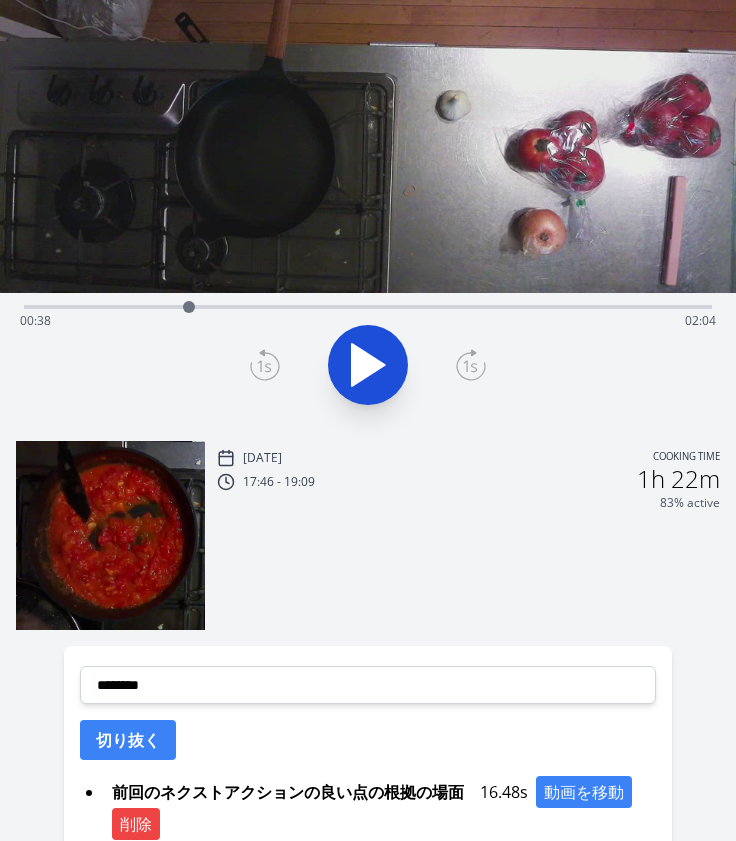 click 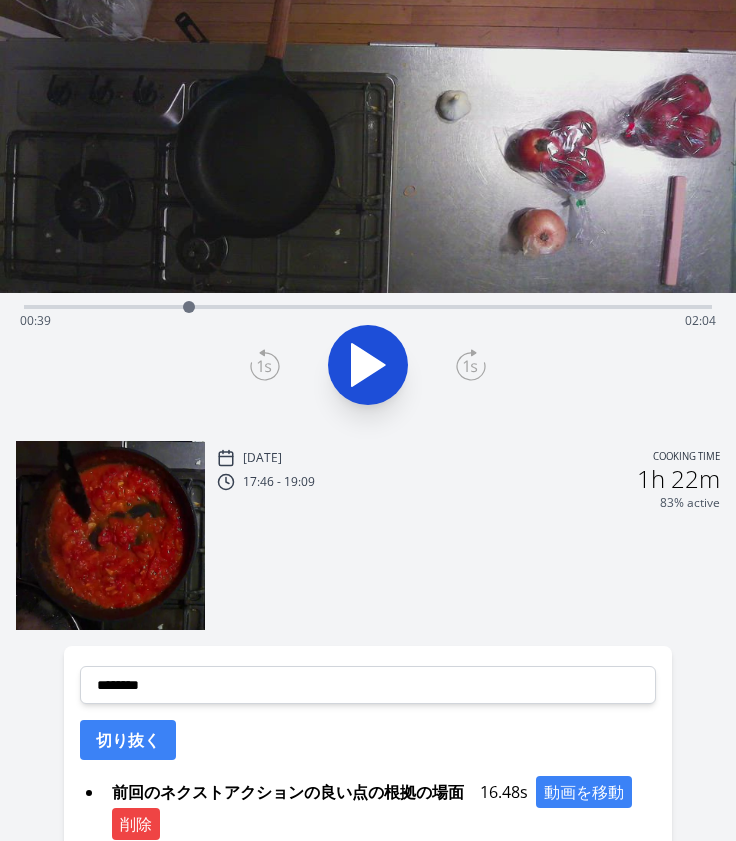 click 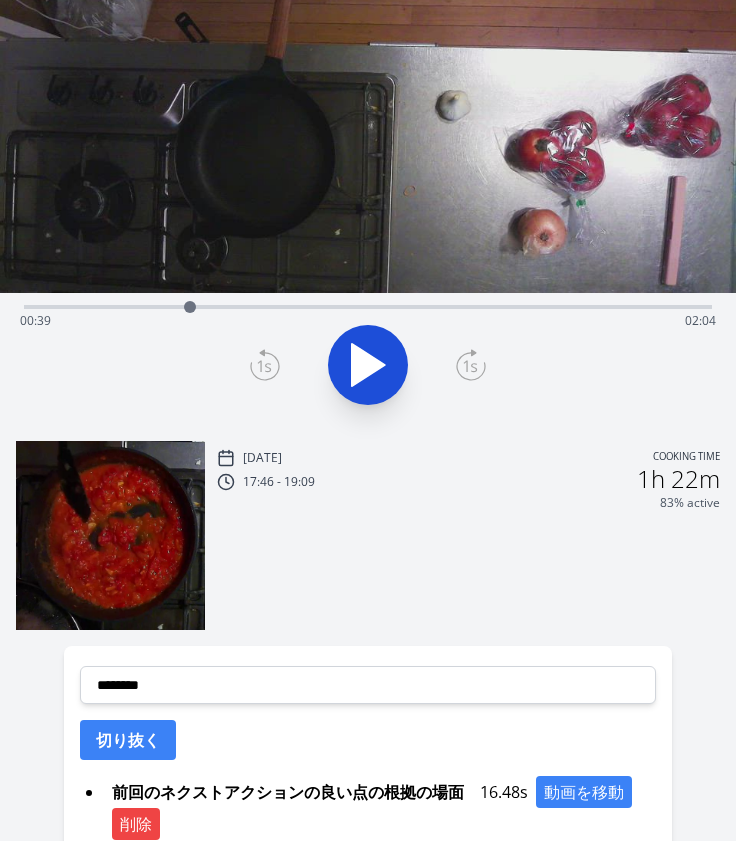 click 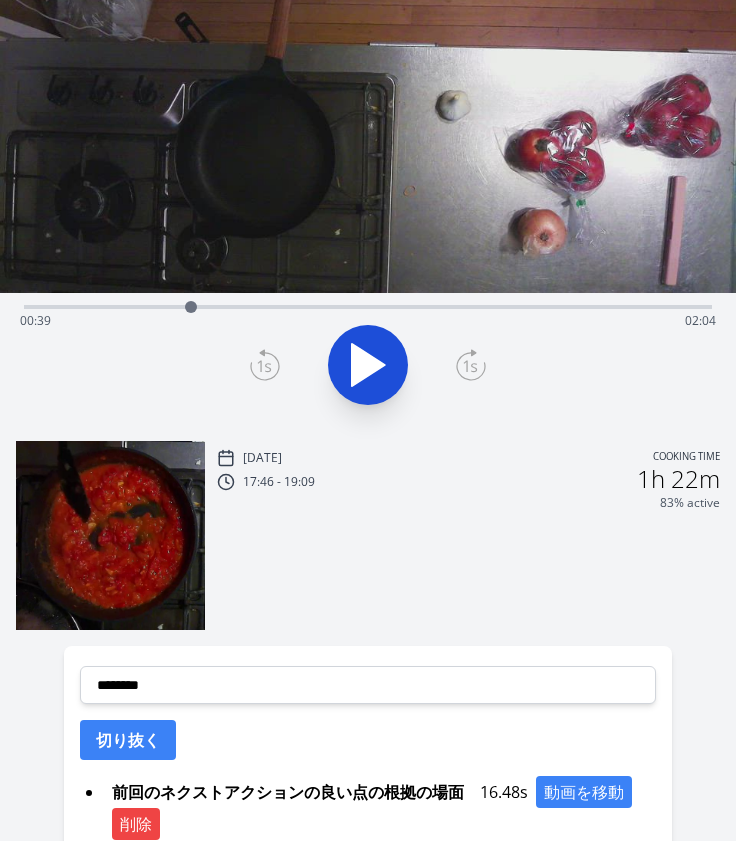 click 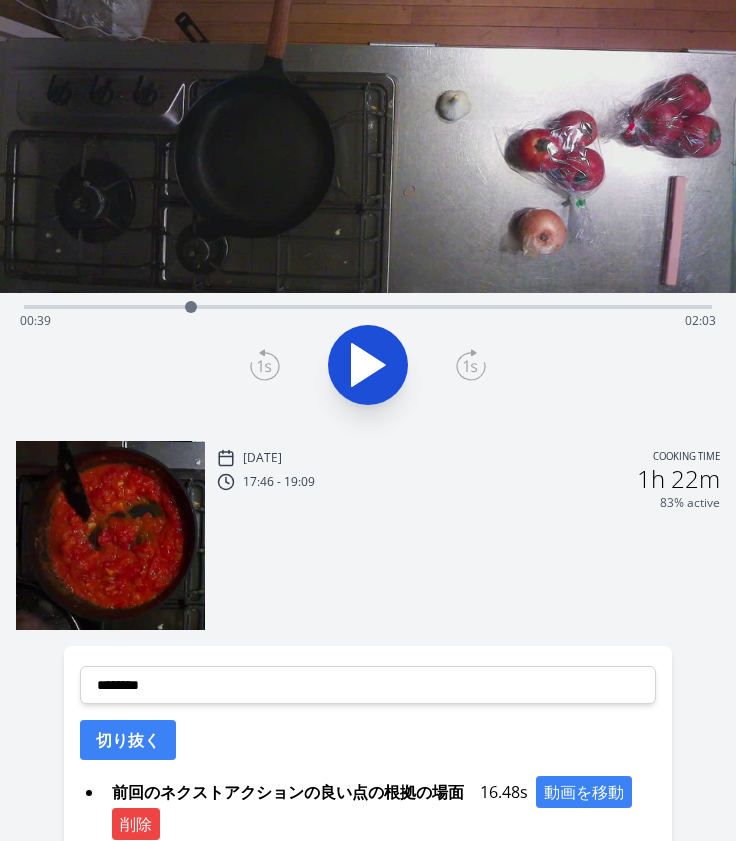 click 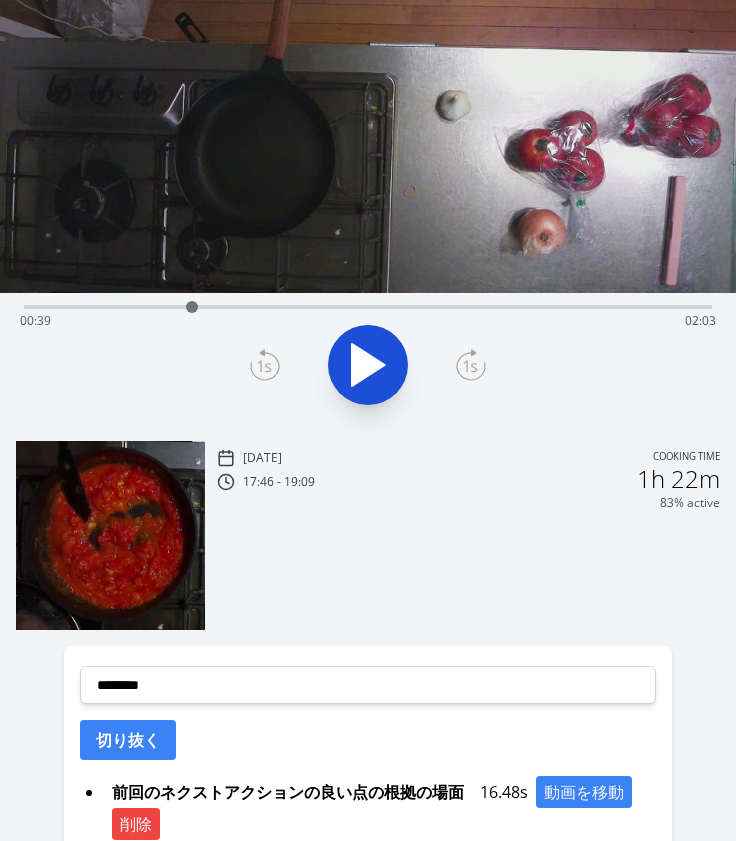 click 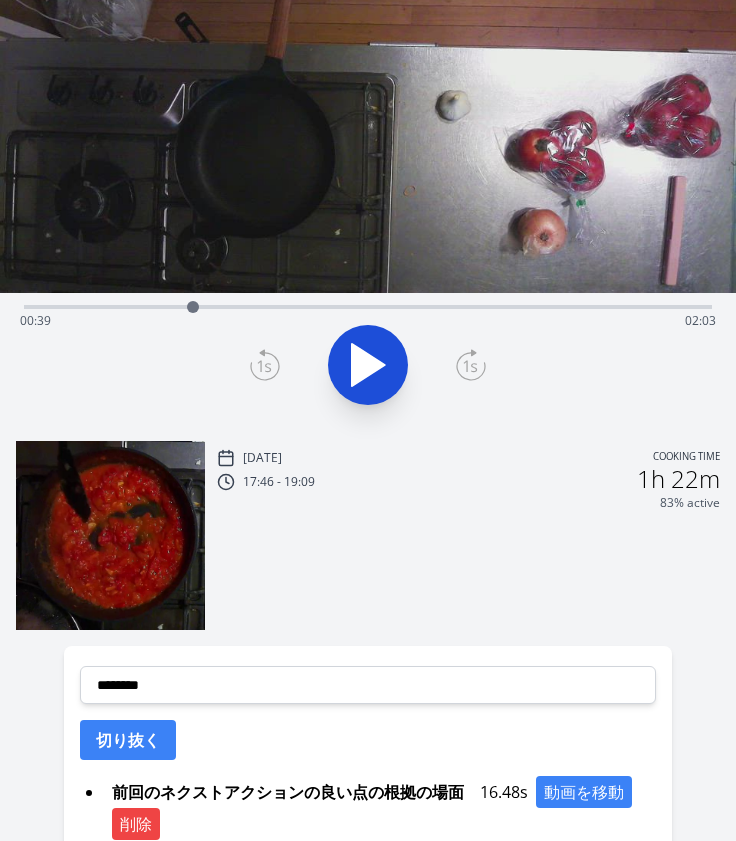 click 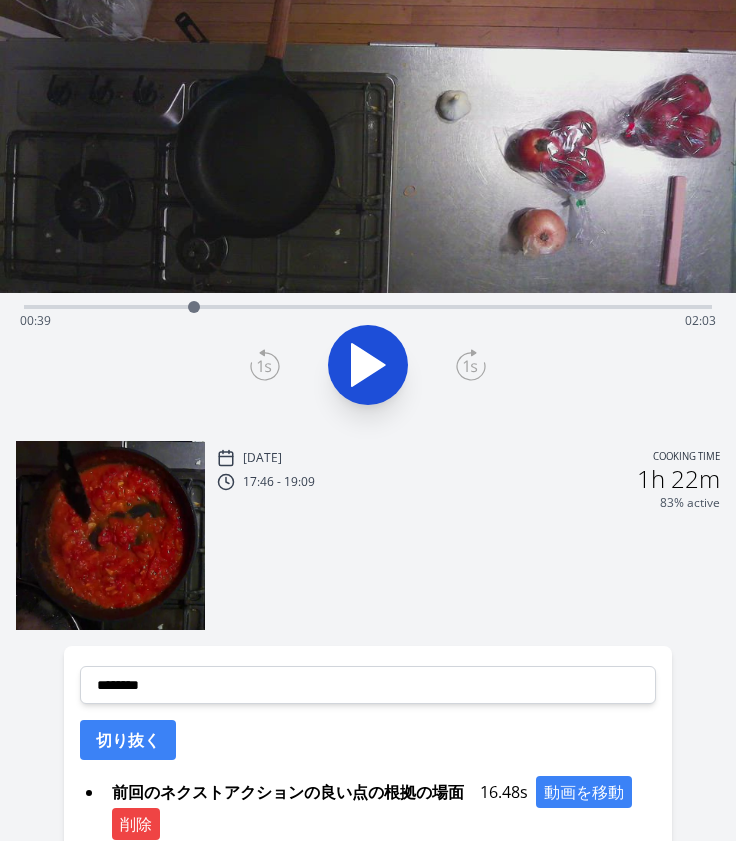 click 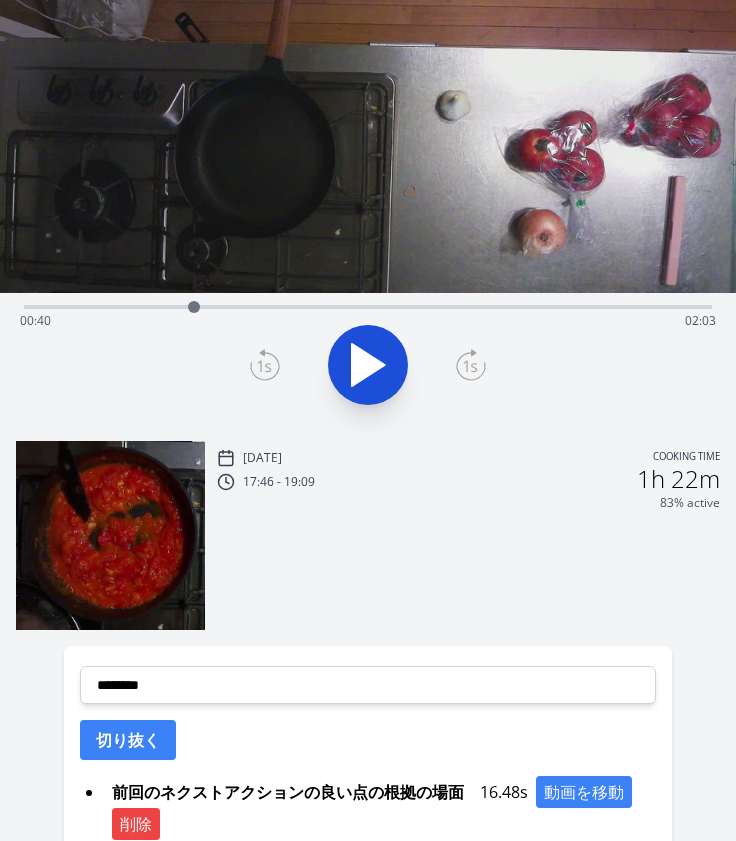click 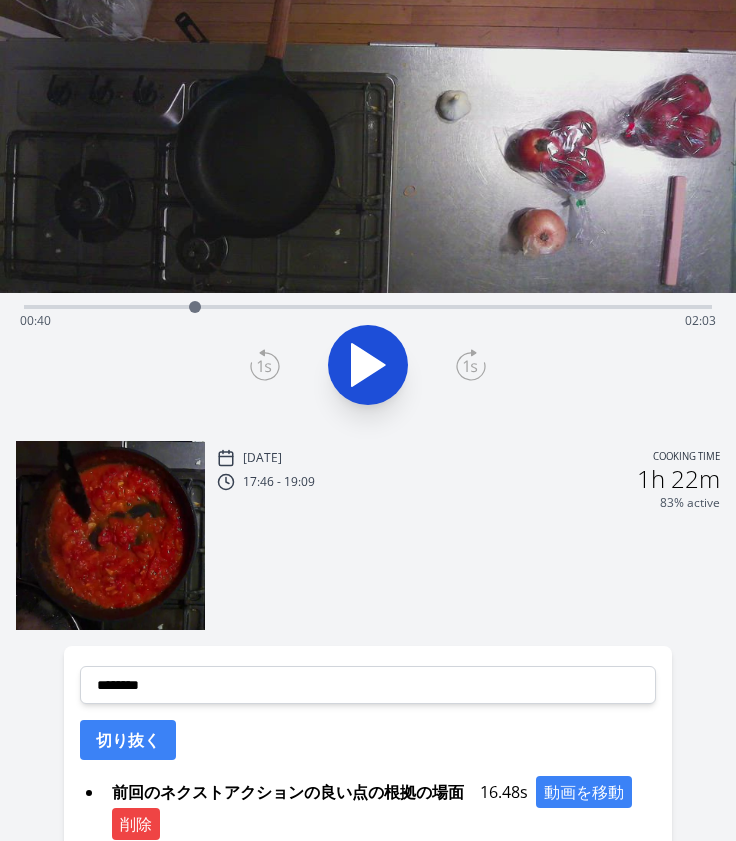 click 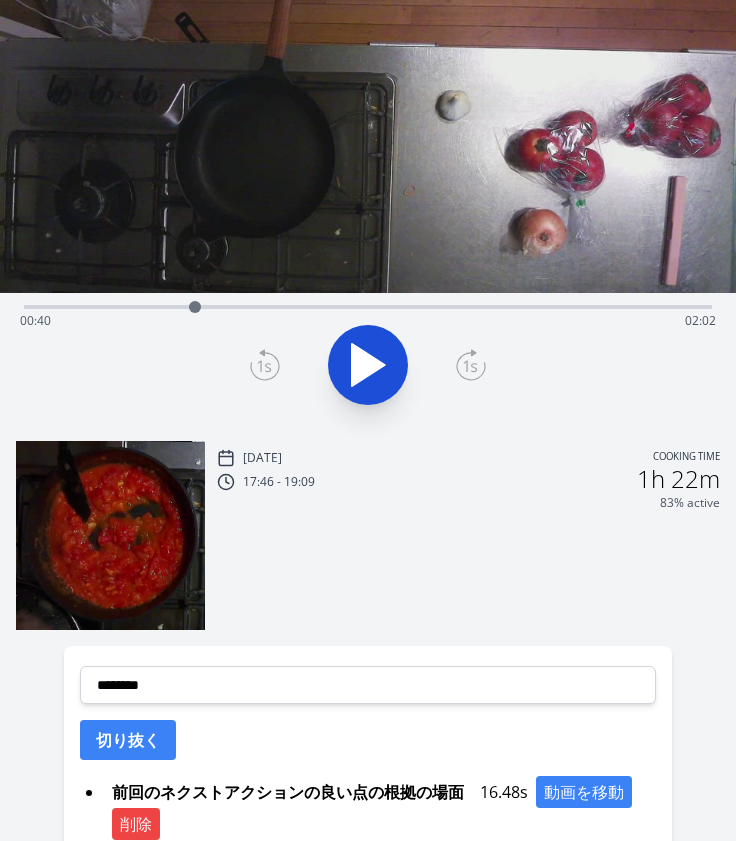 click 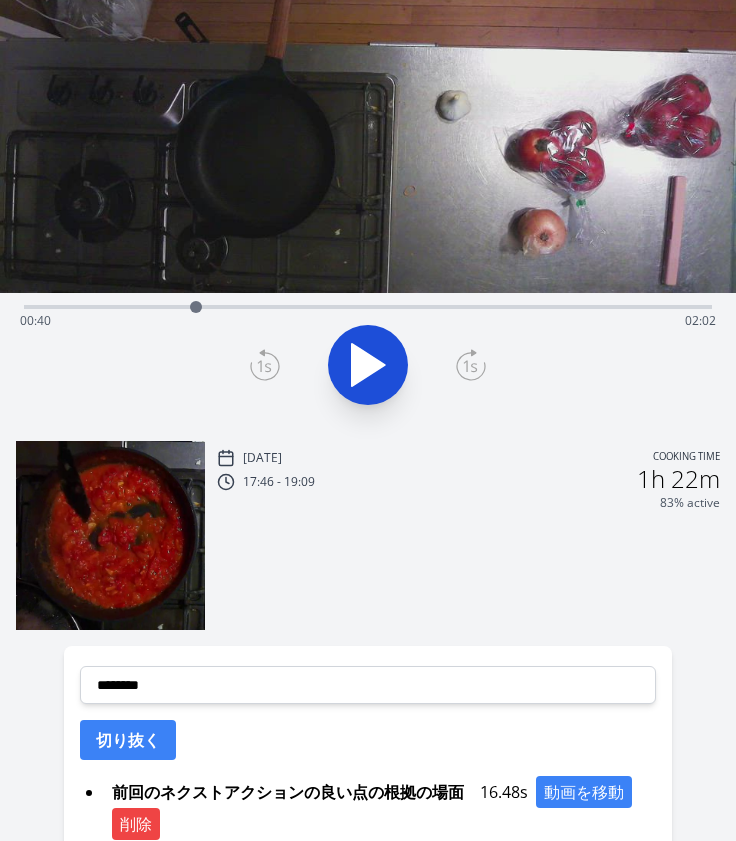 click 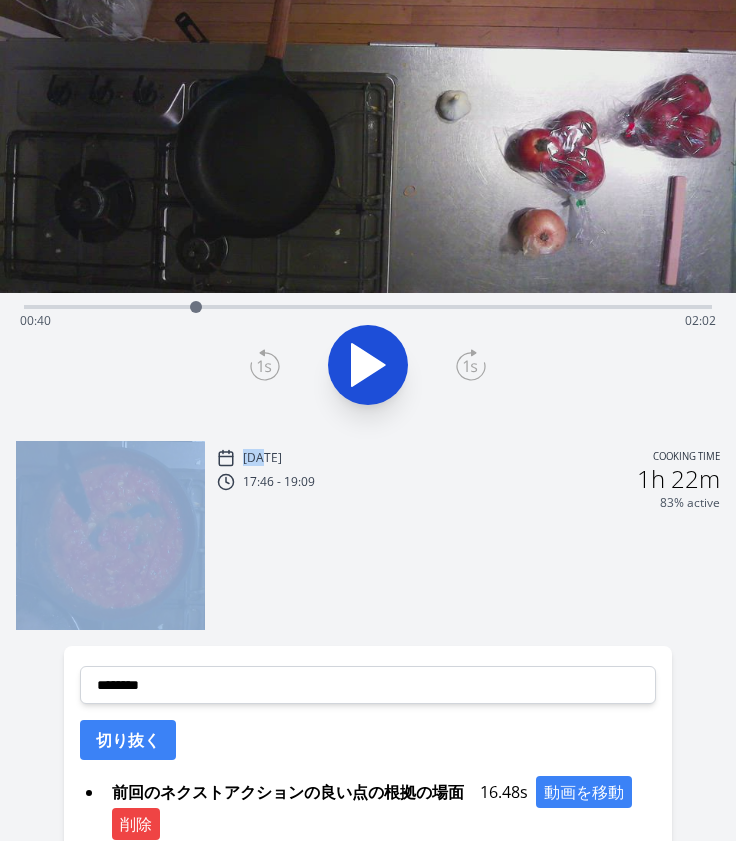 click 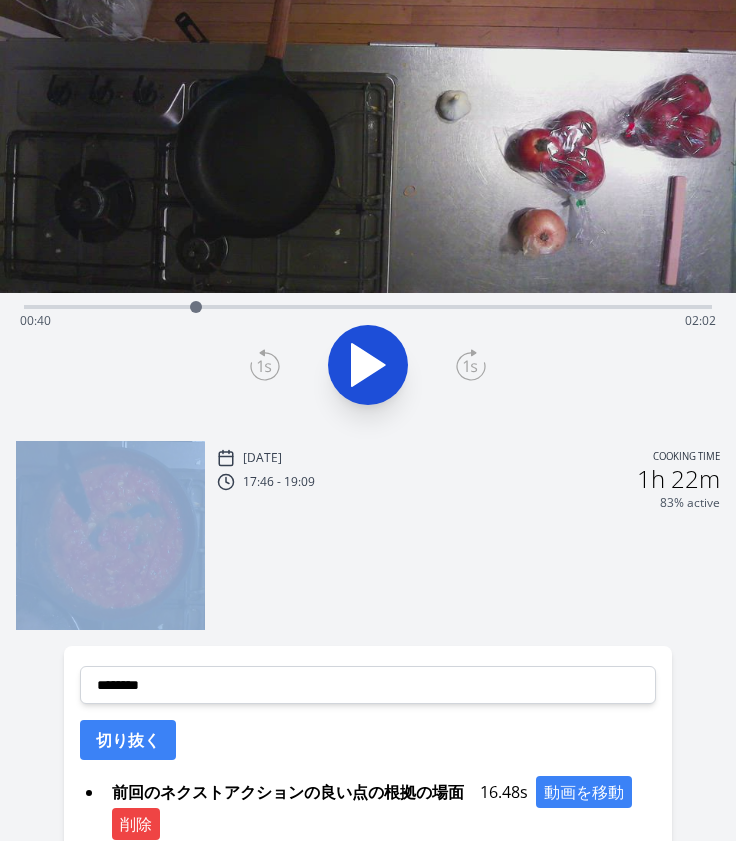 click 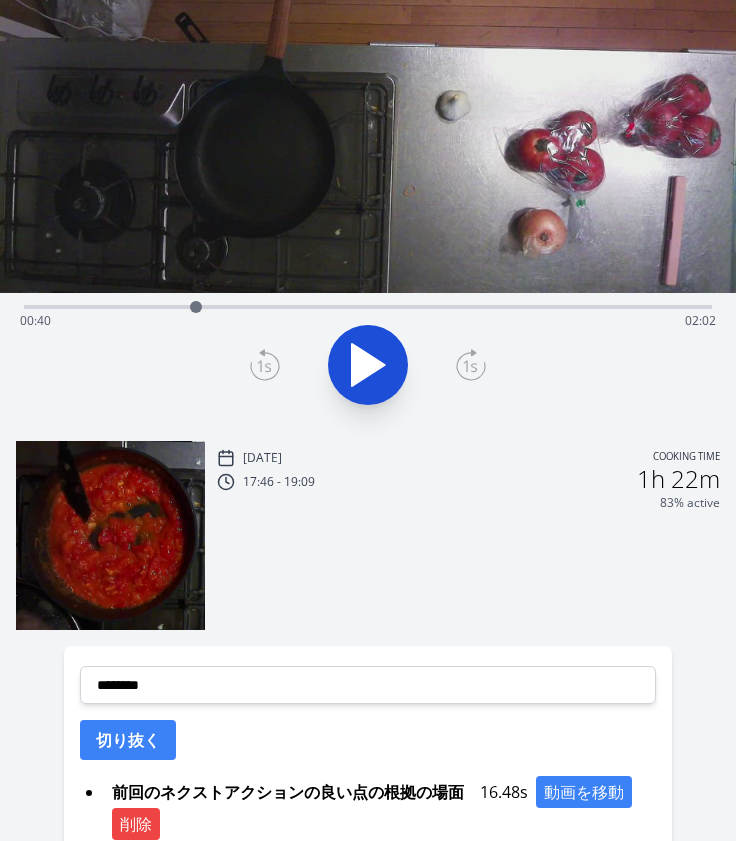 click 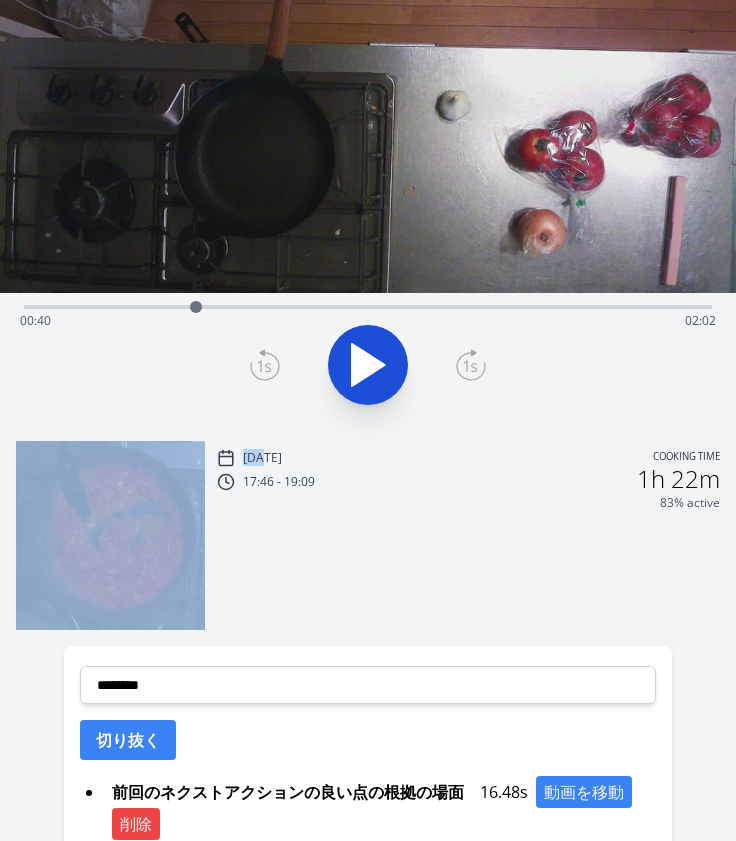 click 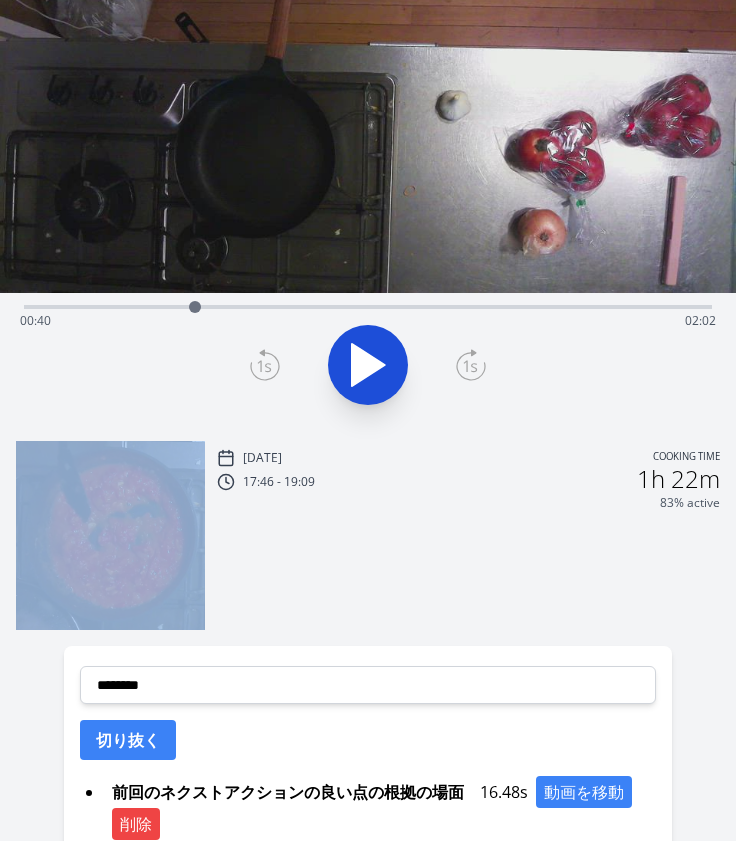 click 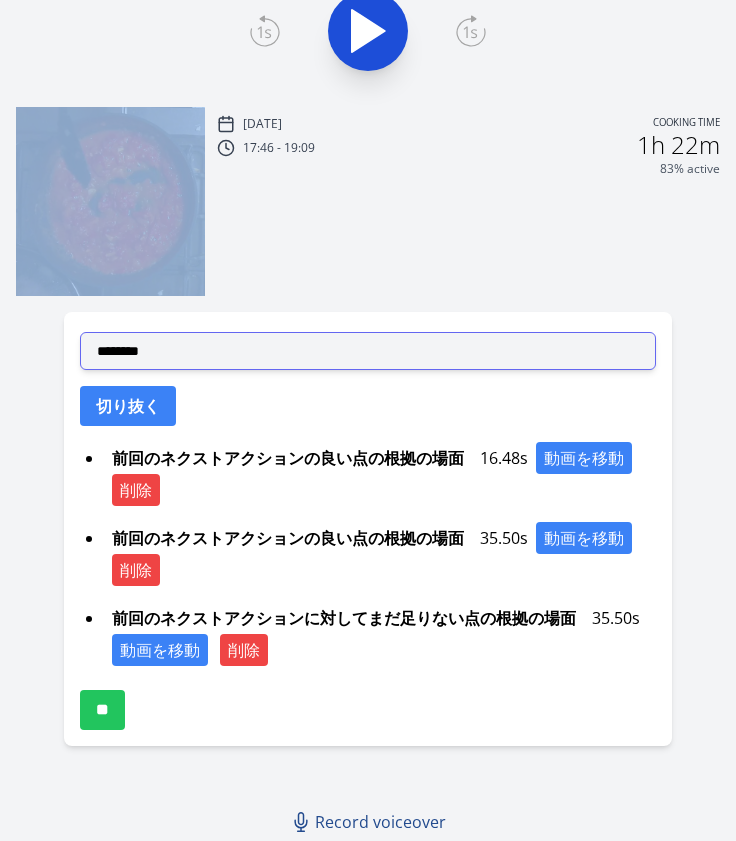 click on "**********" at bounding box center (368, 351) 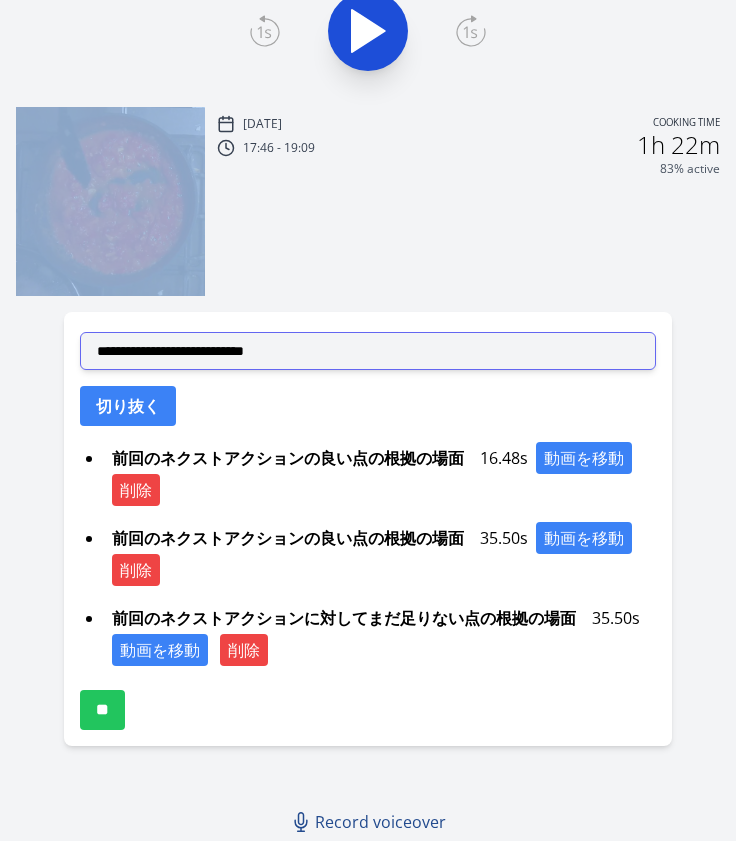 click on "**********" at bounding box center (368, 351) 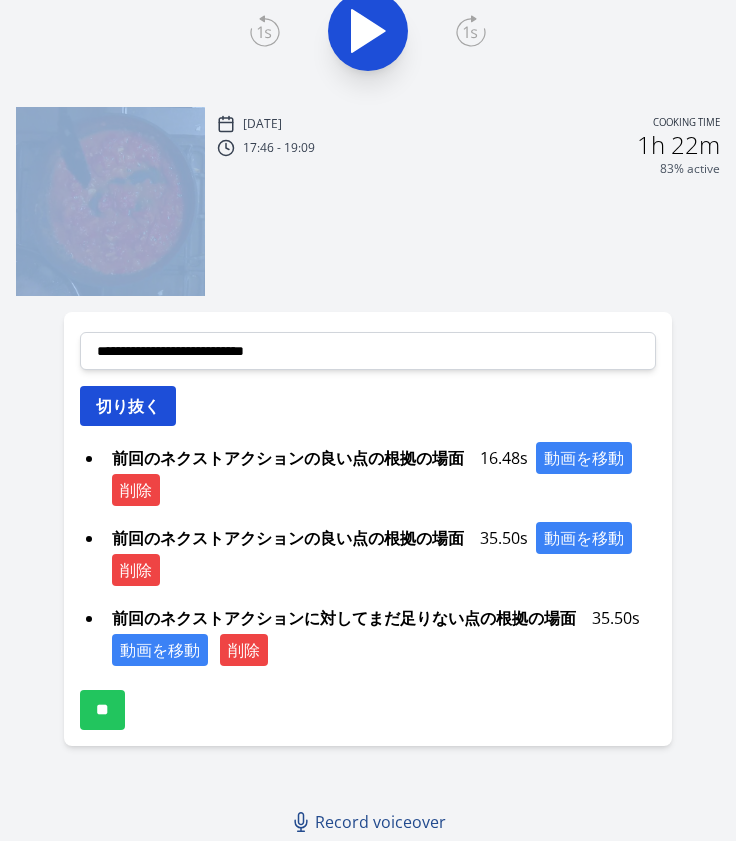 click on "切り抜く" at bounding box center (128, 406) 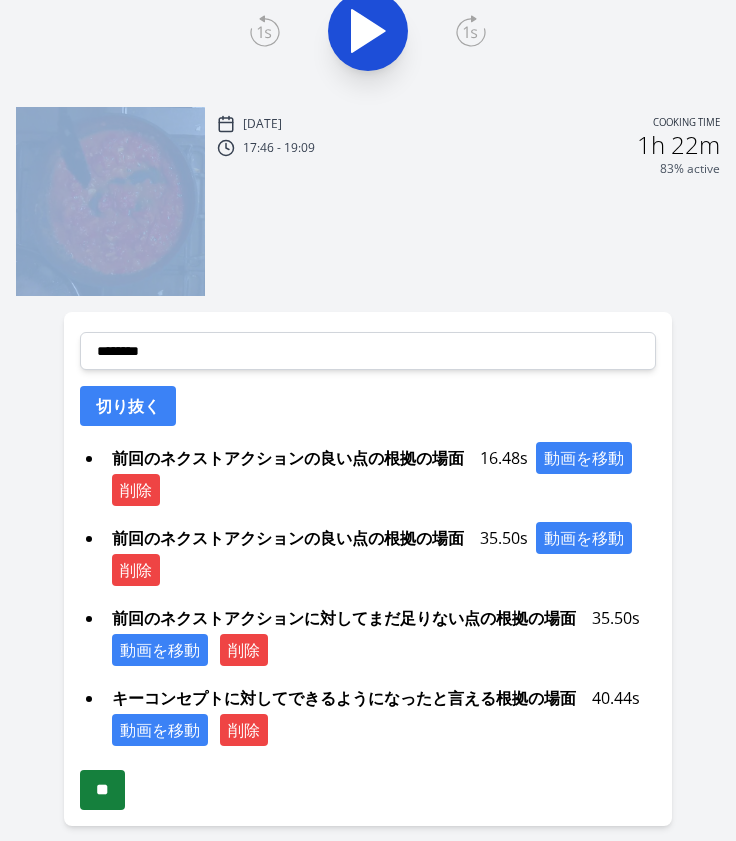 click on "**" at bounding box center (102, 790) 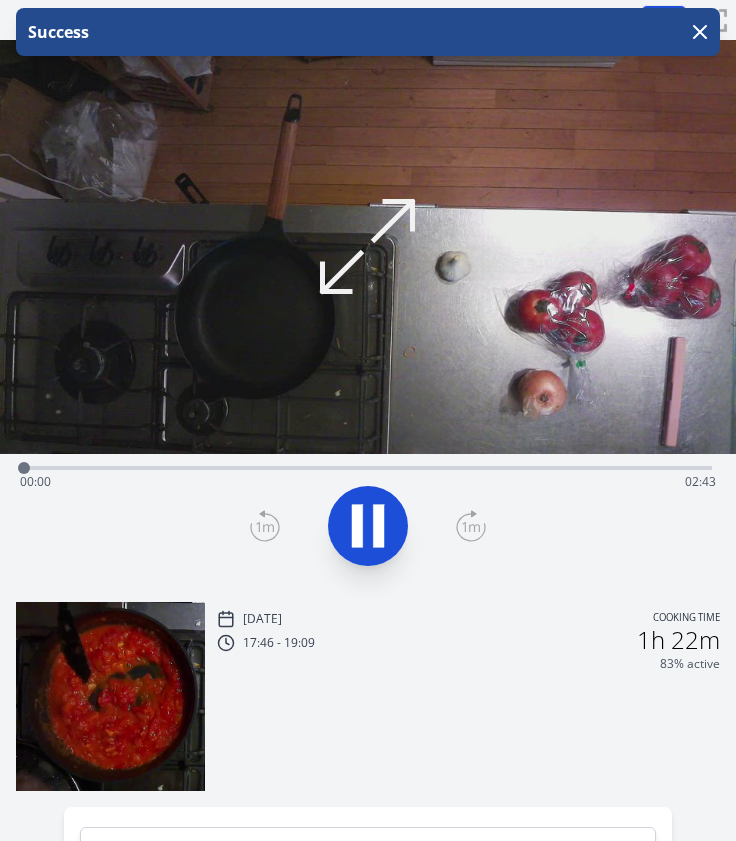 scroll, scrollTop: 0, scrollLeft: 0, axis: both 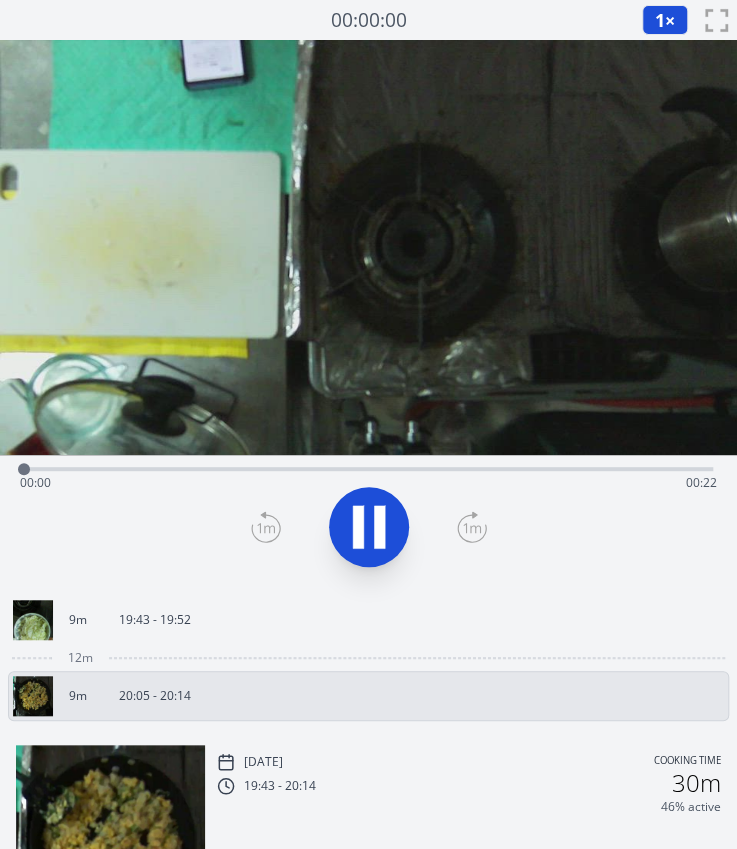 click 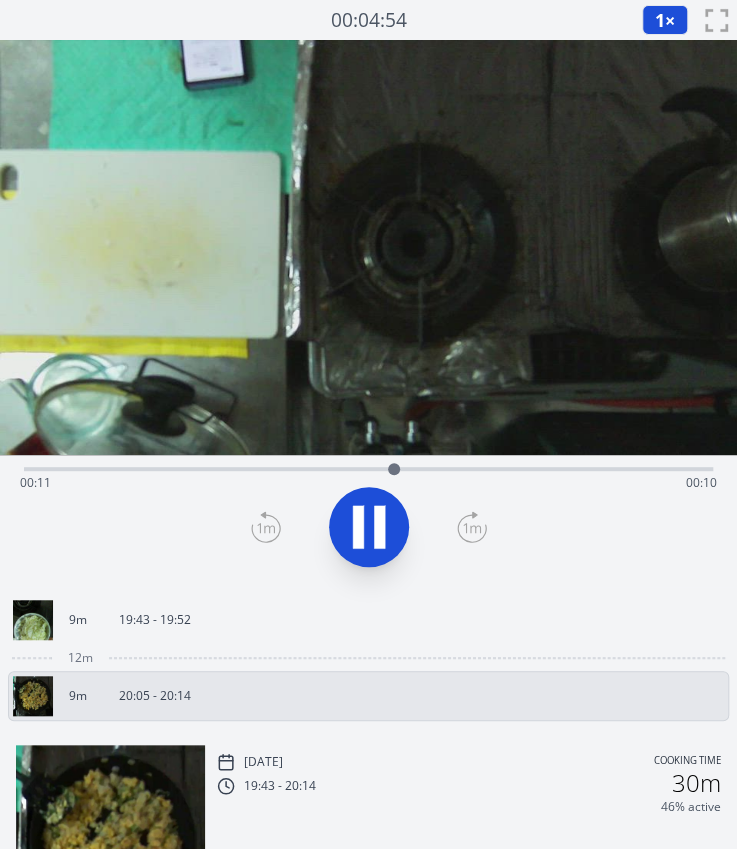 click 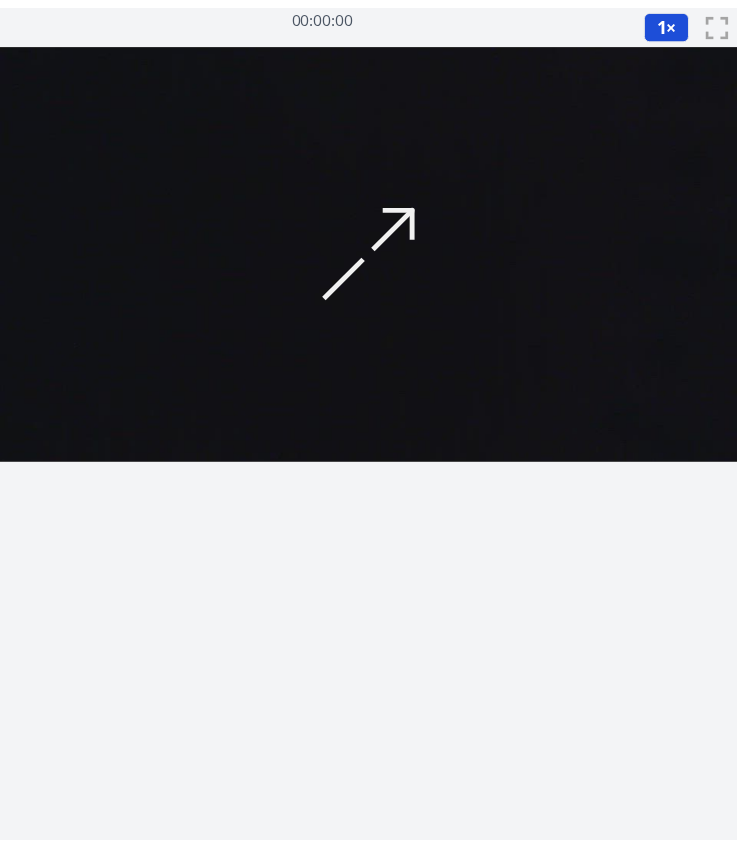 scroll, scrollTop: 0, scrollLeft: 0, axis: both 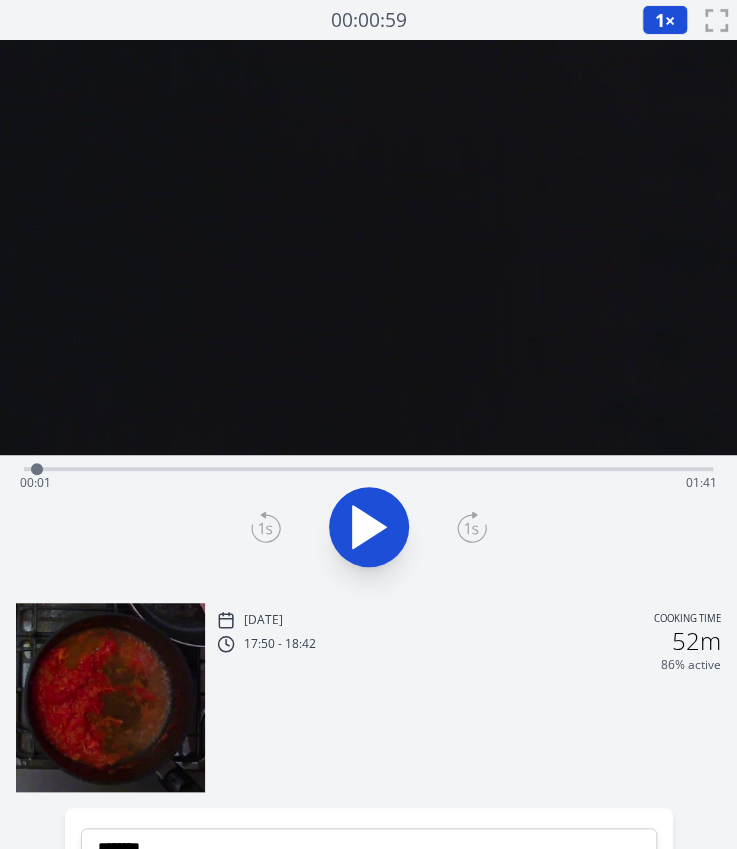 click at bounding box center [37, 469] 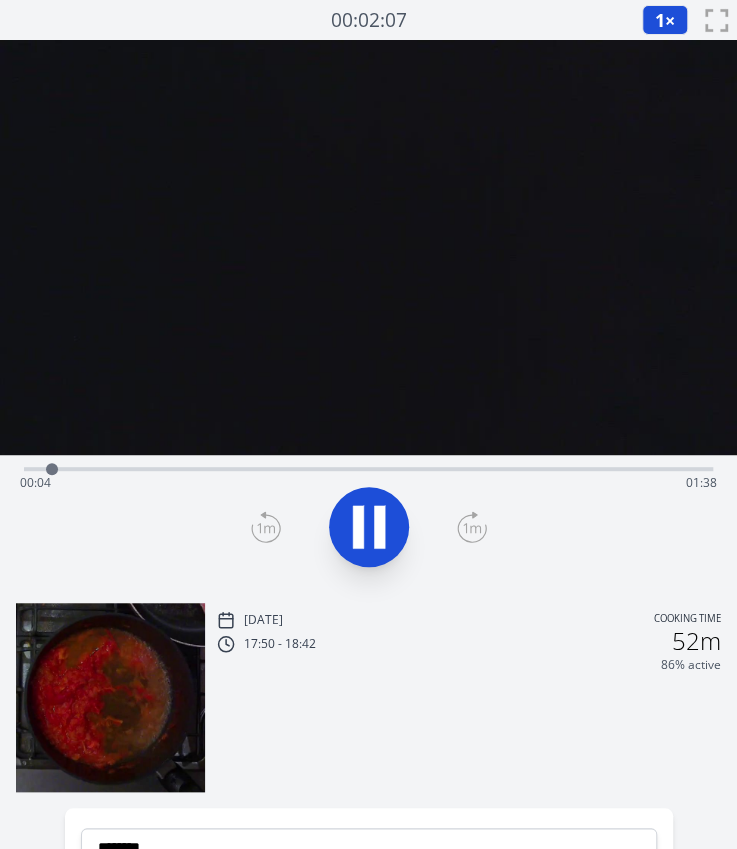 click on "Time elapsed:  00:04
Time remaining:  01:38" at bounding box center [368, 483] 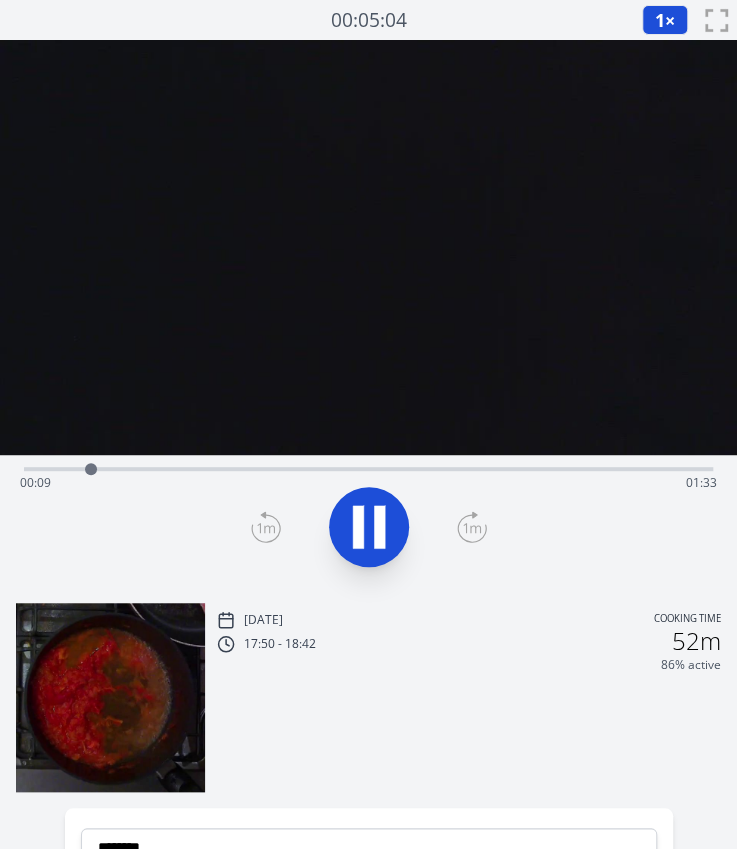 click on "Time elapsed:  00:09
Time remaining:  01:33" at bounding box center [368, 483] 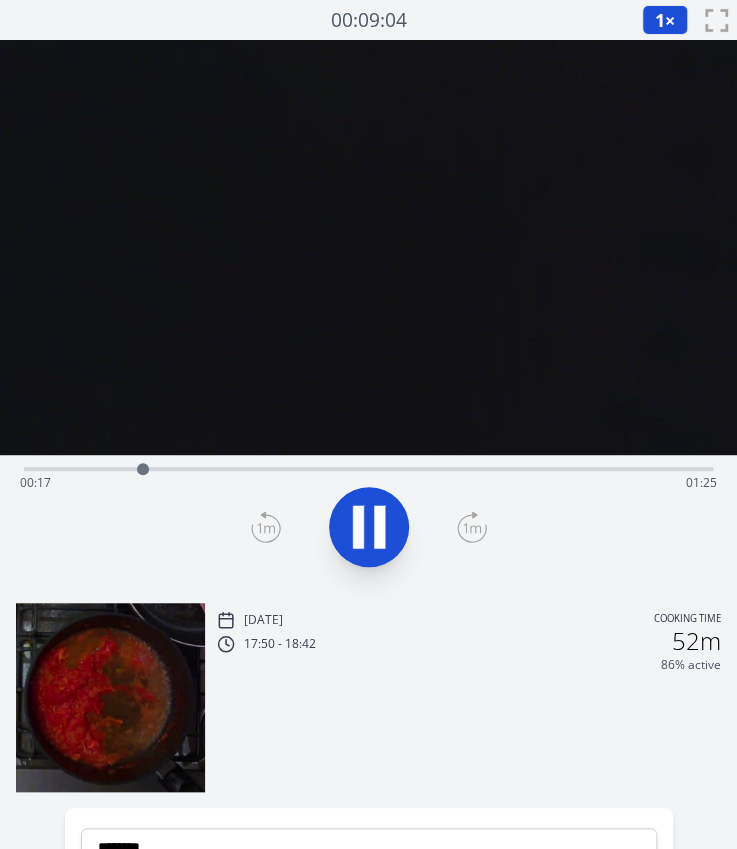 click on "Time elapsed:  00:17
Time remaining:  01:25" at bounding box center [368, 483] 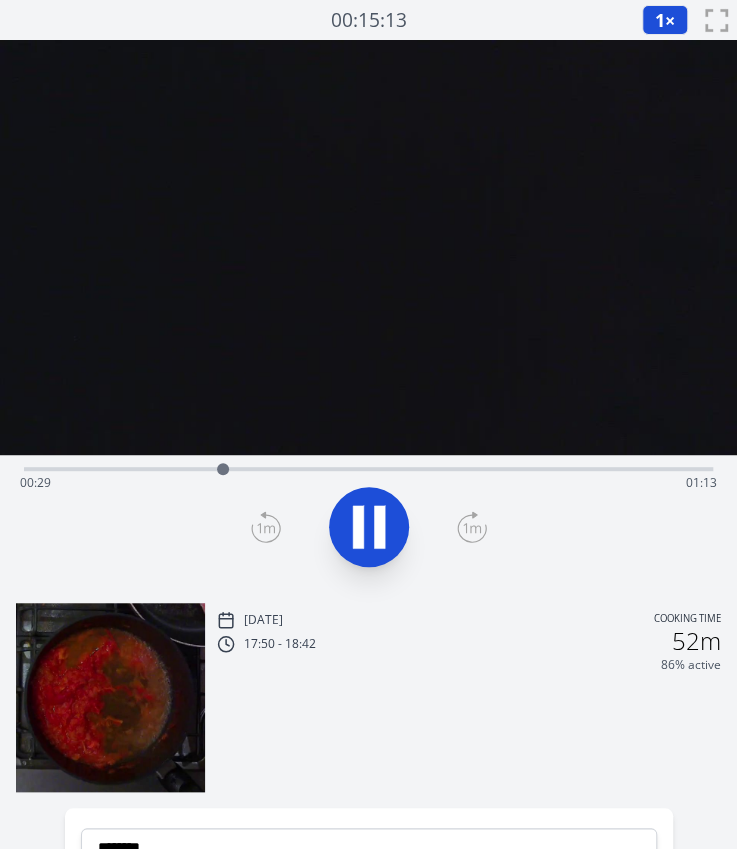 click 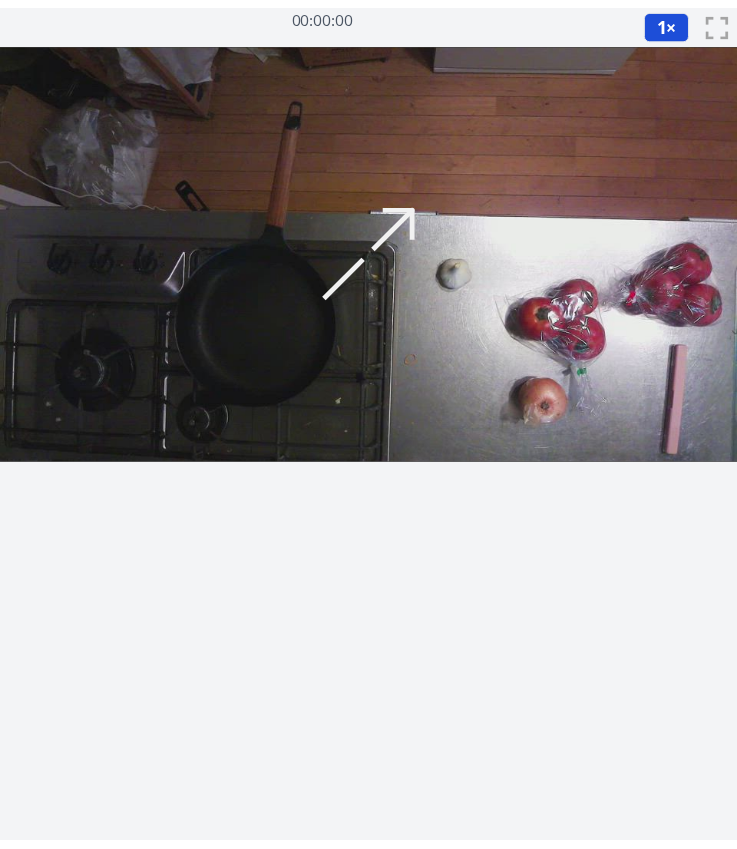 scroll, scrollTop: 0, scrollLeft: 0, axis: both 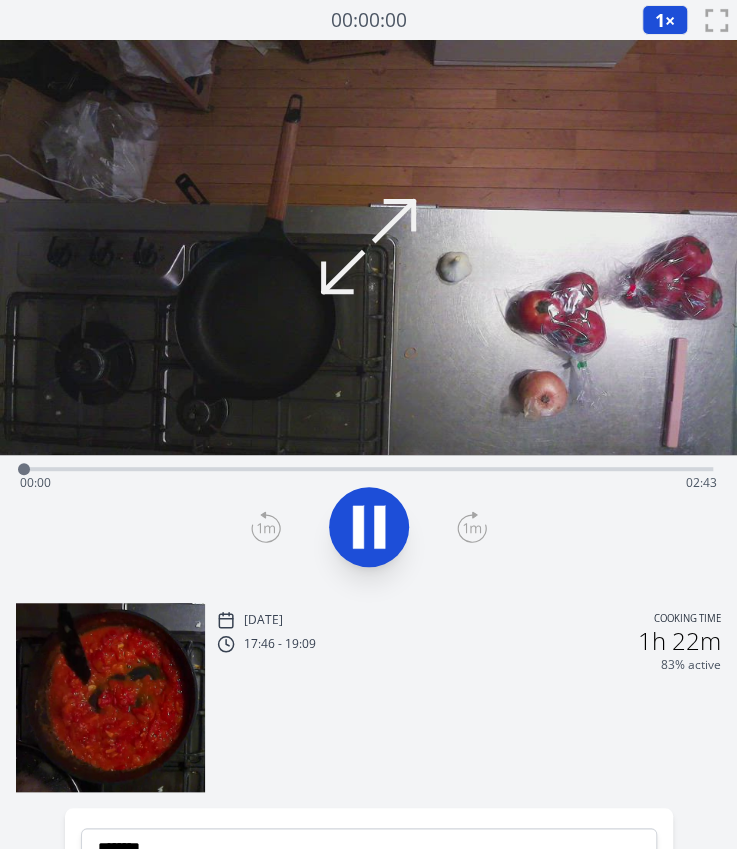 click 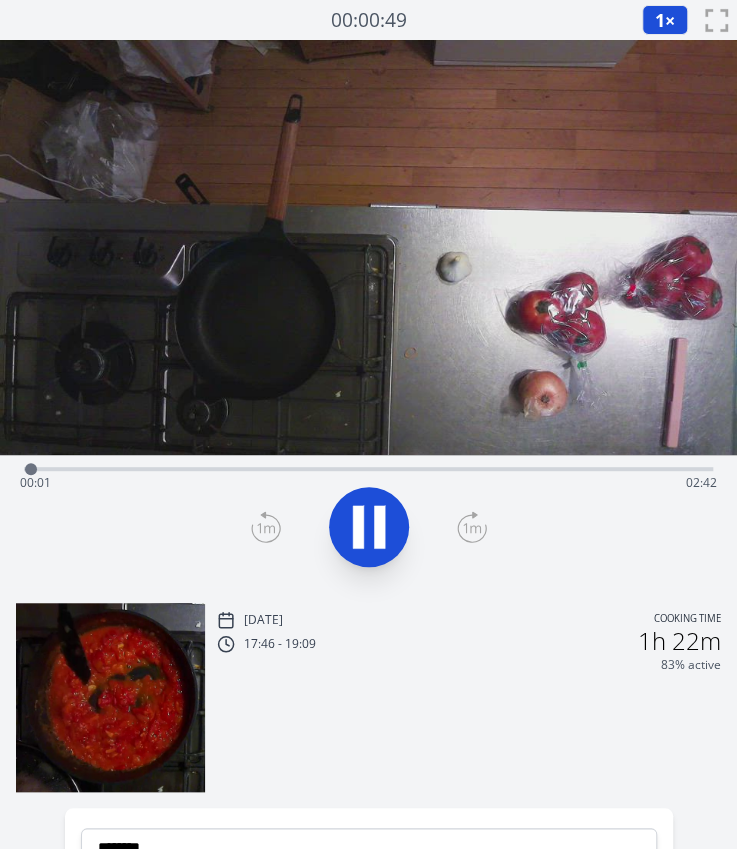 click at bounding box center (368, 247) 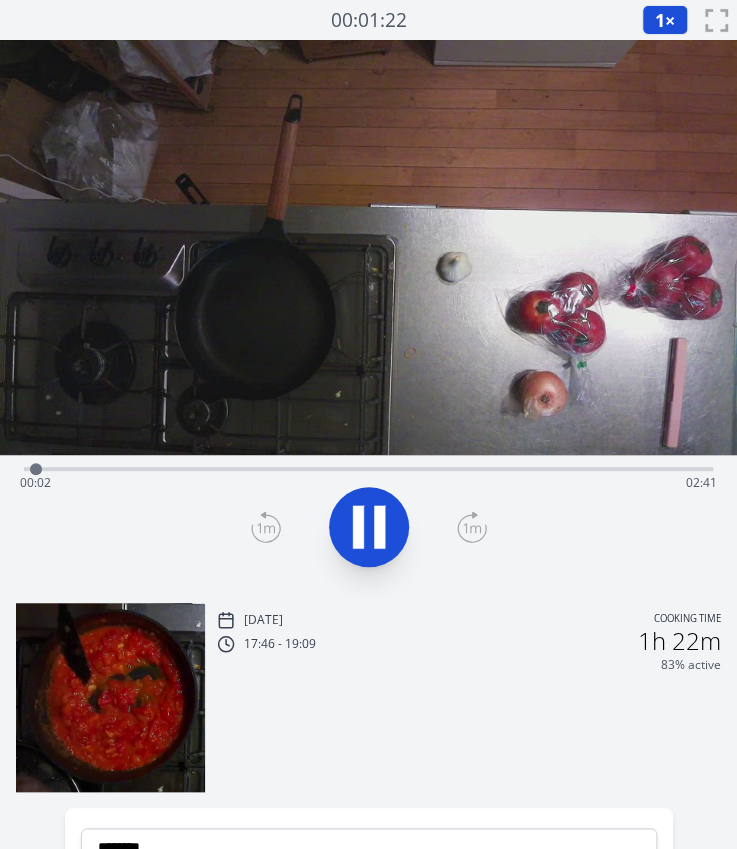 click on "Time elapsed:  00:02
Time remaining:  02:41" at bounding box center [368, 467] 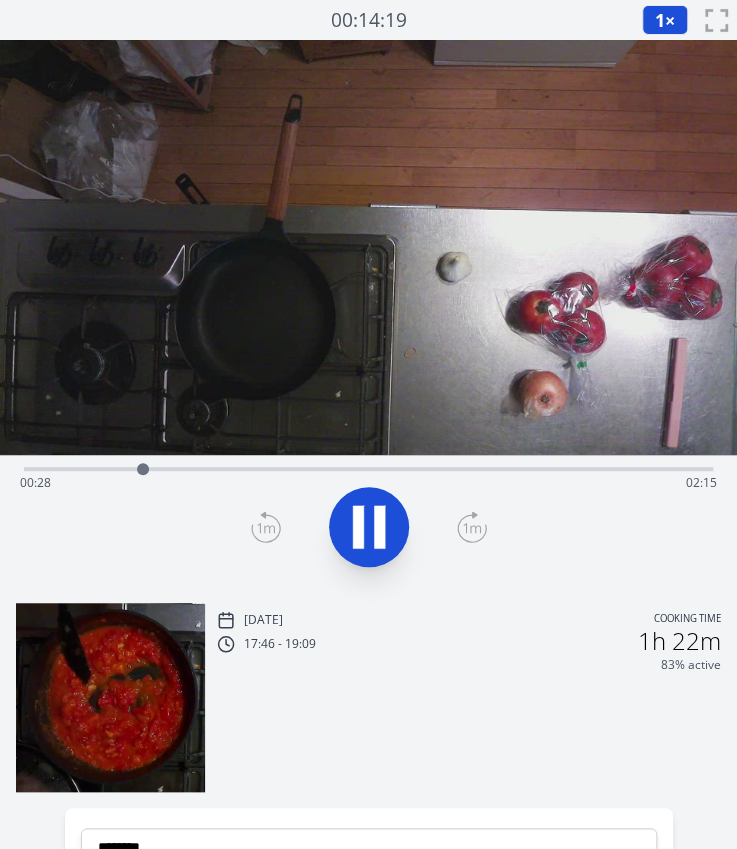 click 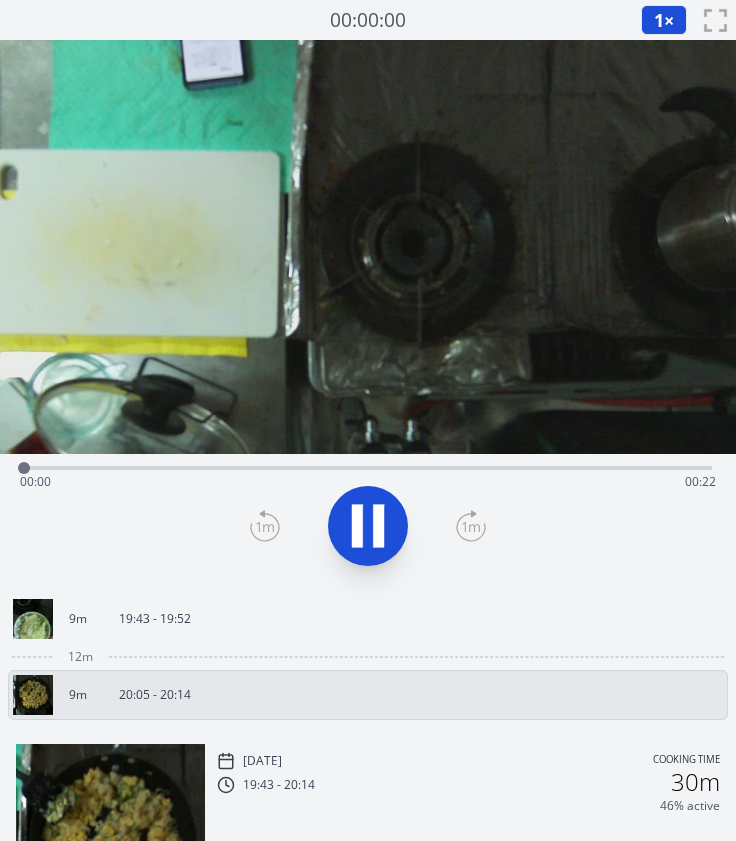 scroll, scrollTop: 0, scrollLeft: 0, axis: both 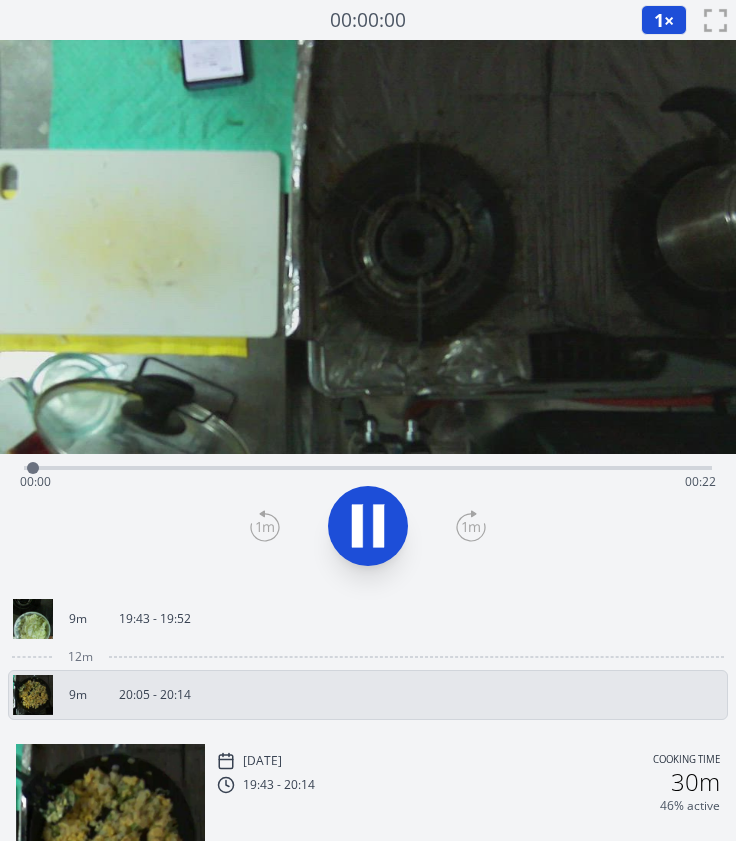 click at bounding box center (368, 526) 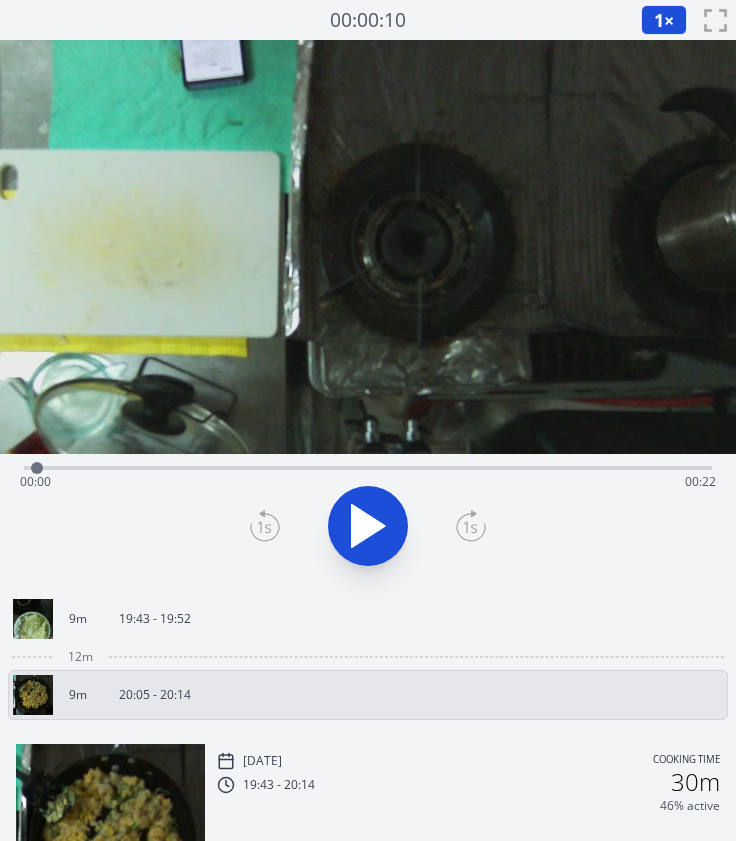 click at bounding box center [368, 526] 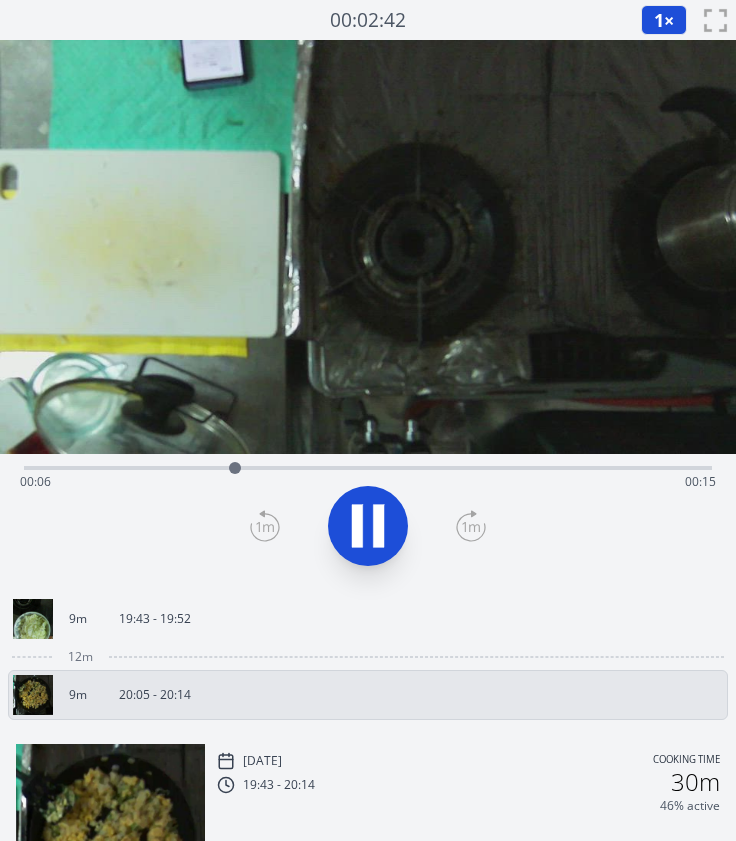 click 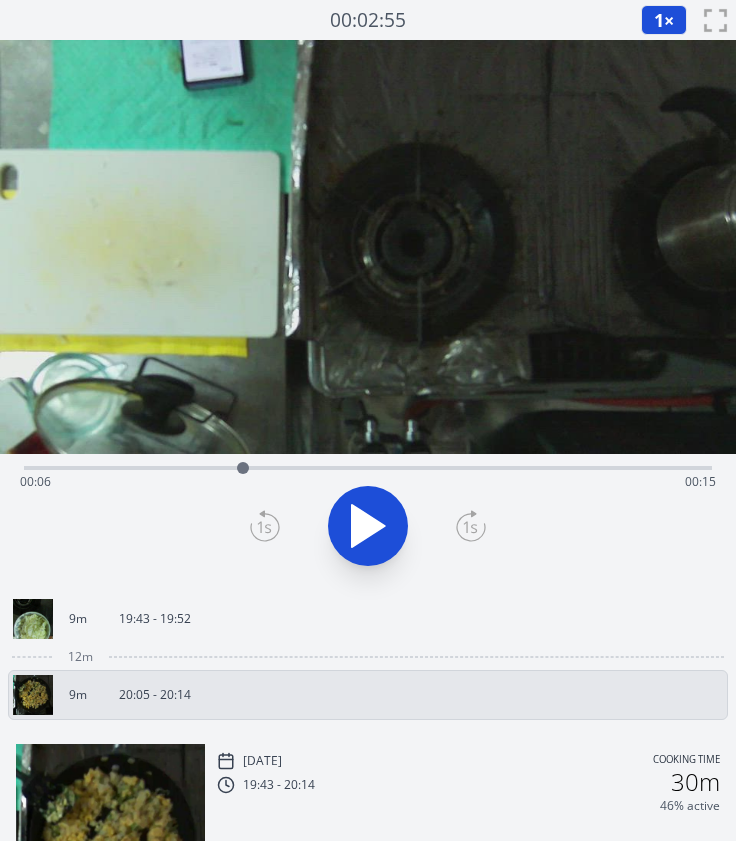 click 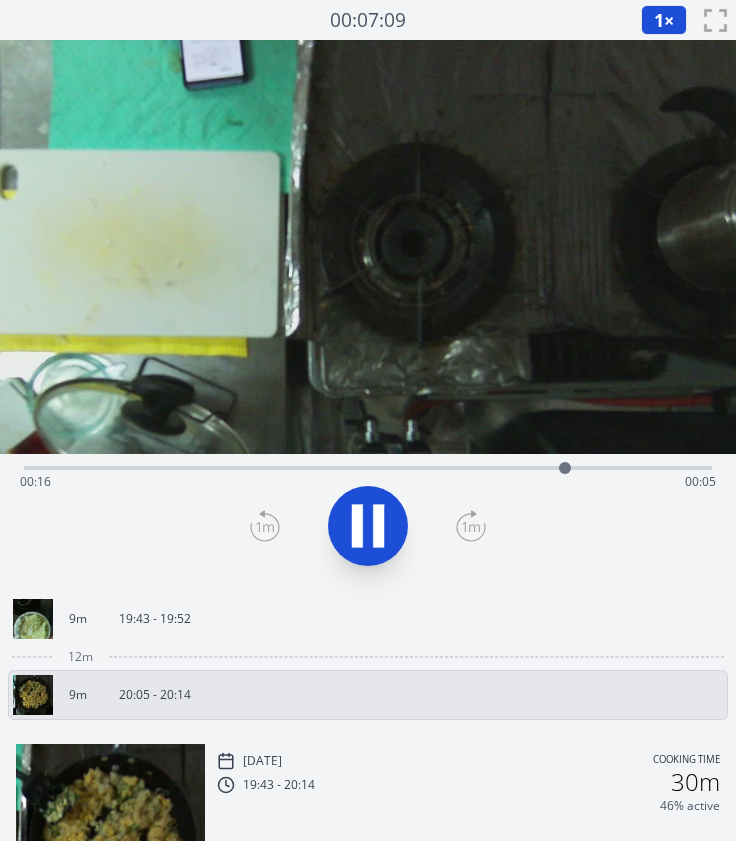 click 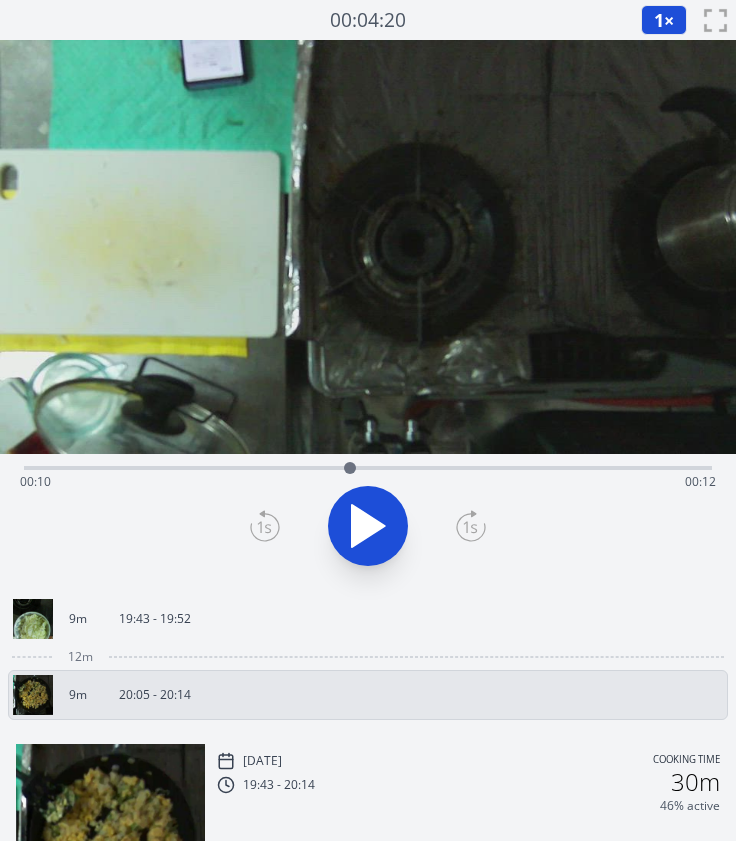 drag, startPoint x: 572, startPoint y: 470, endPoint x: 350, endPoint y: 473, distance: 222.02026 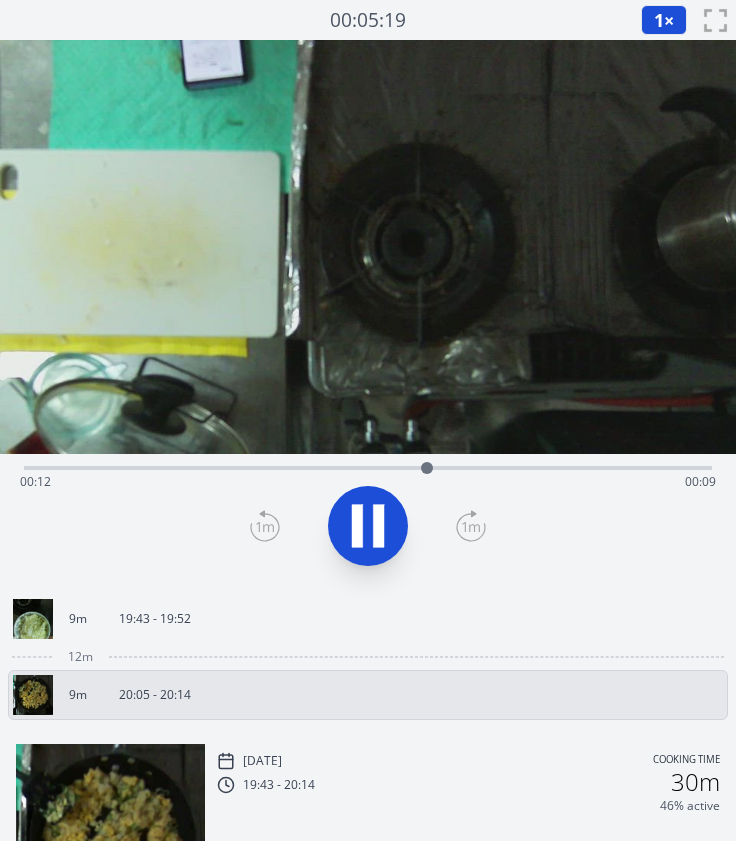 click 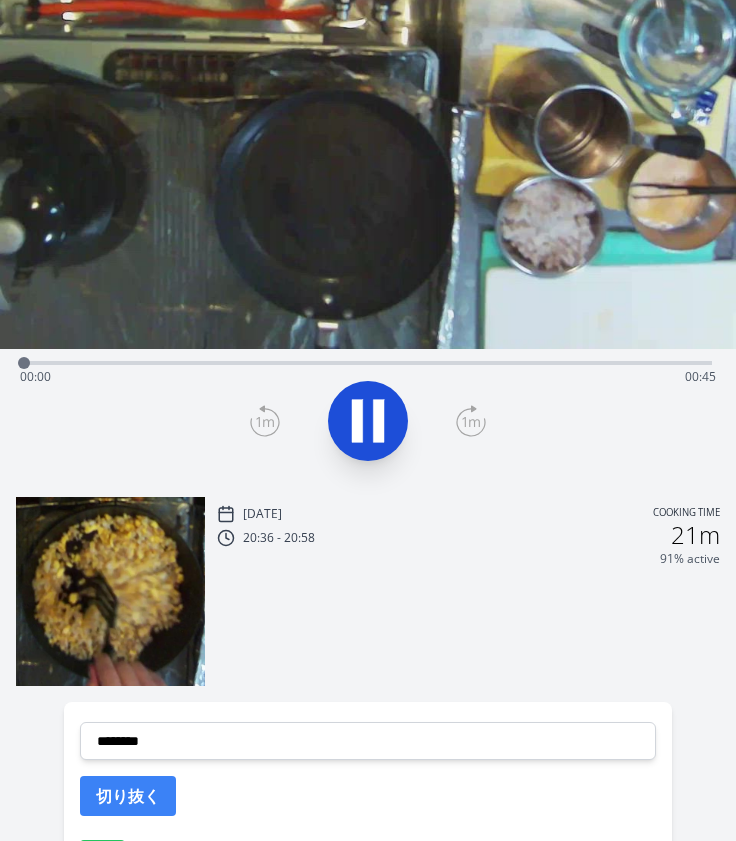 scroll, scrollTop: 125, scrollLeft: 0, axis: vertical 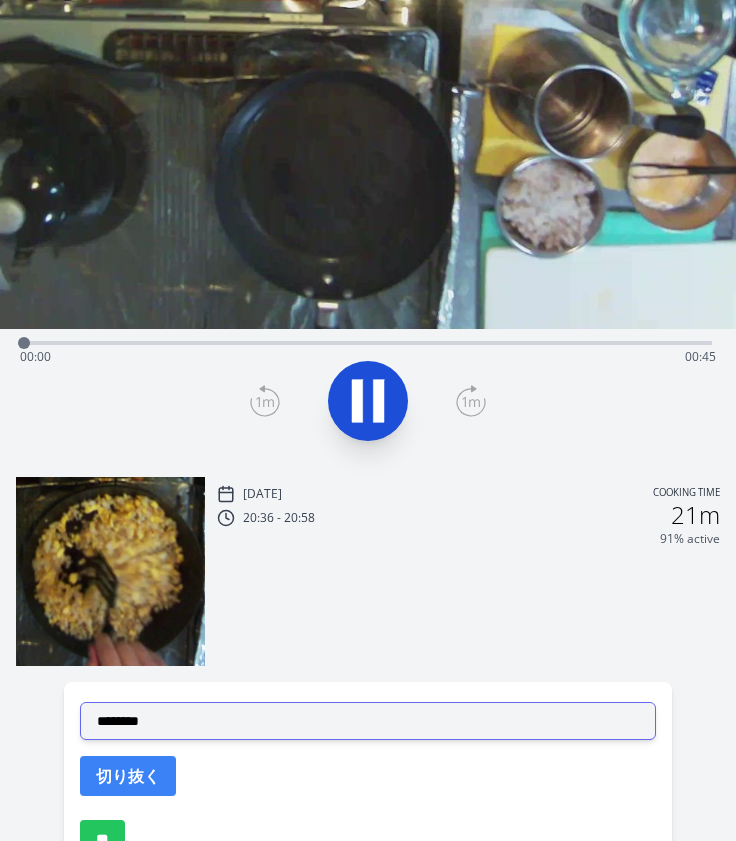 click on "**********" at bounding box center (368, 721) 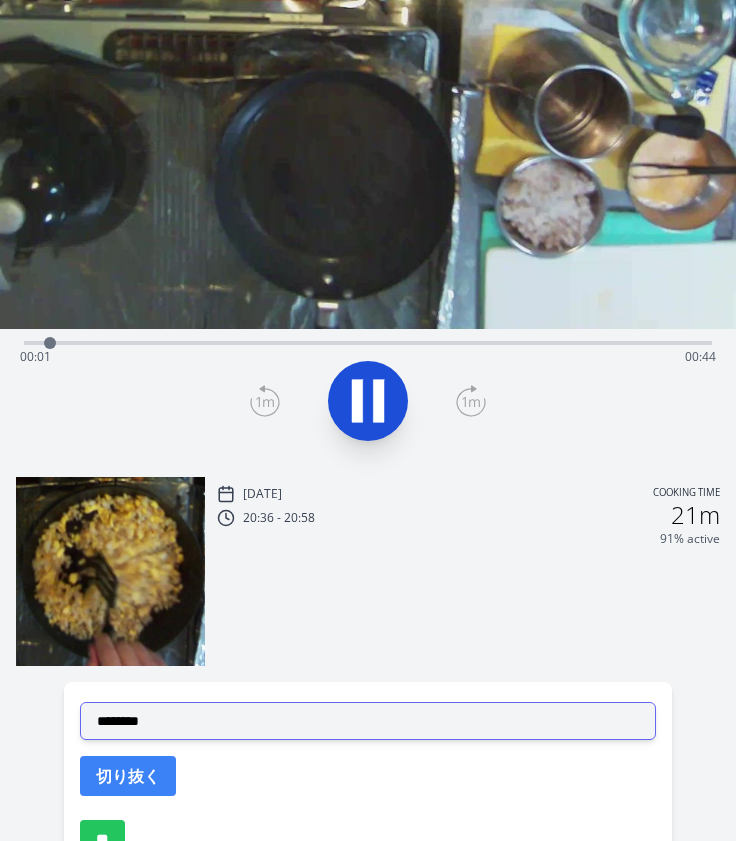 select on "**********" 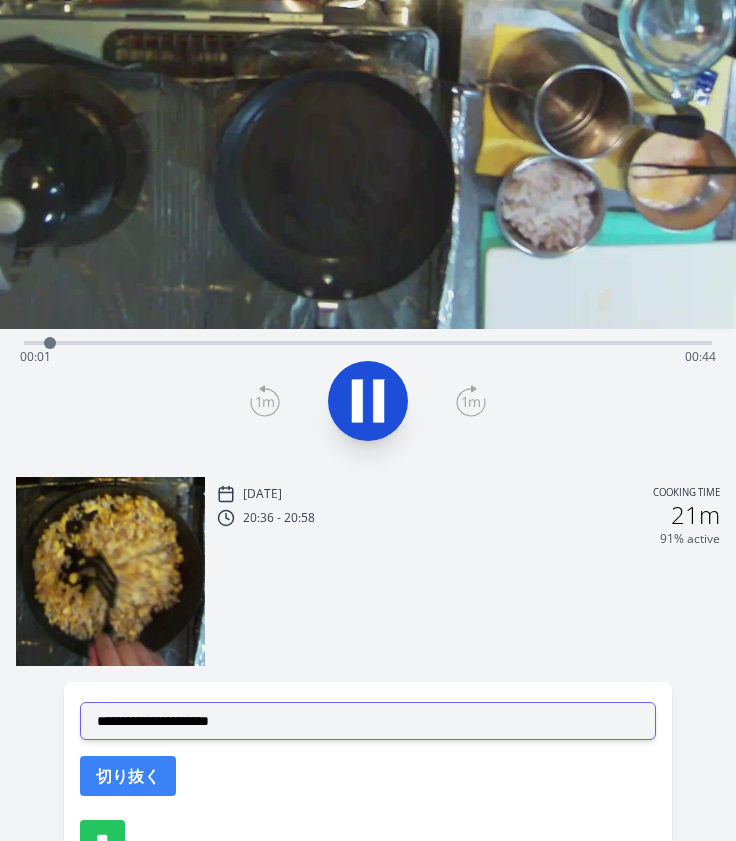 click on "**********" at bounding box center [368, 721] 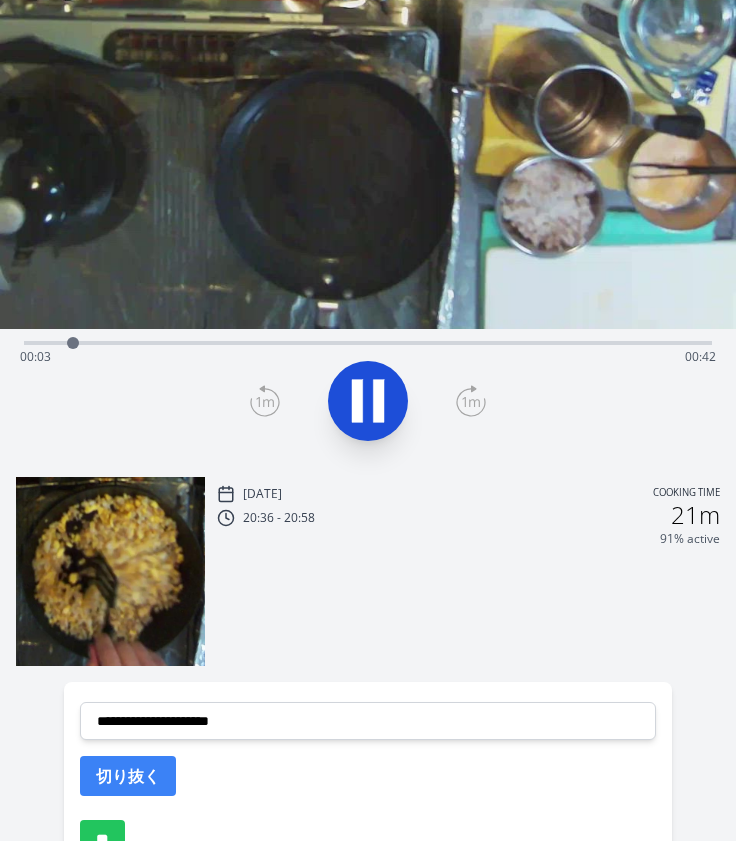 click at bounding box center (368, 401) 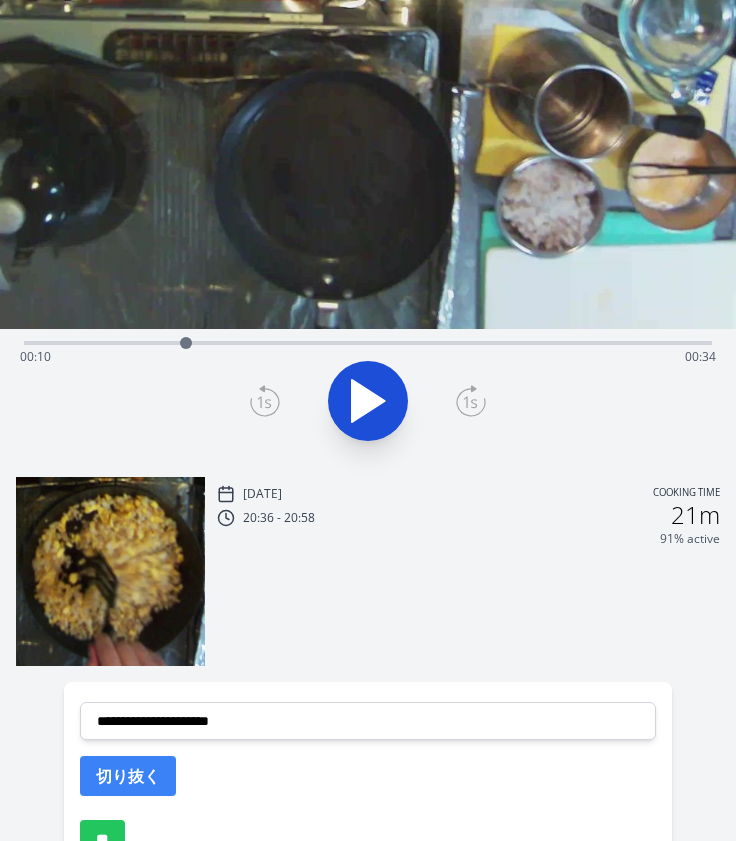 click at bounding box center [186, 343] 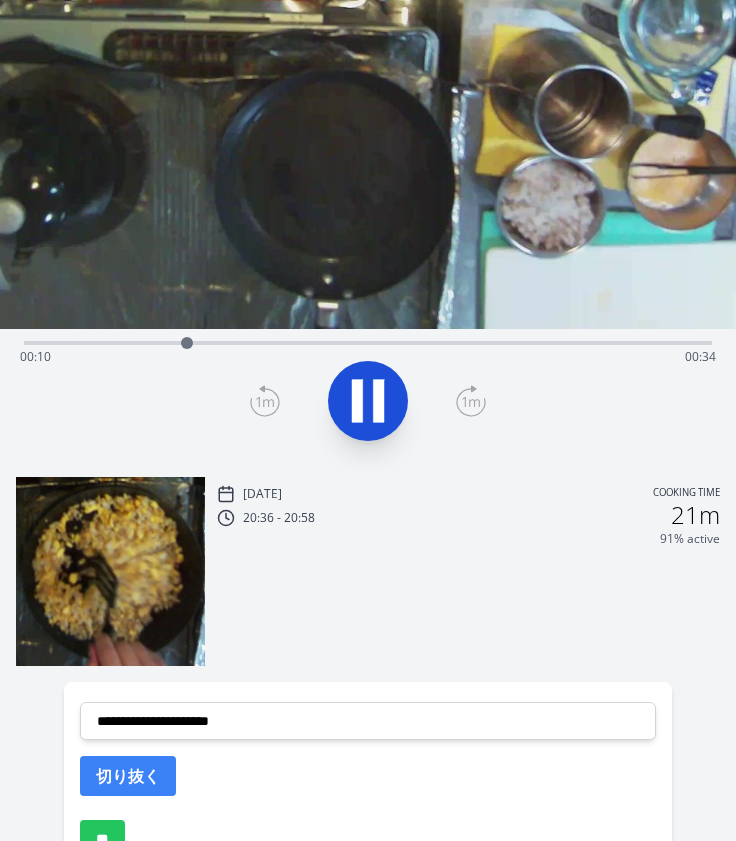 click 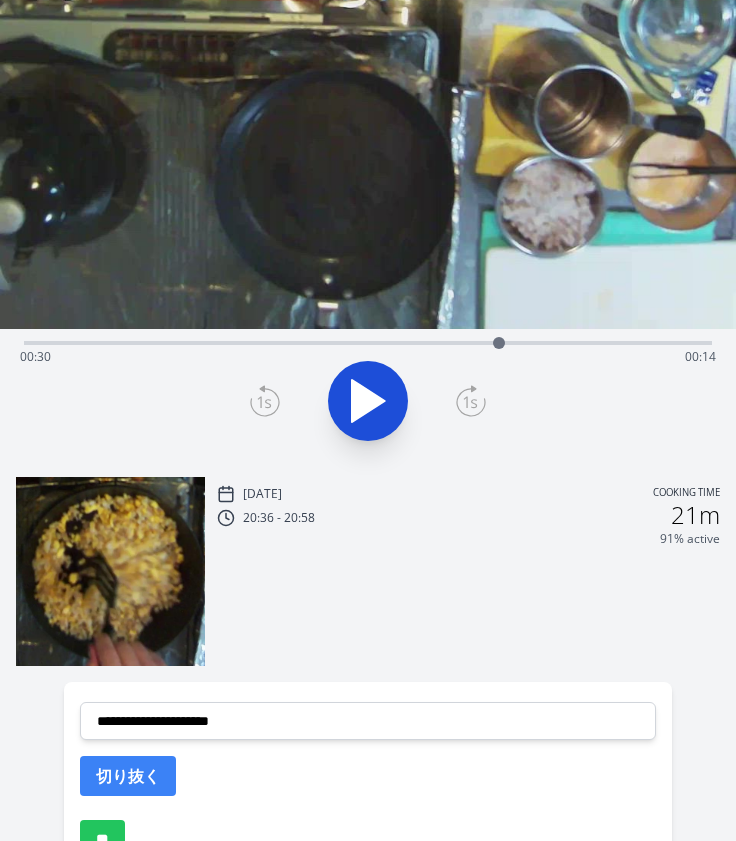 drag, startPoint x: 186, startPoint y: 346, endPoint x: 499, endPoint y: 343, distance: 313.01437 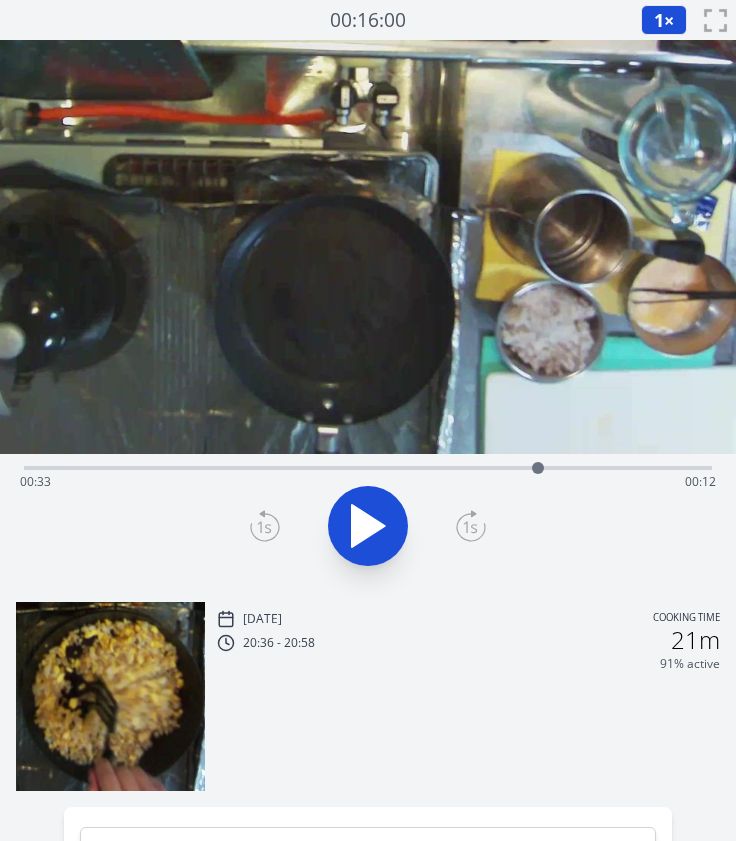 drag, startPoint x: 500, startPoint y: 471, endPoint x: 538, endPoint y: 469, distance: 38.052597 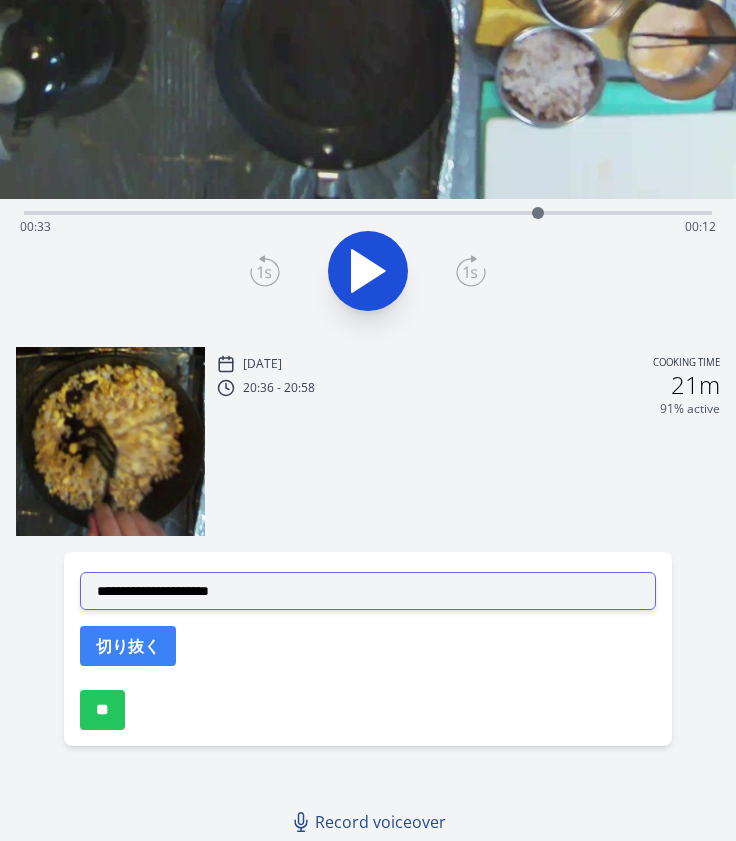 click on "**********" at bounding box center [368, 591] 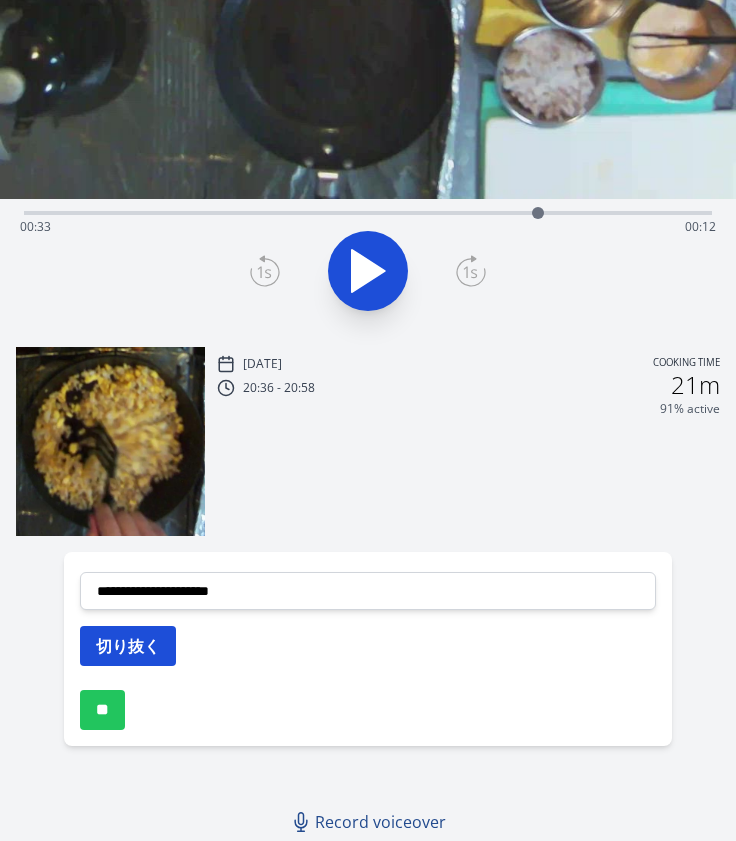 click on "切り抜く" at bounding box center [128, 646] 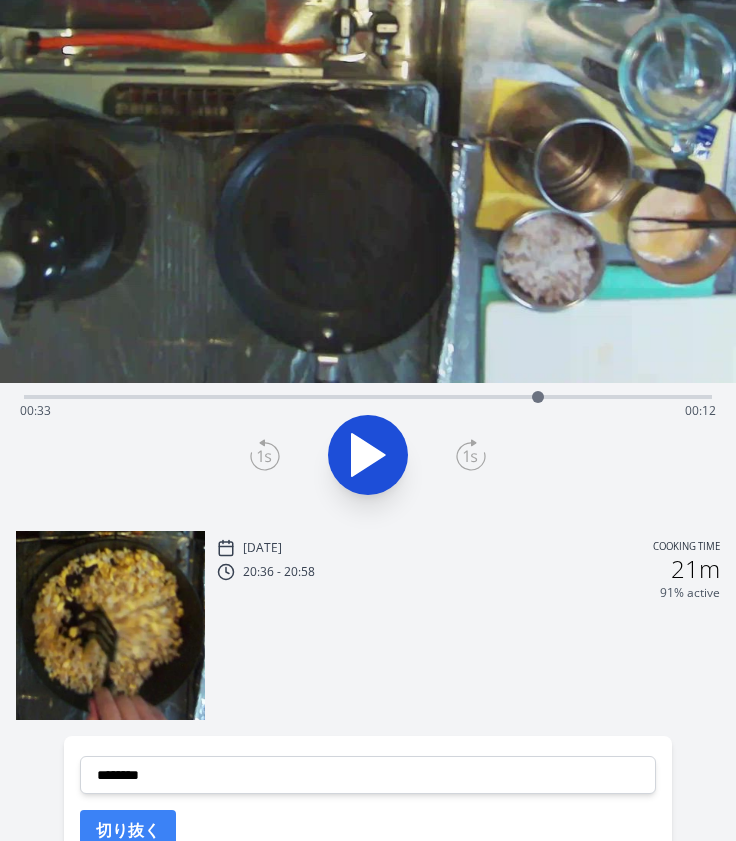 scroll, scrollTop: 70, scrollLeft: 0, axis: vertical 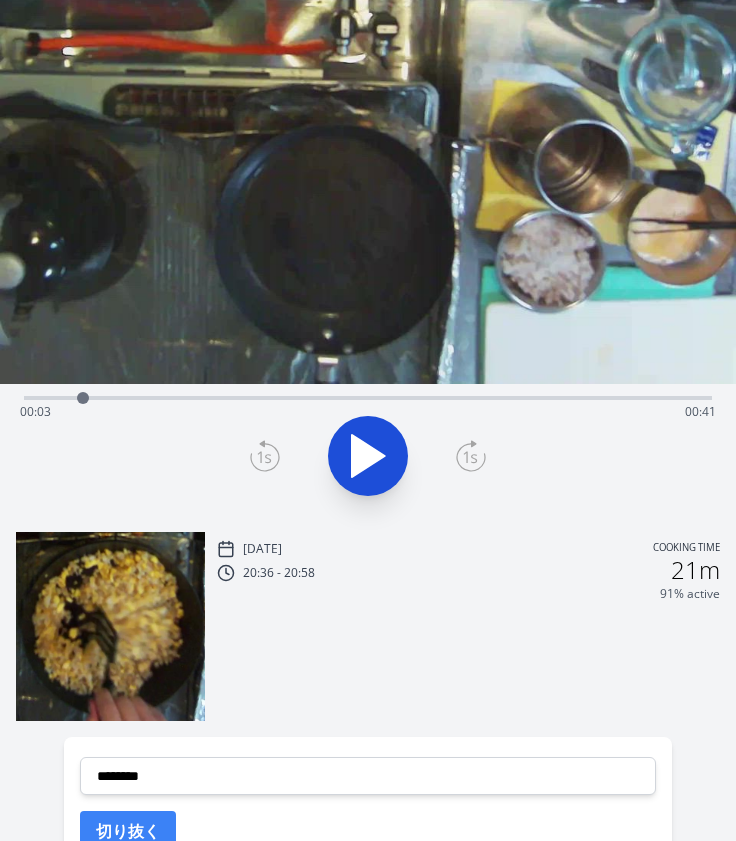 drag, startPoint x: 537, startPoint y: 399, endPoint x: 83, endPoint y: 399, distance: 454 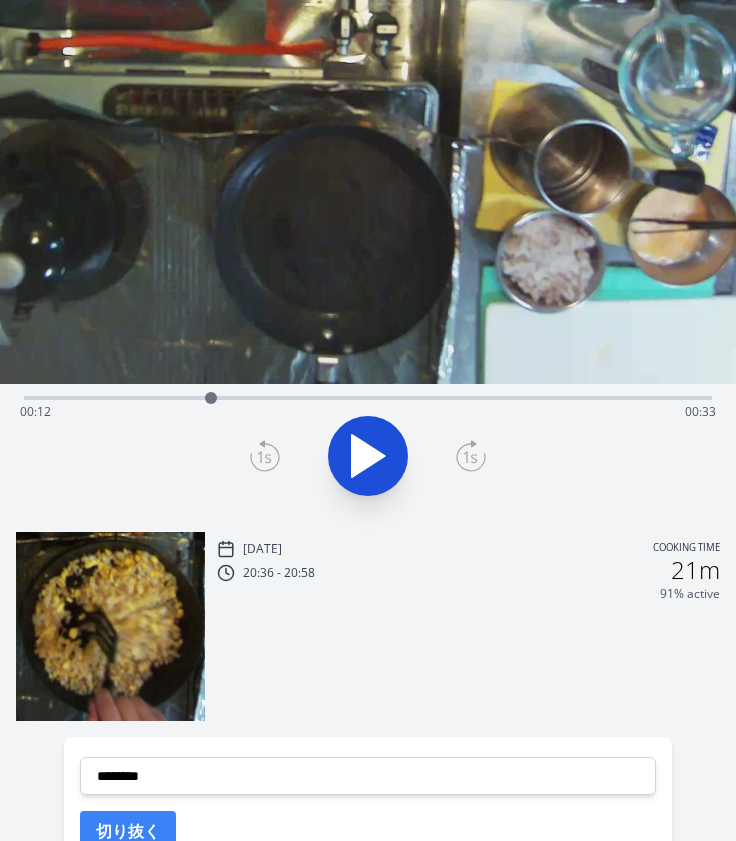 drag, startPoint x: 136, startPoint y: 396, endPoint x: 211, endPoint y: 431, distance: 82.764725 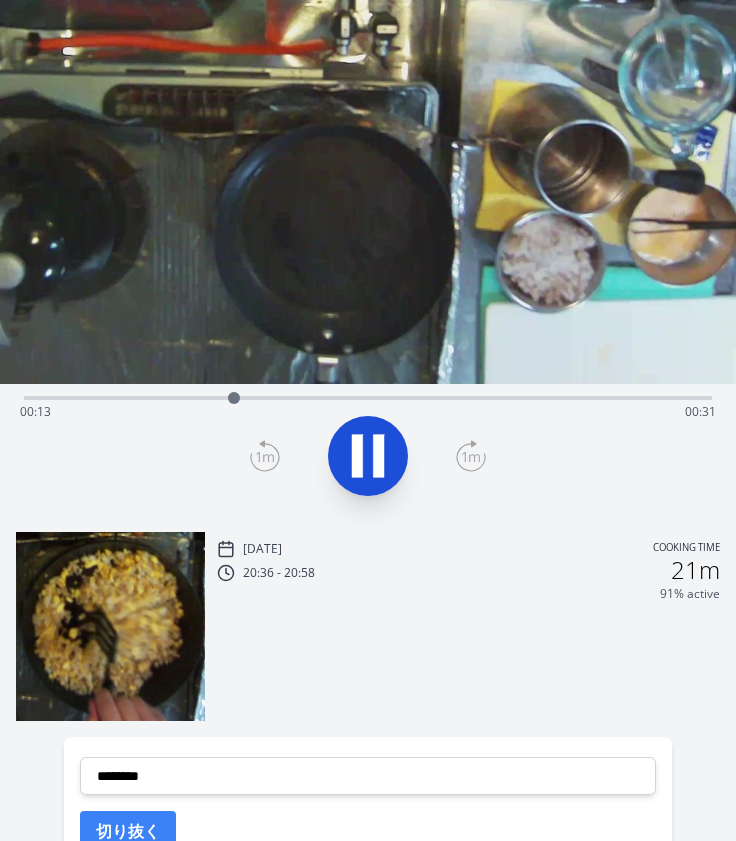 click on "Time elapsed:  00:13
Time remaining:  00:31" at bounding box center [368, 412] 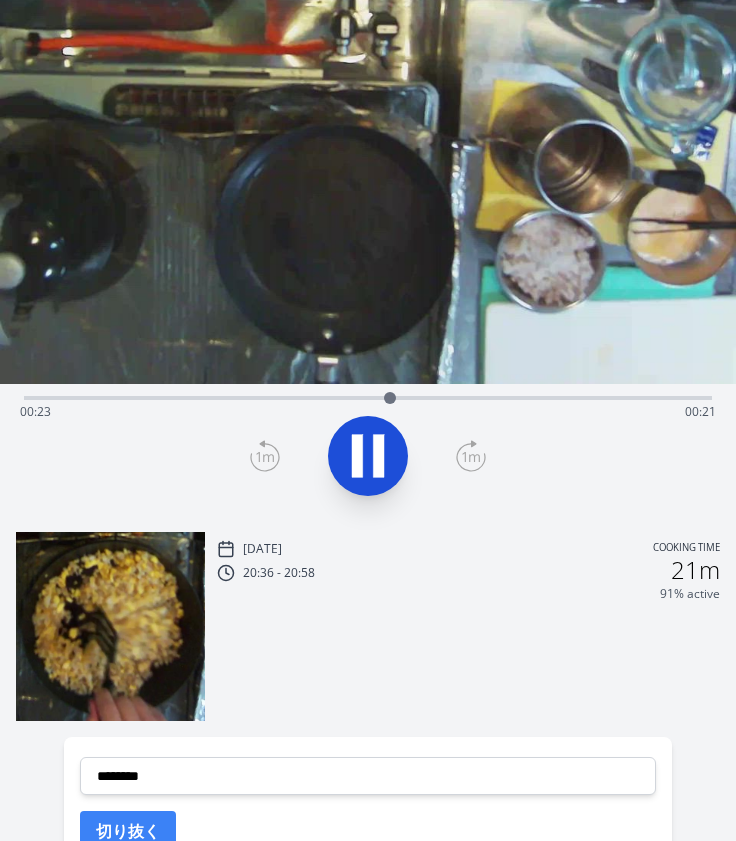 click 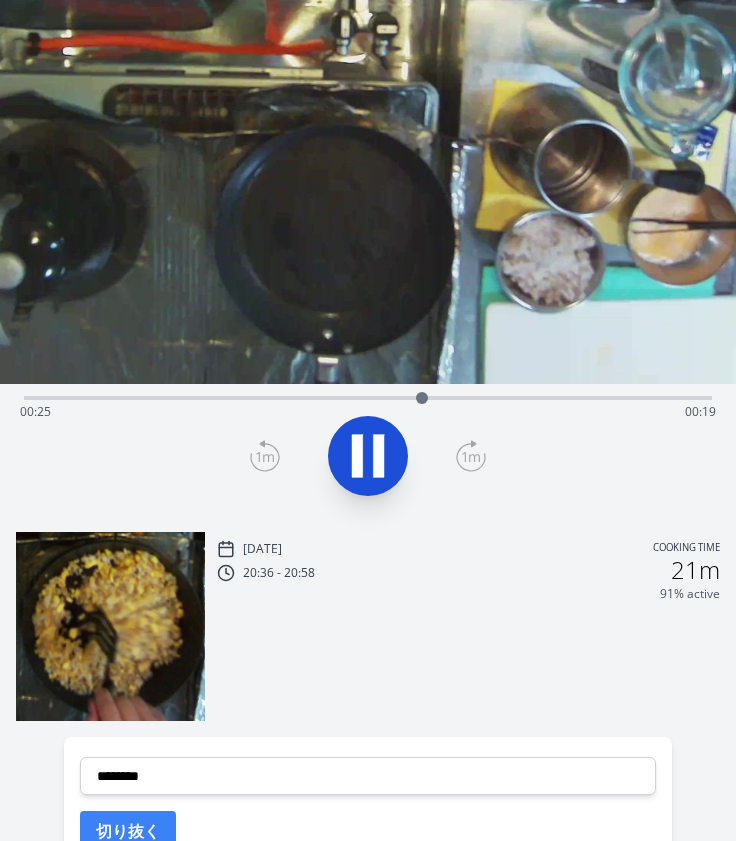 click 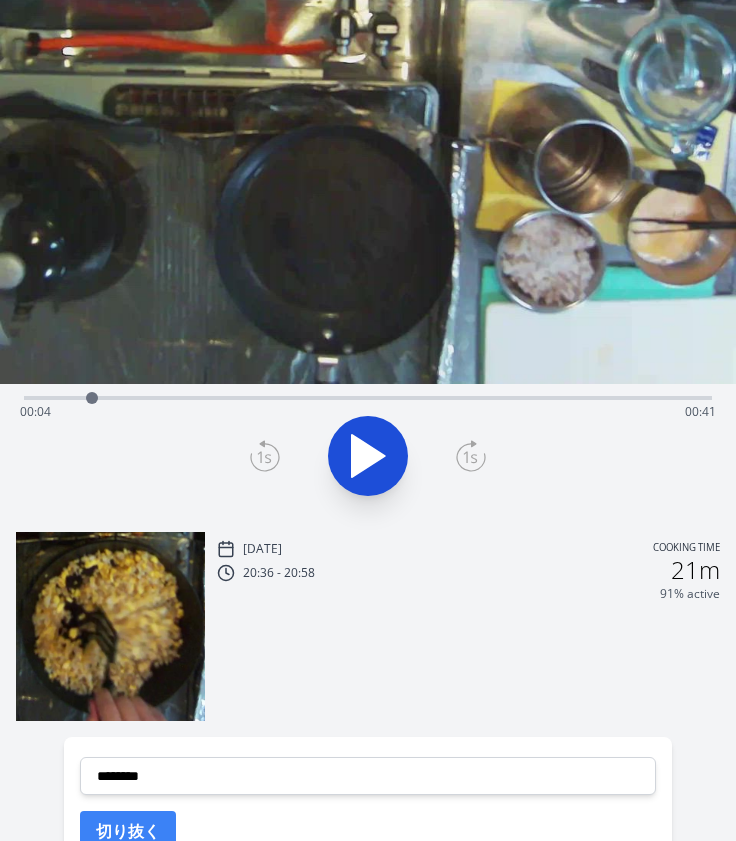 drag, startPoint x: 424, startPoint y: 393, endPoint x: 92, endPoint y: 417, distance: 332.86633 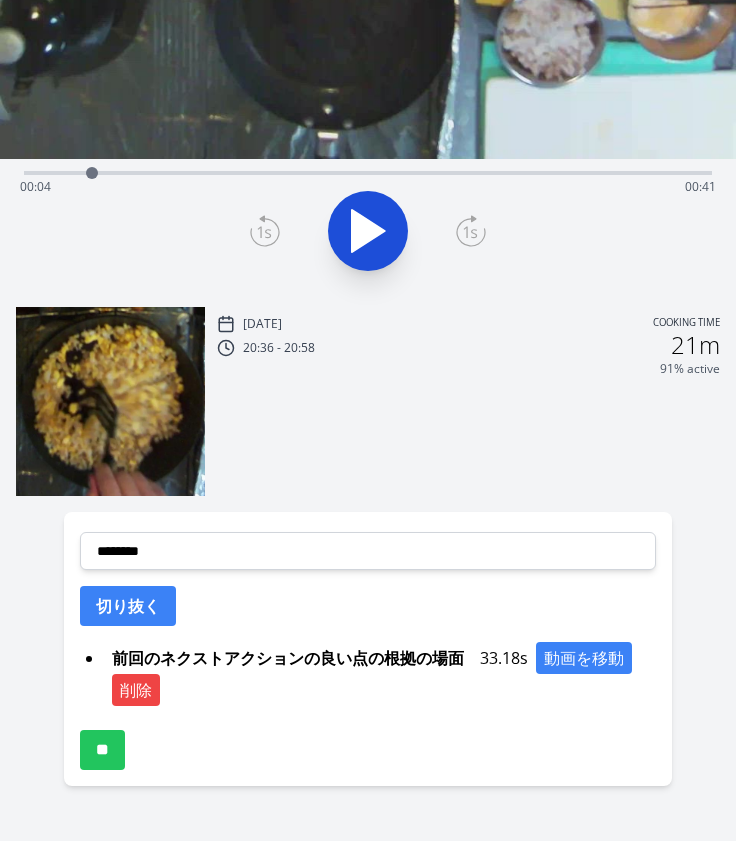 scroll, scrollTop: 298, scrollLeft: 0, axis: vertical 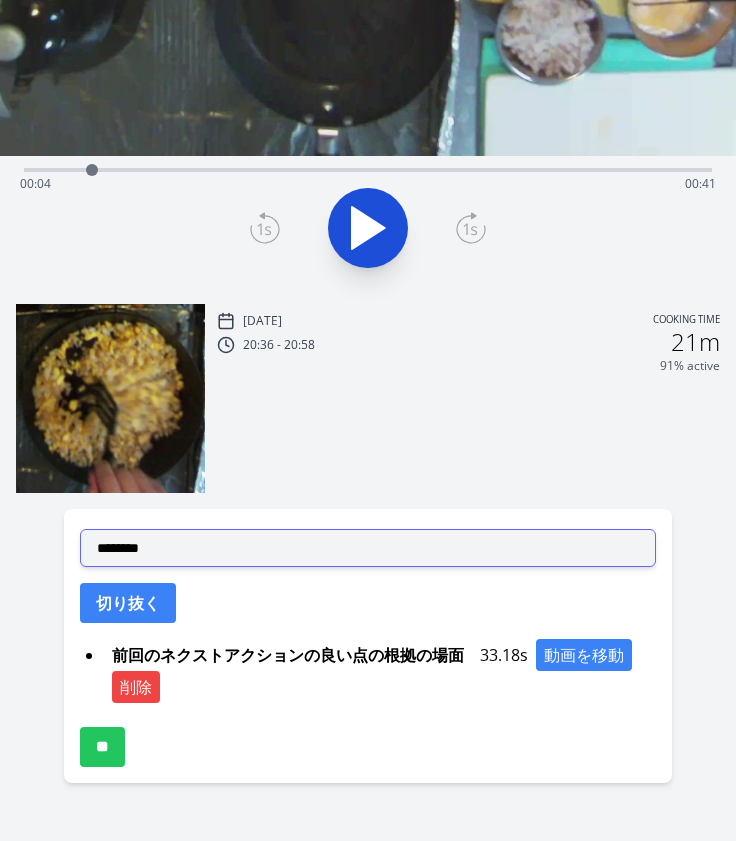 click on "**********" at bounding box center (368, 548) 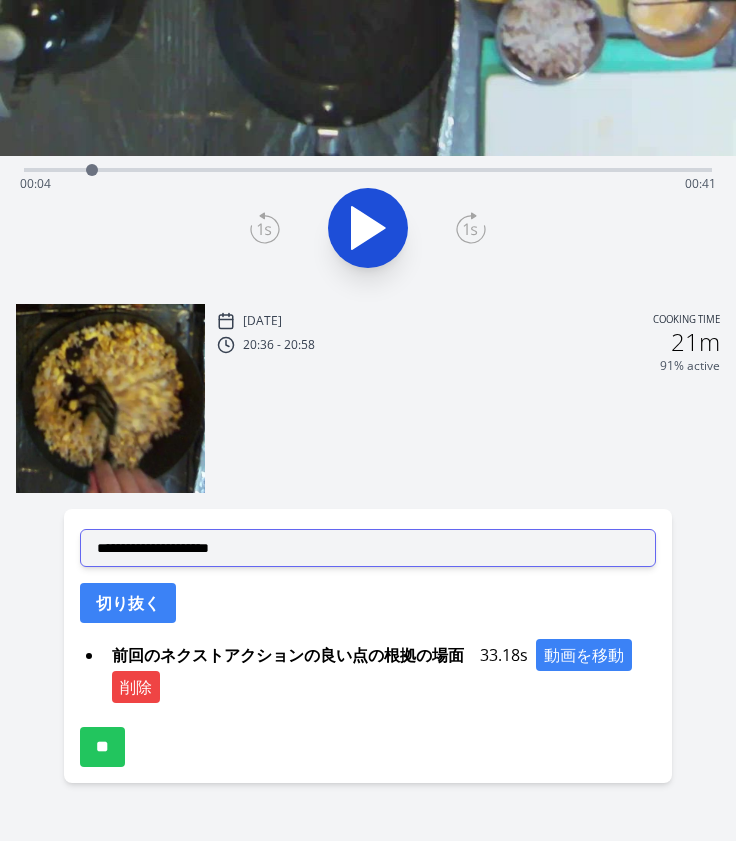 click on "**********" at bounding box center (368, 548) 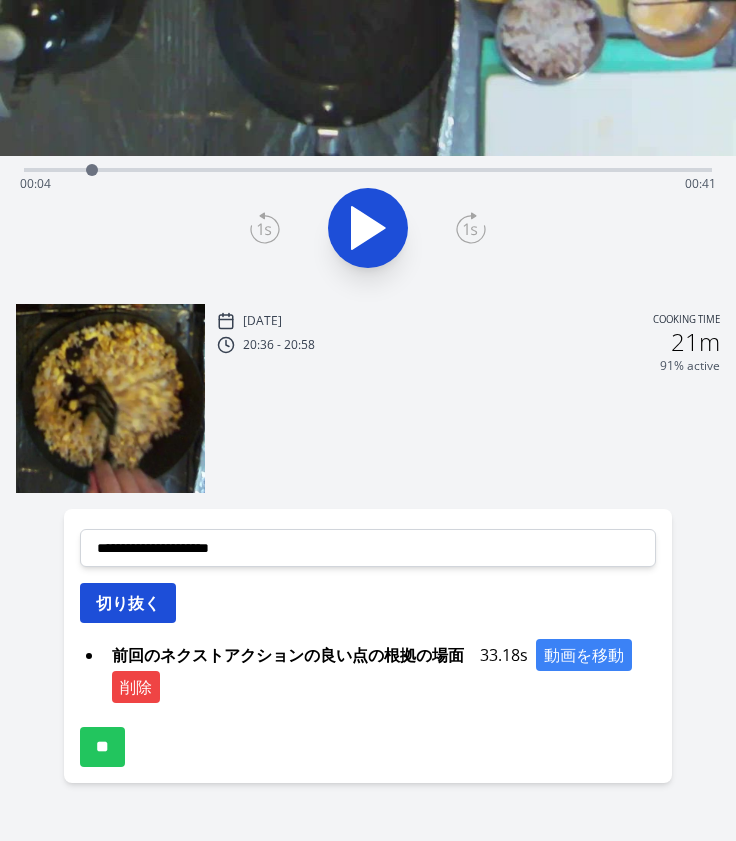 click on "切り抜く" at bounding box center [128, 603] 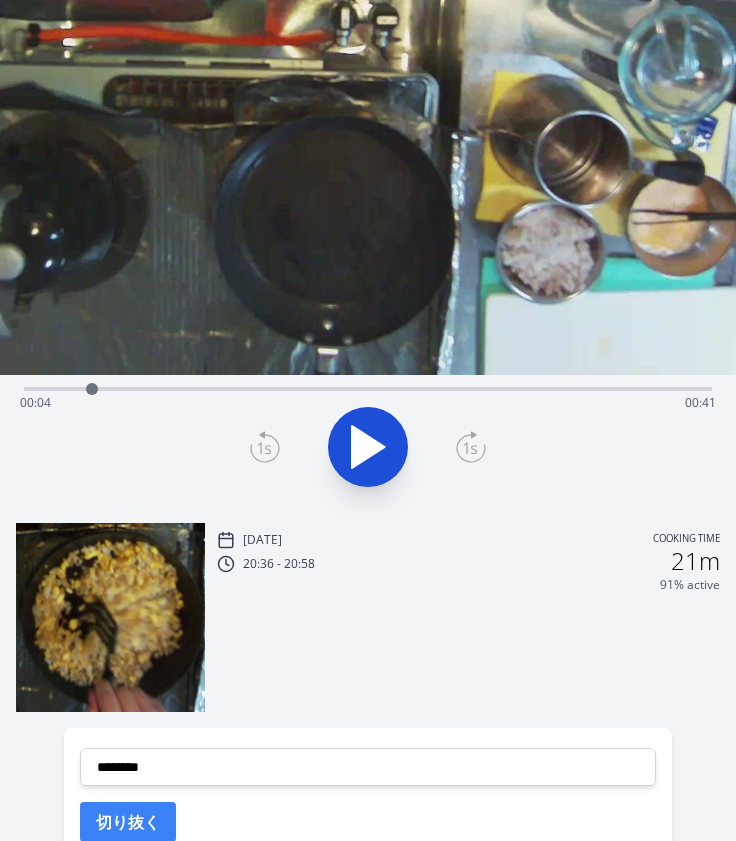 scroll, scrollTop: 78, scrollLeft: 0, axis: vertical 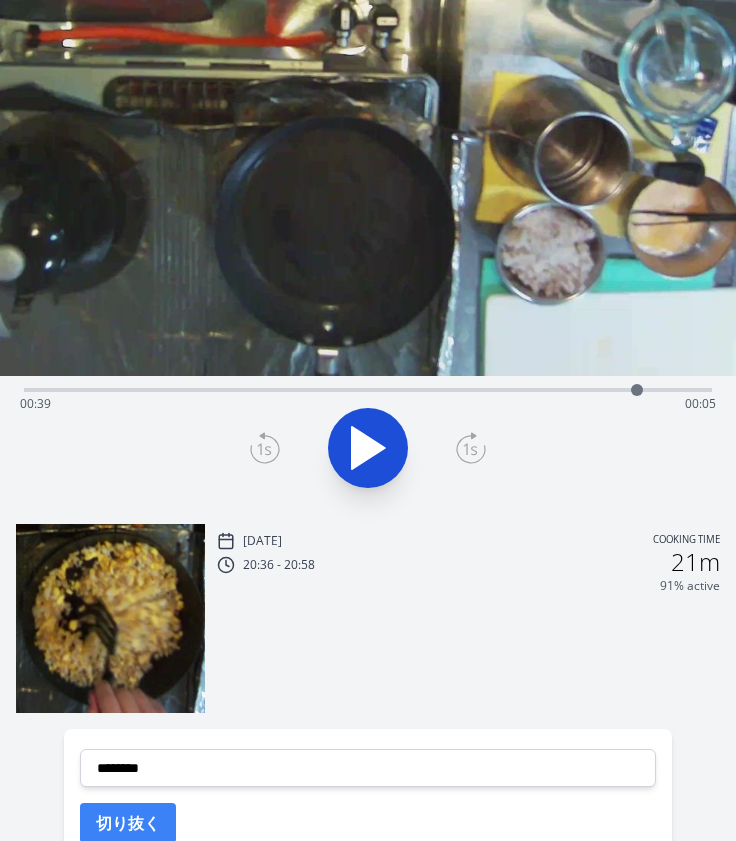 drag, startPoint x: 91, startPoint y: 388, endPoint x: 637, endPoint y: 383, distance: 546.0229 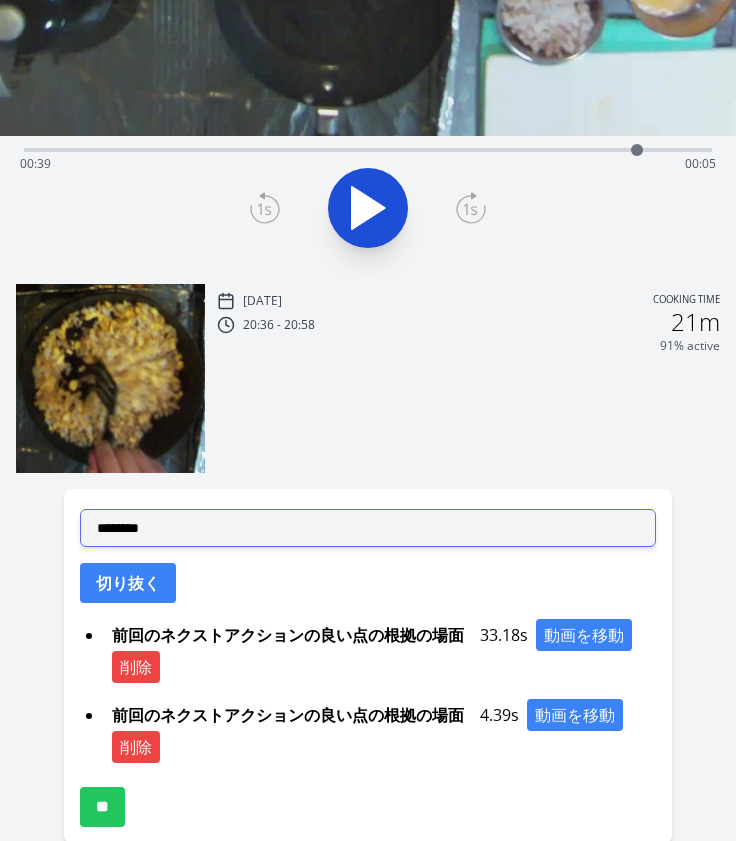 click on "**********" at bounding box center (368, 528) 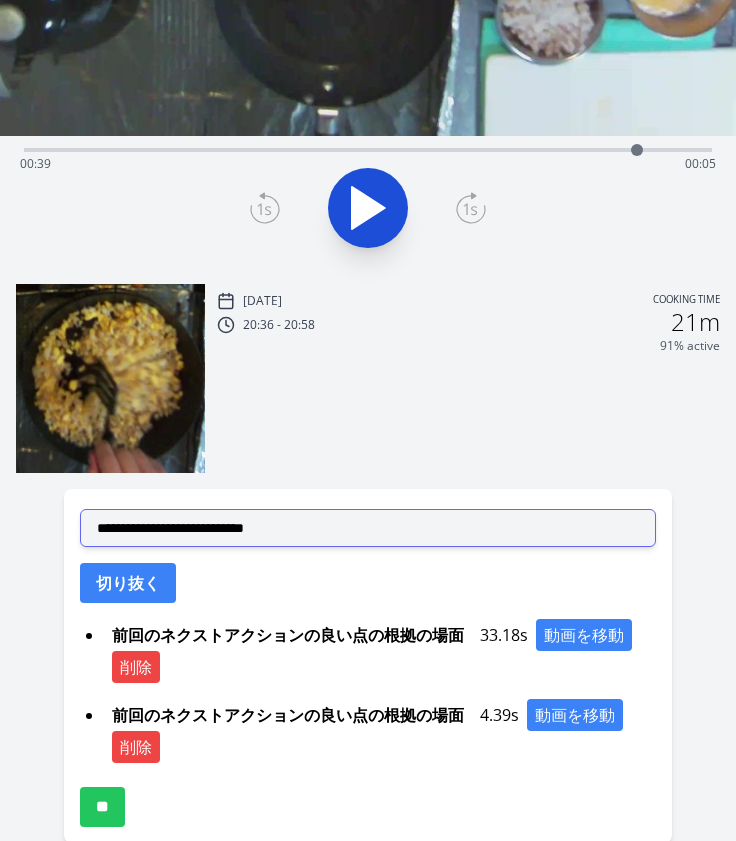 click on "**********" at bounding box center [368, 528] 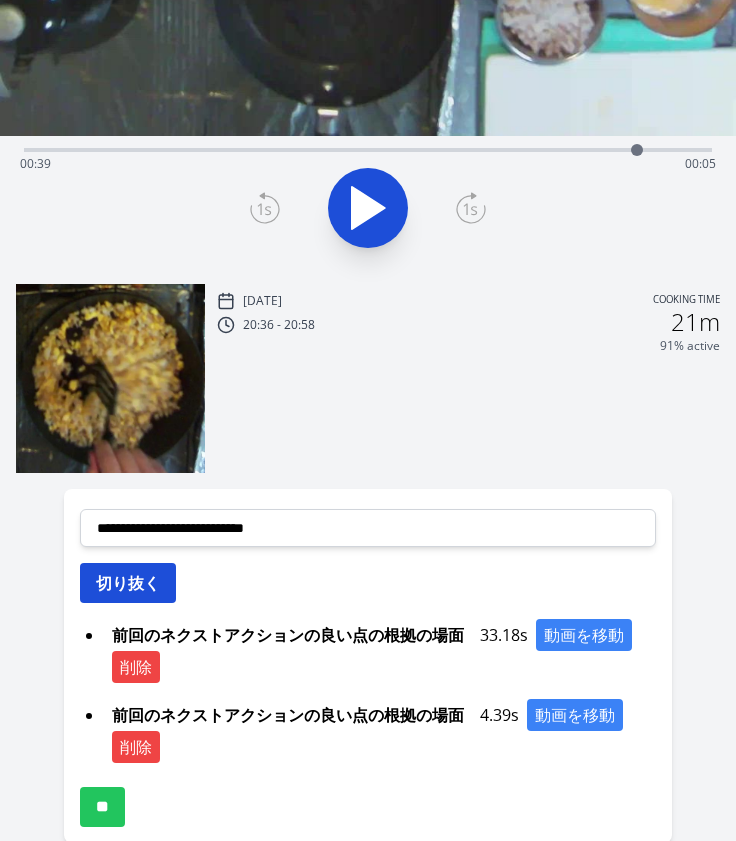 click on "切り抜く" at bounding box center [128, 583] 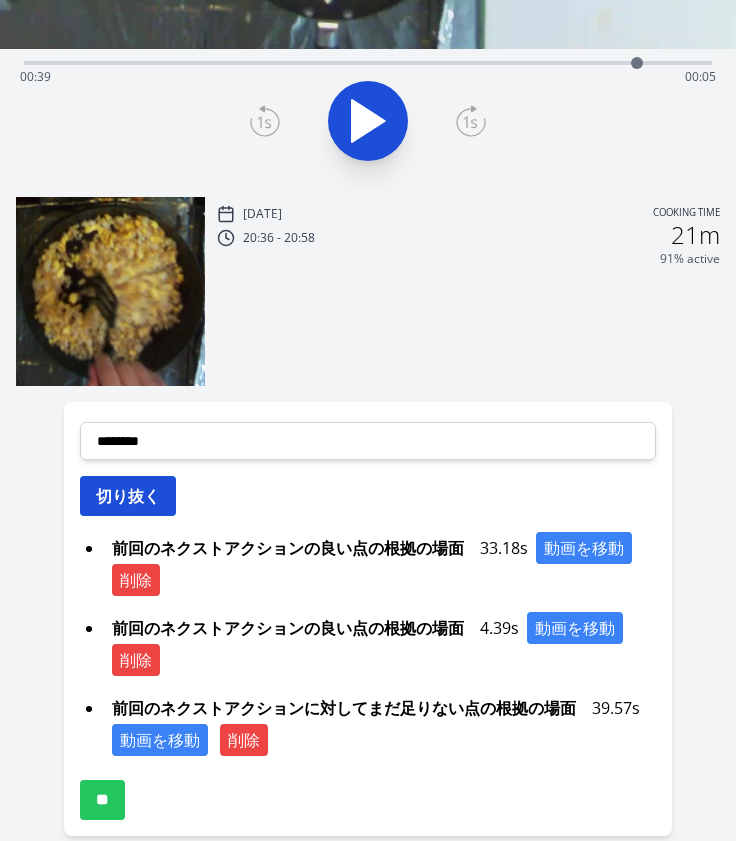 scroll, scrollTop: 136, scrollLeft: 0, axis: vertical 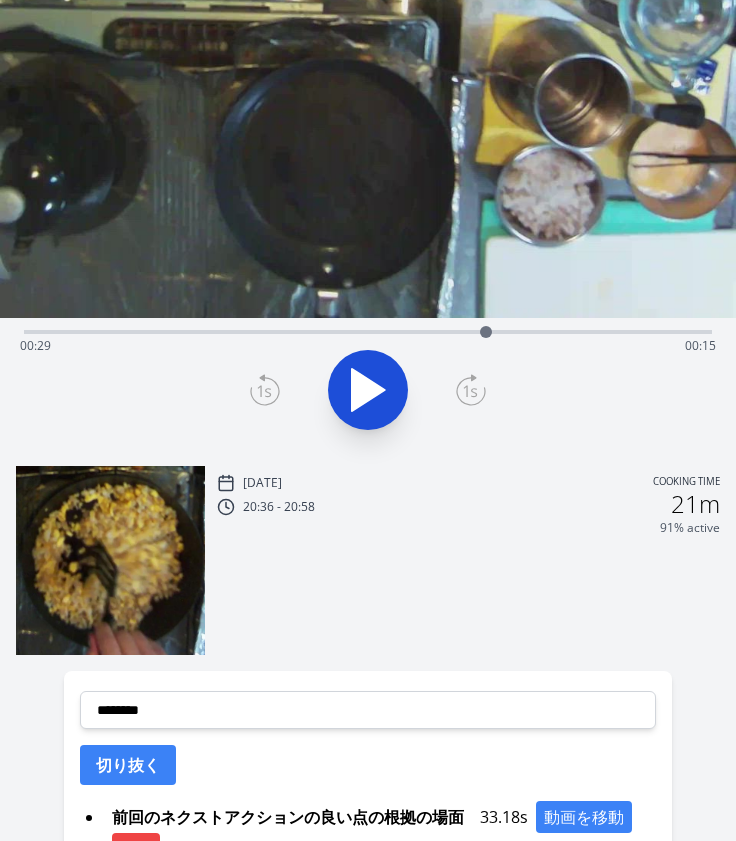 drag, startPoint x: 635, startPoint y: 327, endPoint x: 486, endPoint y: 333, distance: 149.12076 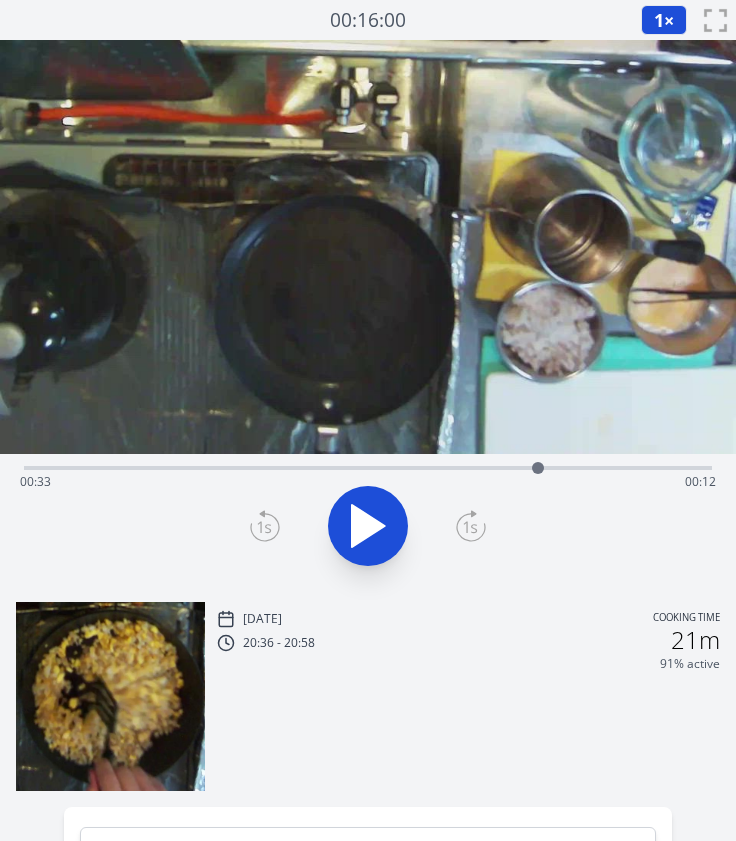 drag, startPoint x: 488, startPoint y: 470, endPoint x: 538, endPoint y: 471, distance: 50.01 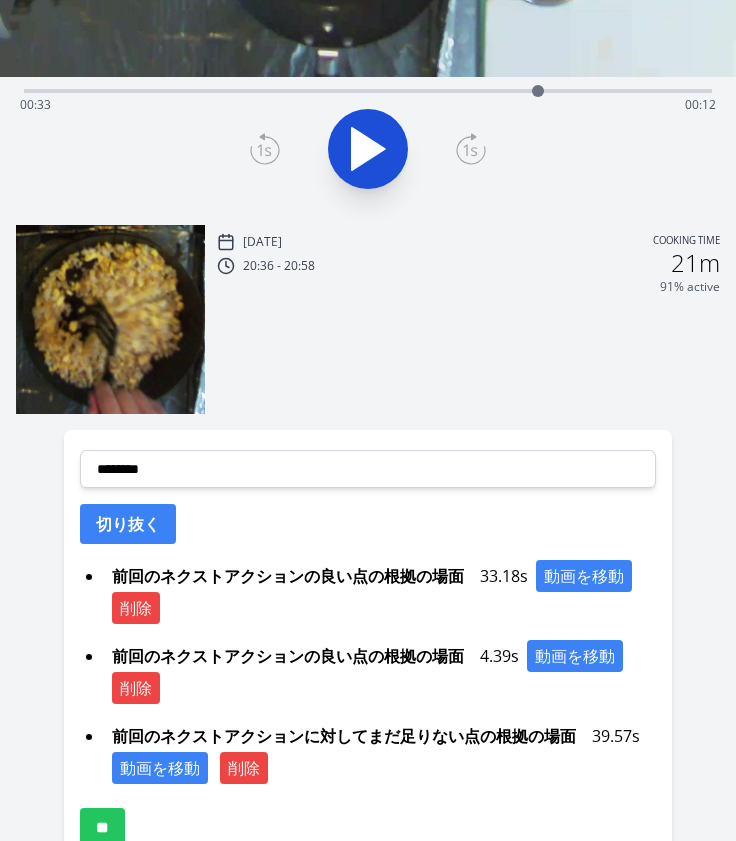 scroll, scrollTop: 406, scrollLeft: 0, axis: vertical 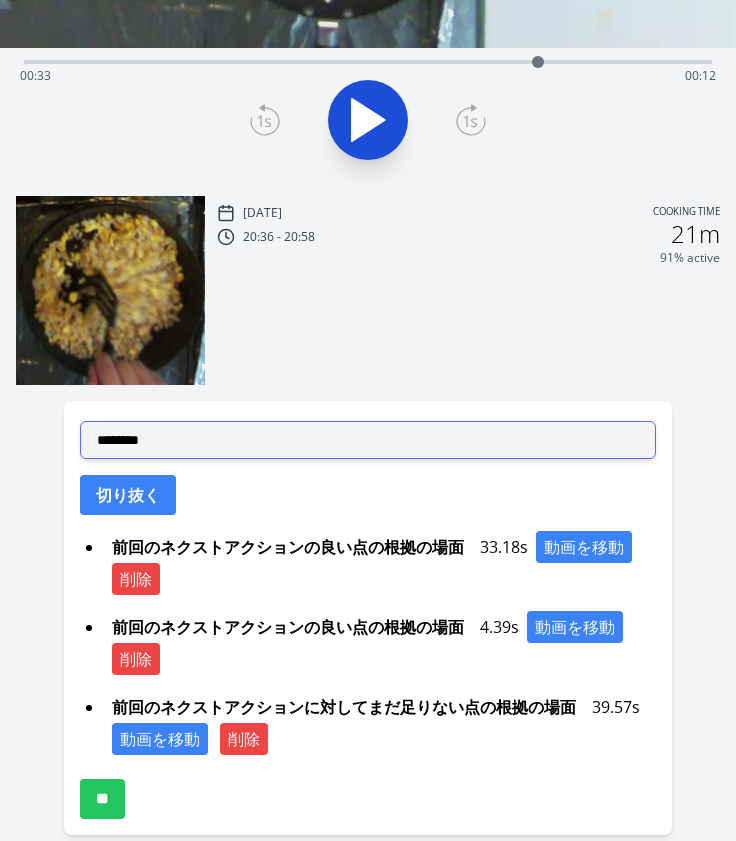 click on "**********" at bounding box center (368, 440) 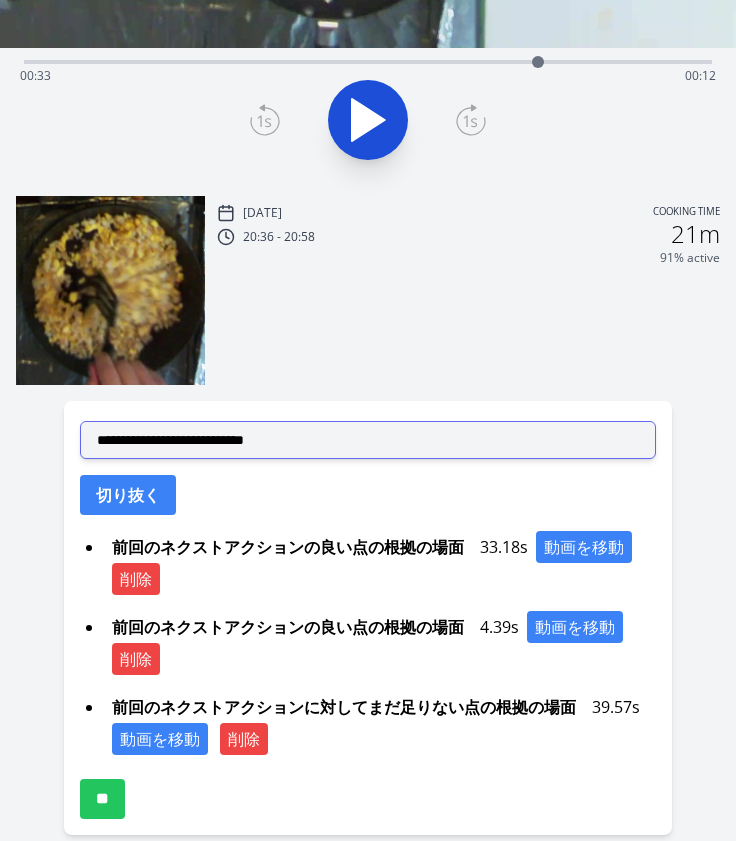 click on "**********" at bounding box center (368, 440) 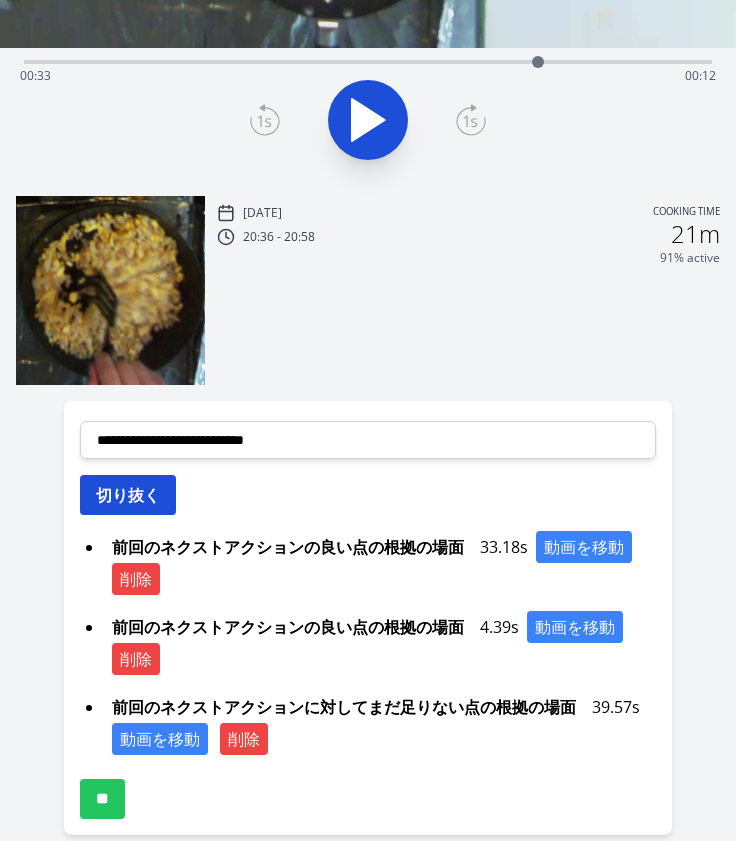 click on "切り抜く" at bounding box center [128, 495] 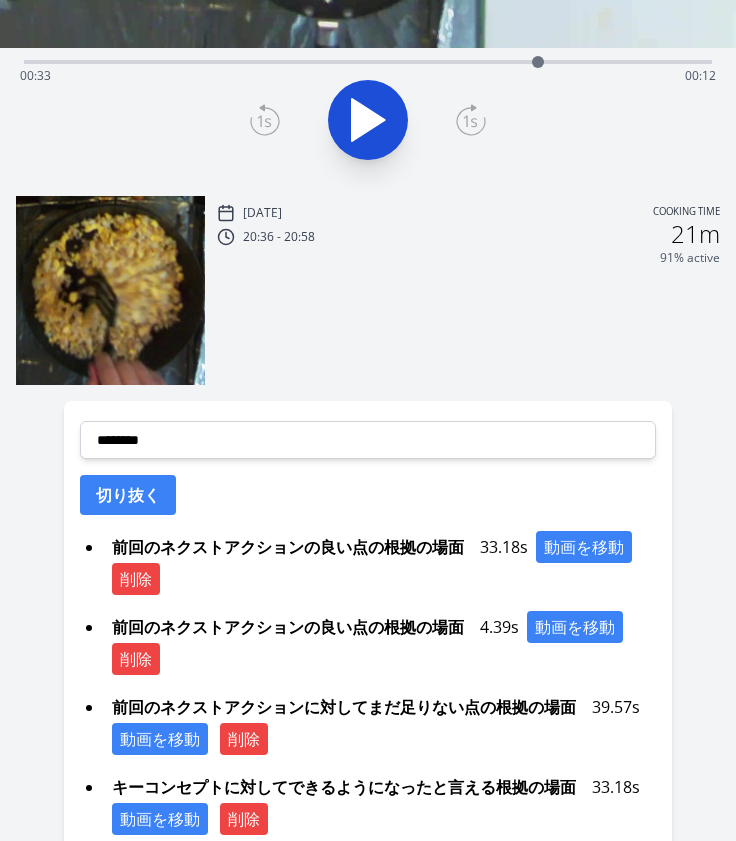 scroll, scrollTop: 575, scrollLeft: 0, axis: vertical 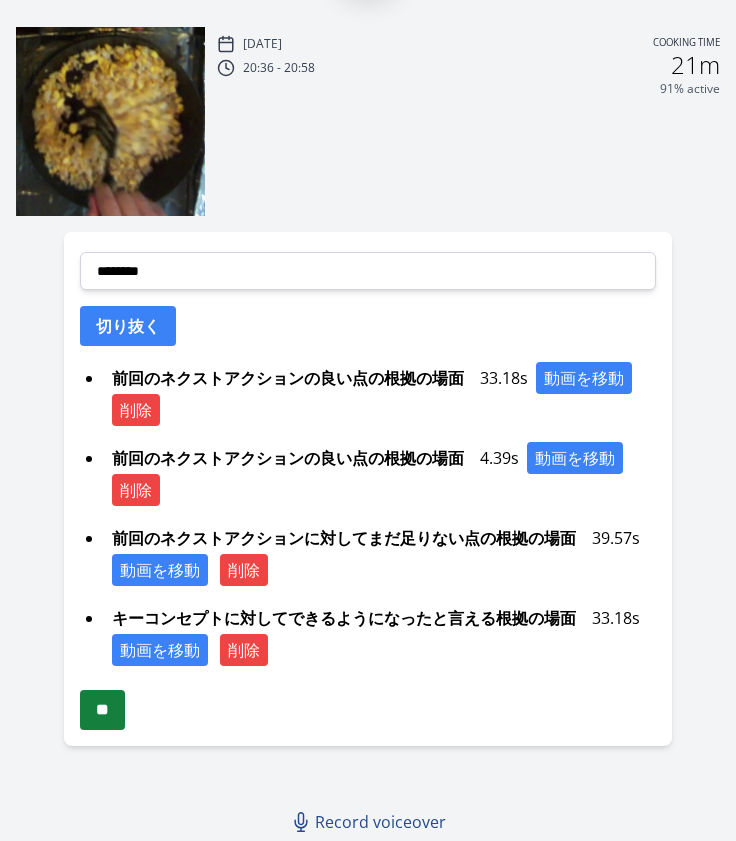click on "**" at bounding box center [102, 710] 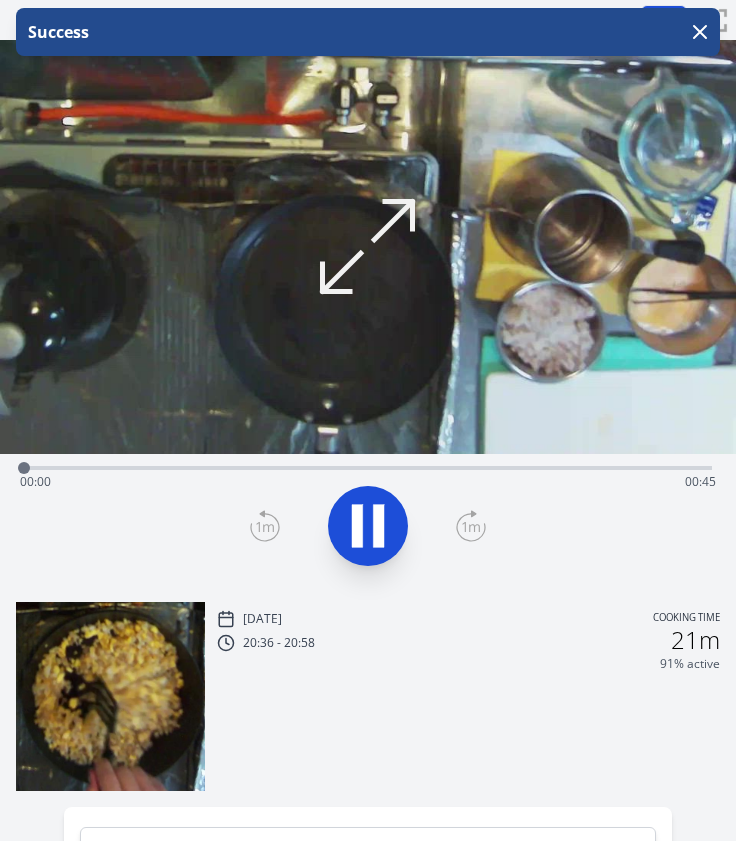 scroll, scrollTop: 0, scrollLeft: 0, axis: both 